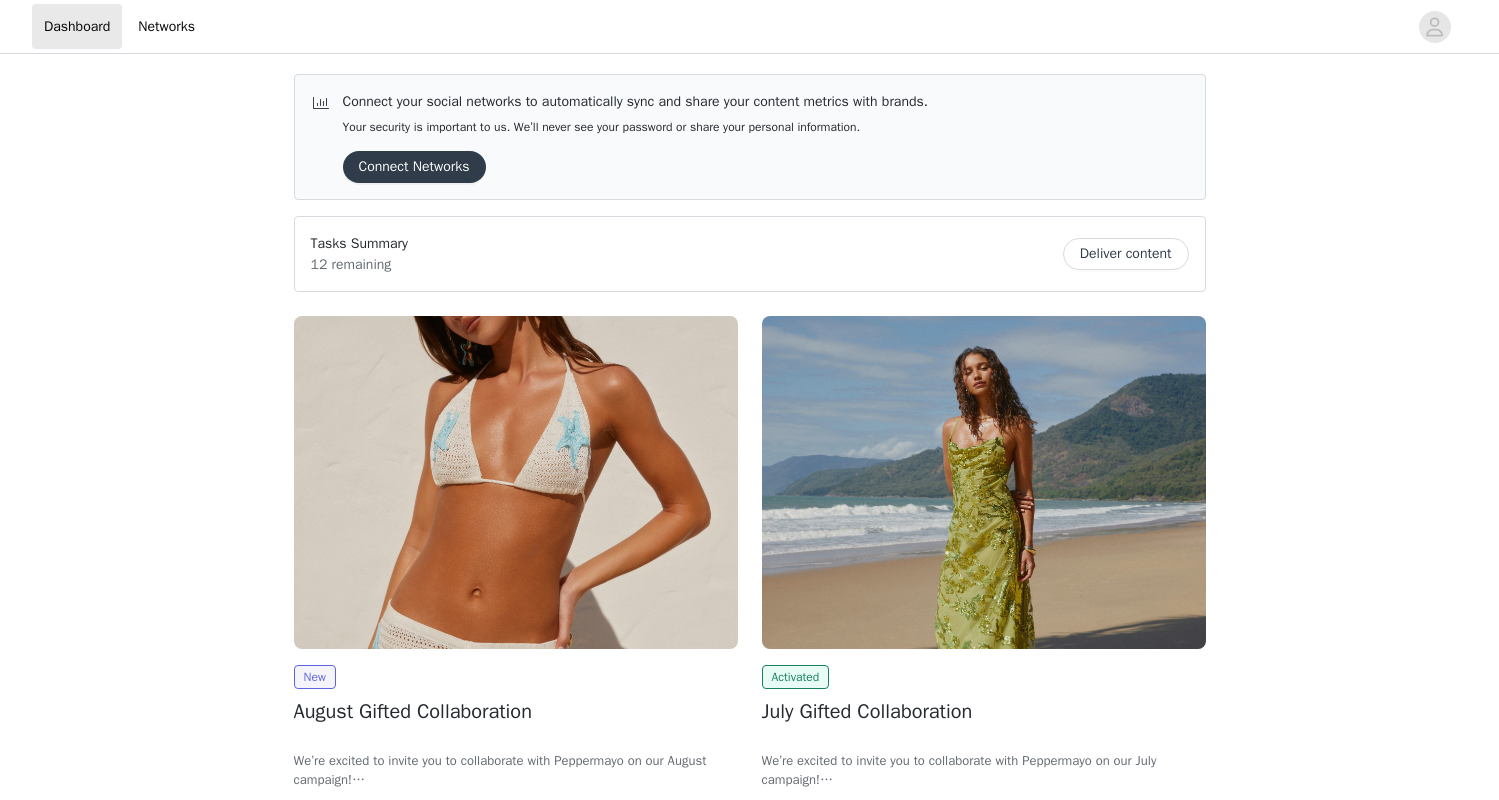 scroll, scrollTop: 184, scrollLeft: 0, axis: vertical 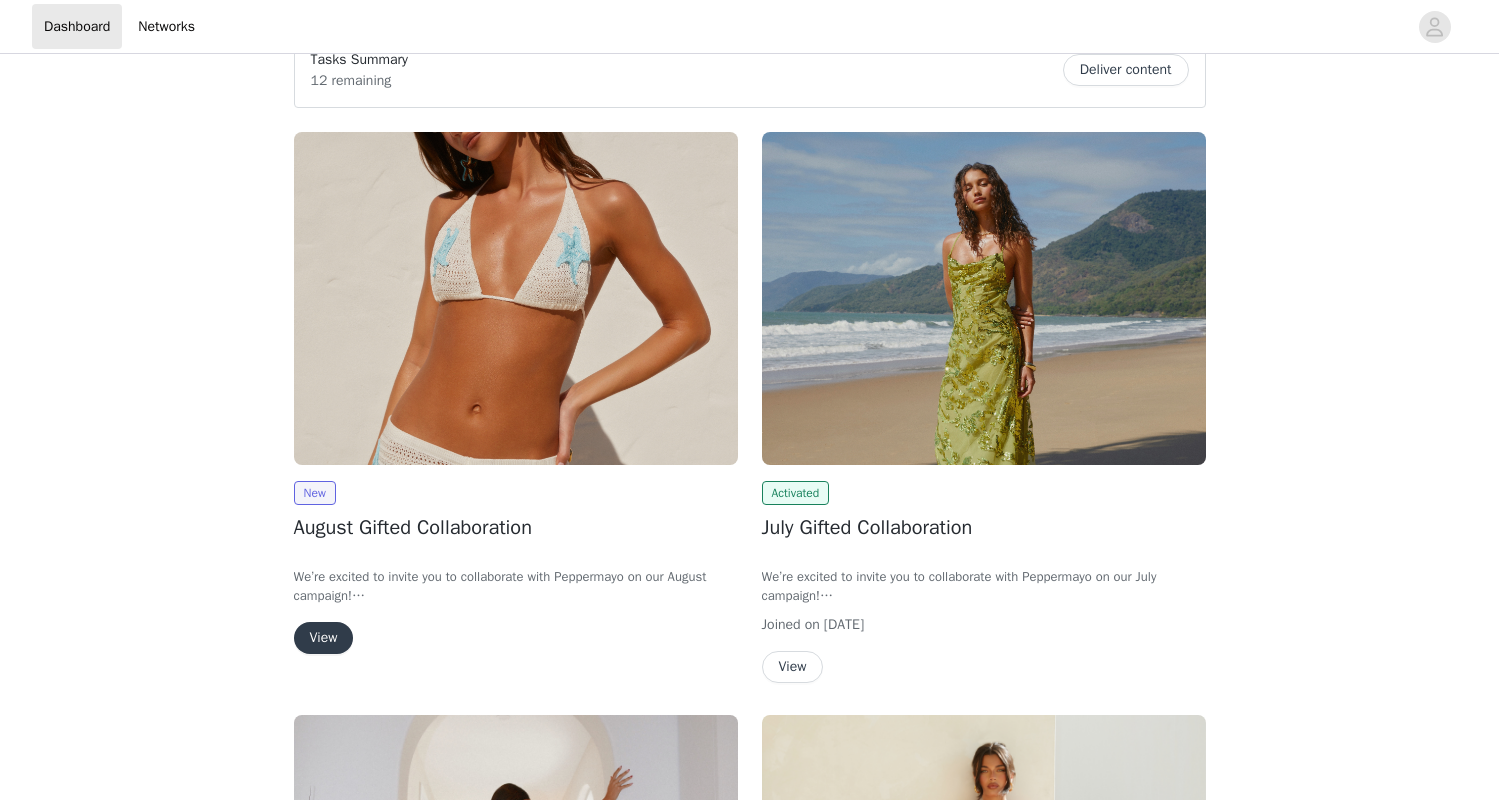 click on "View" at bounding box center [324, 638] 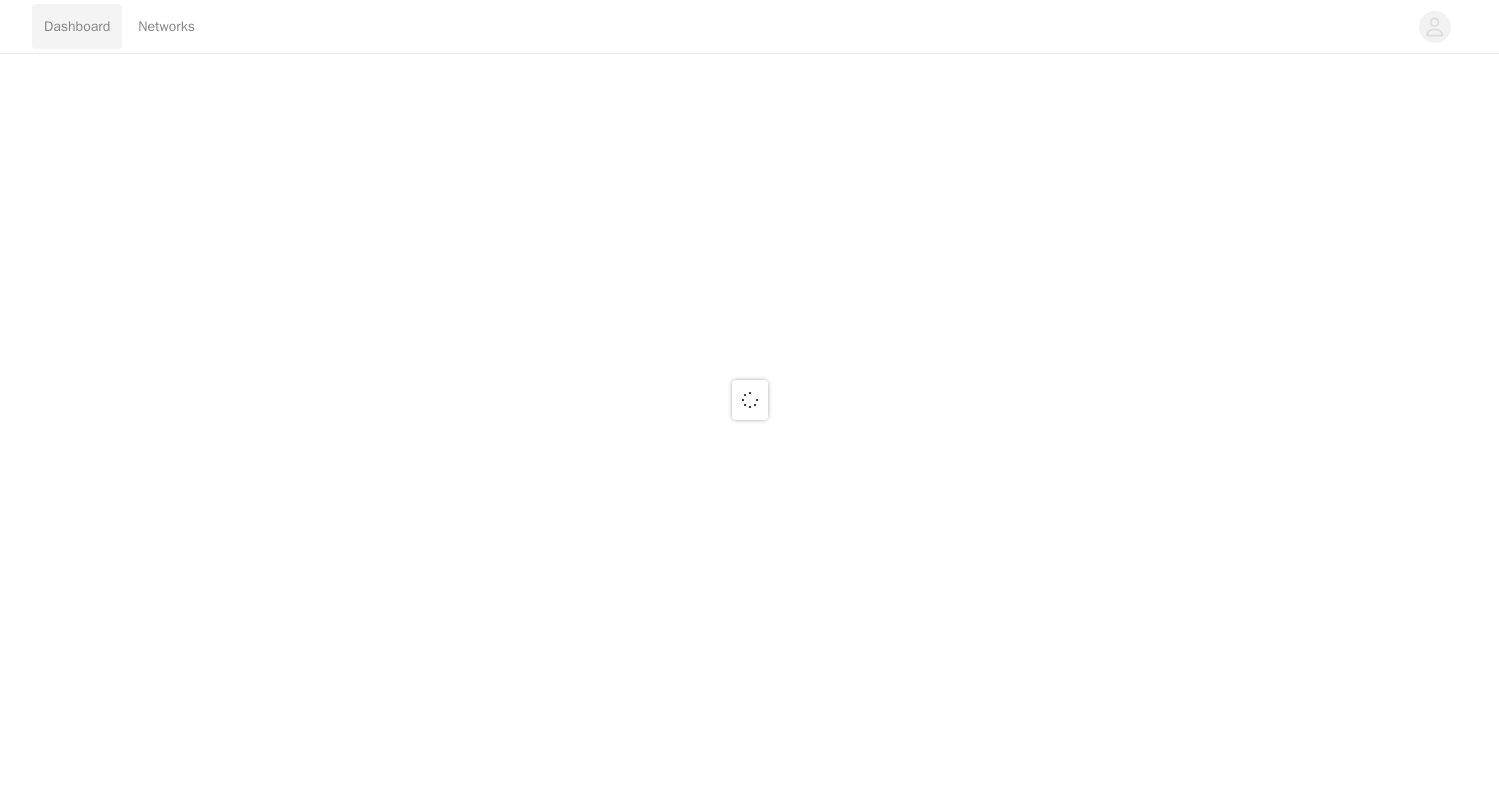 scroll, scrollTop: 0, scrollLeft: 0, axis: both 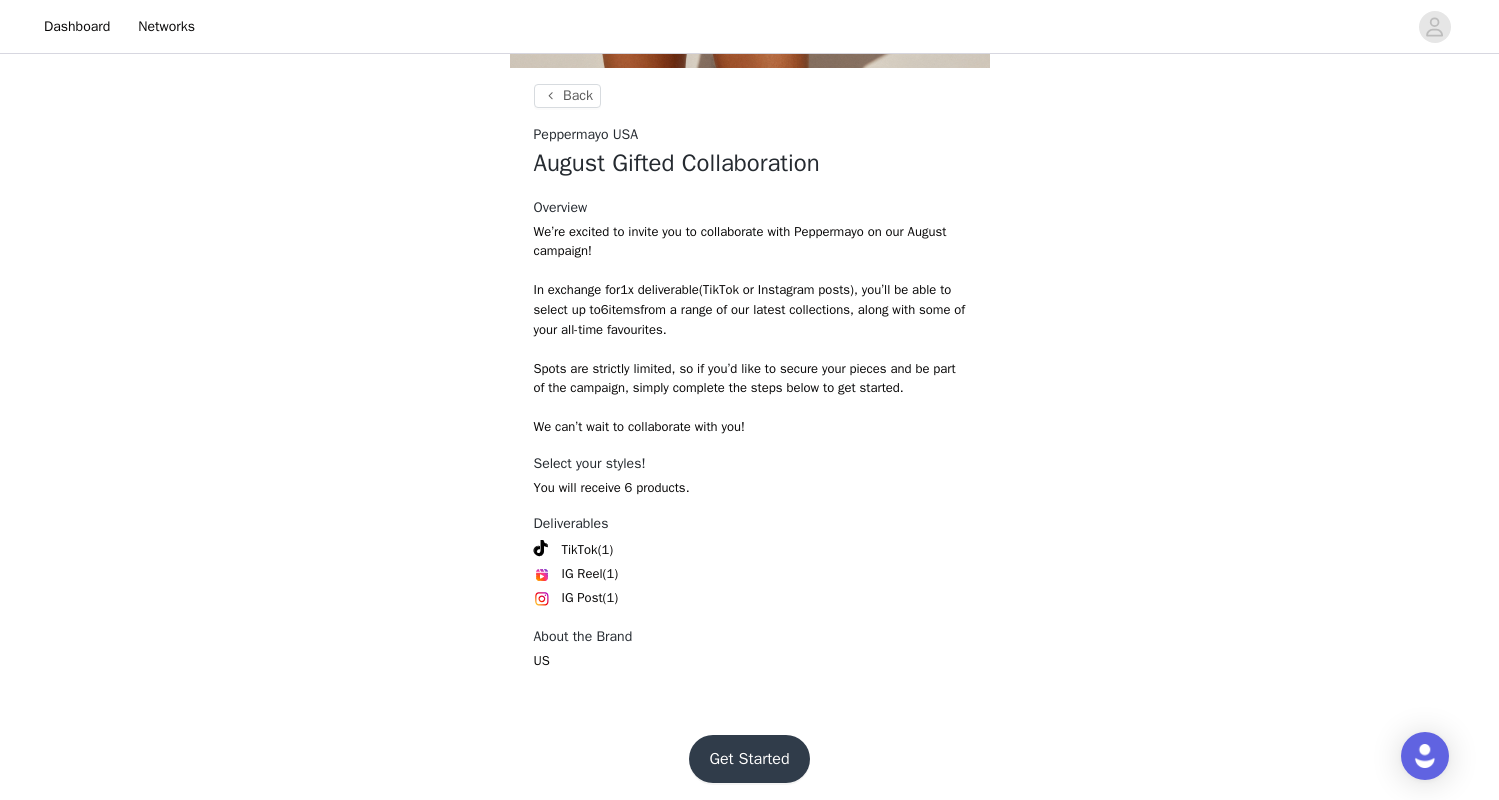 click on "Get Started" at bounding box center (749, 759) 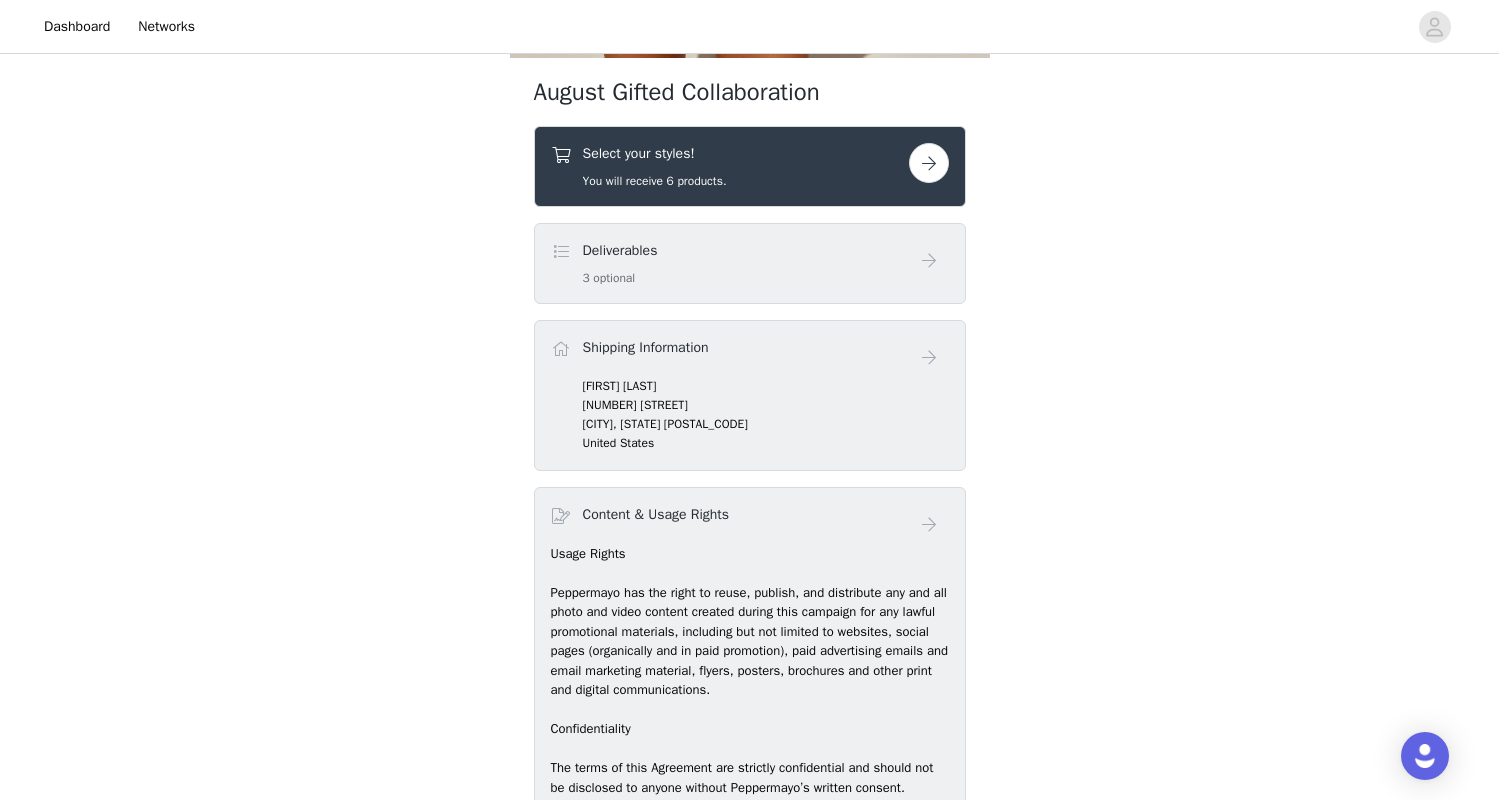 scroll, scrollTop: 725, scrollLeft: 0, axis: vertical 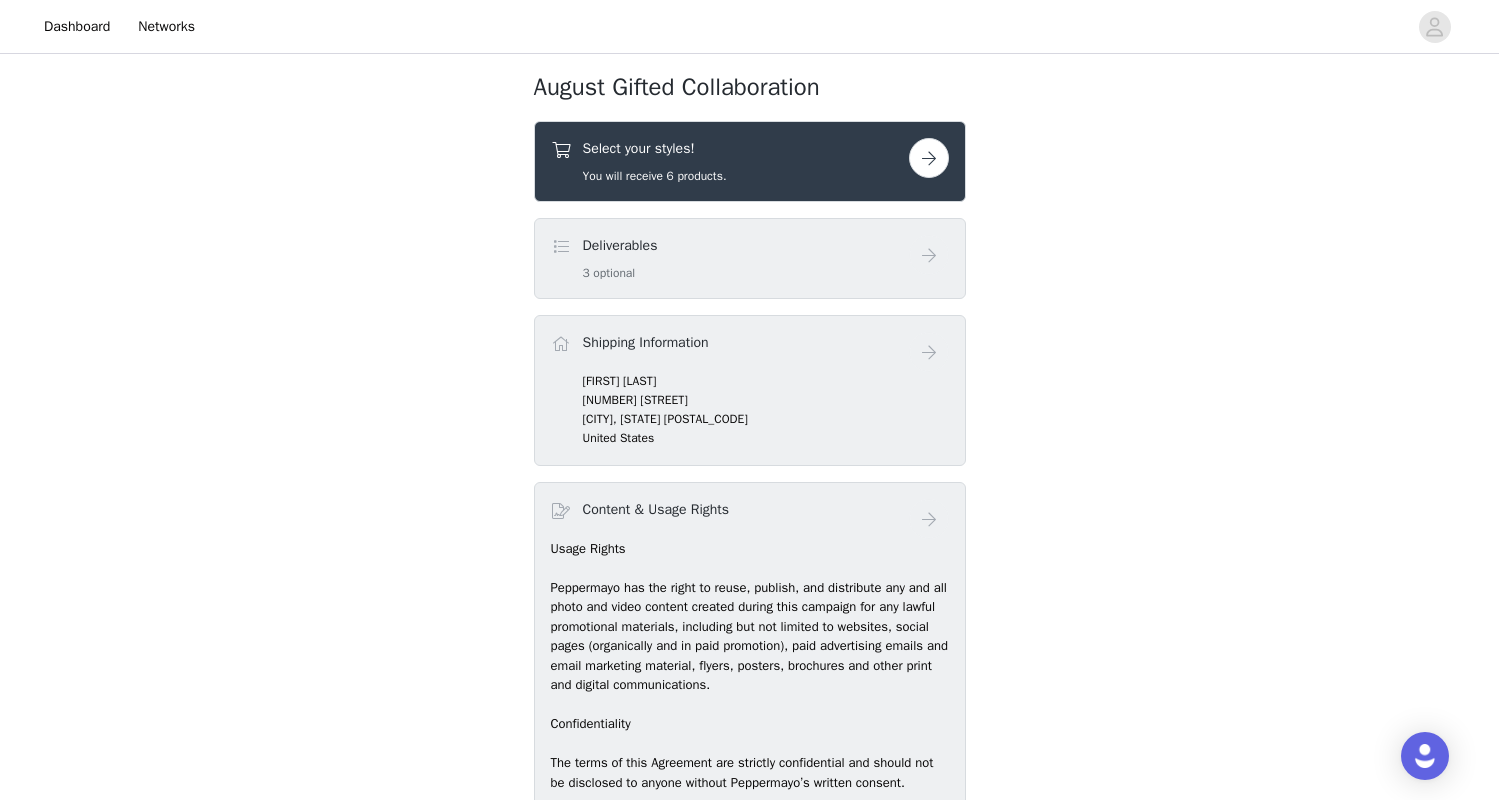 click on "Select your styles!   You will receive 6 products." at bounding box center [730, 161] 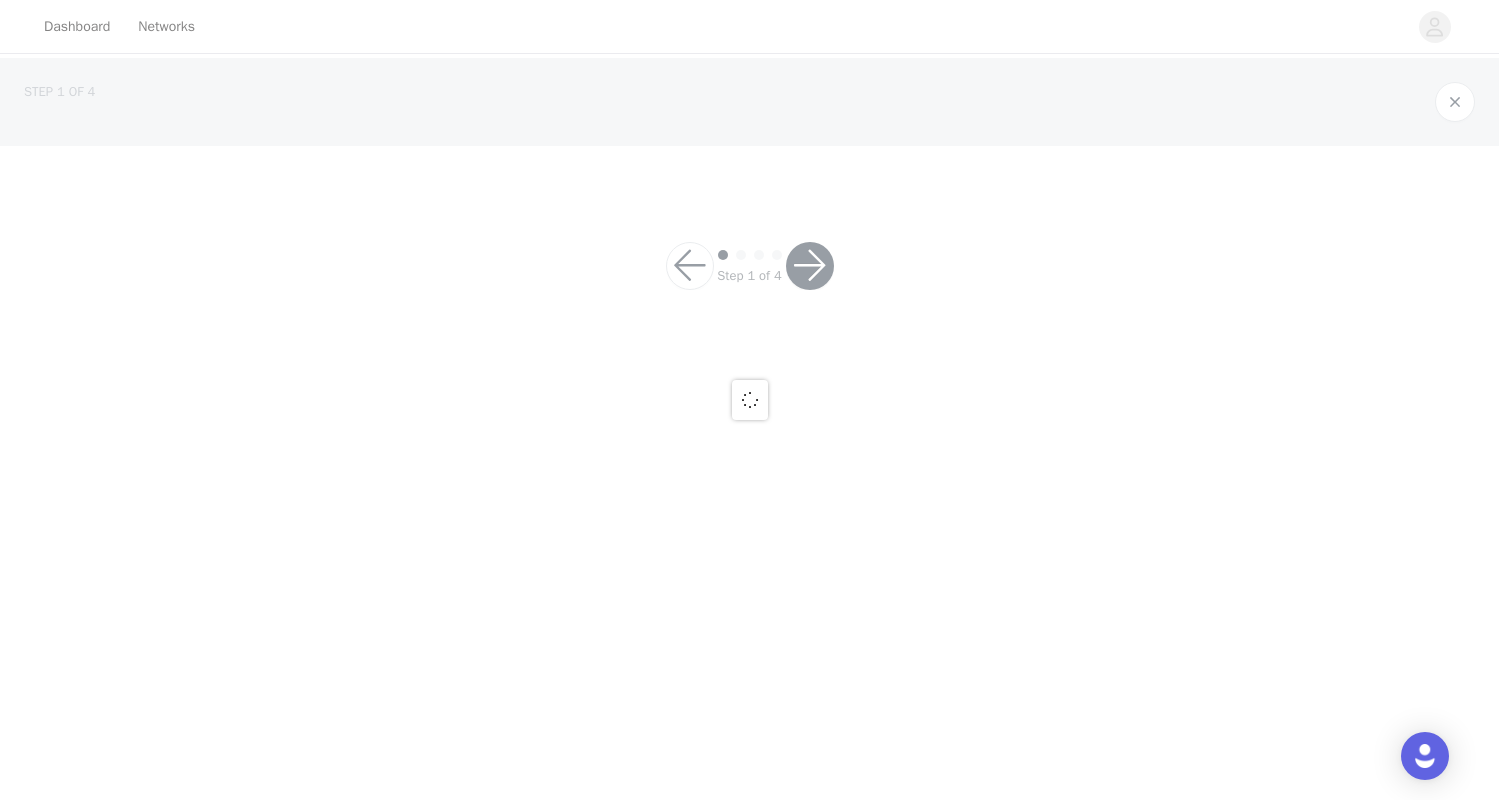 scroll, scrollTop: 0, scrollLeft: 0, axis: both 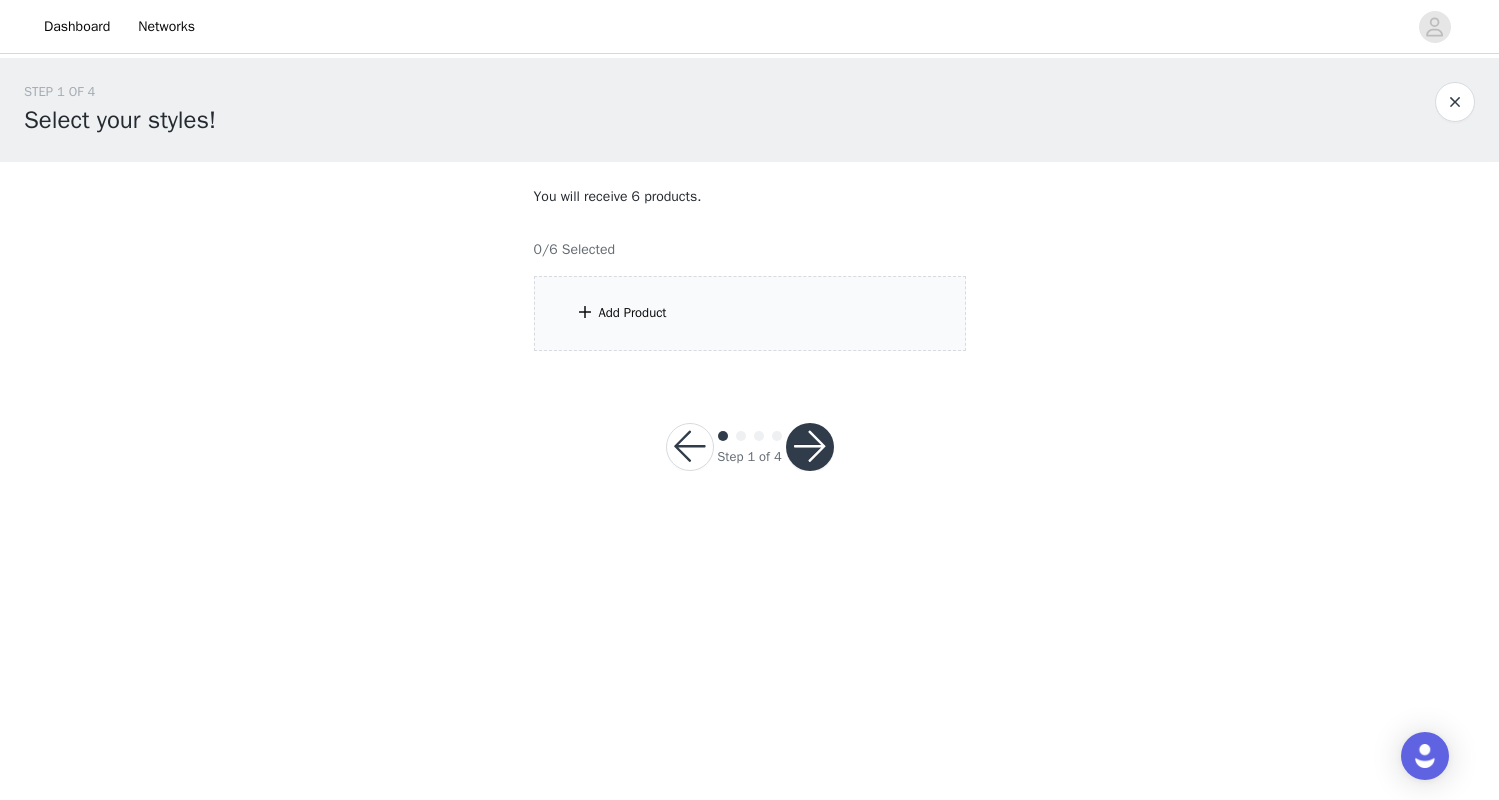 click on "Add Product" at bounding box center [750, 313] 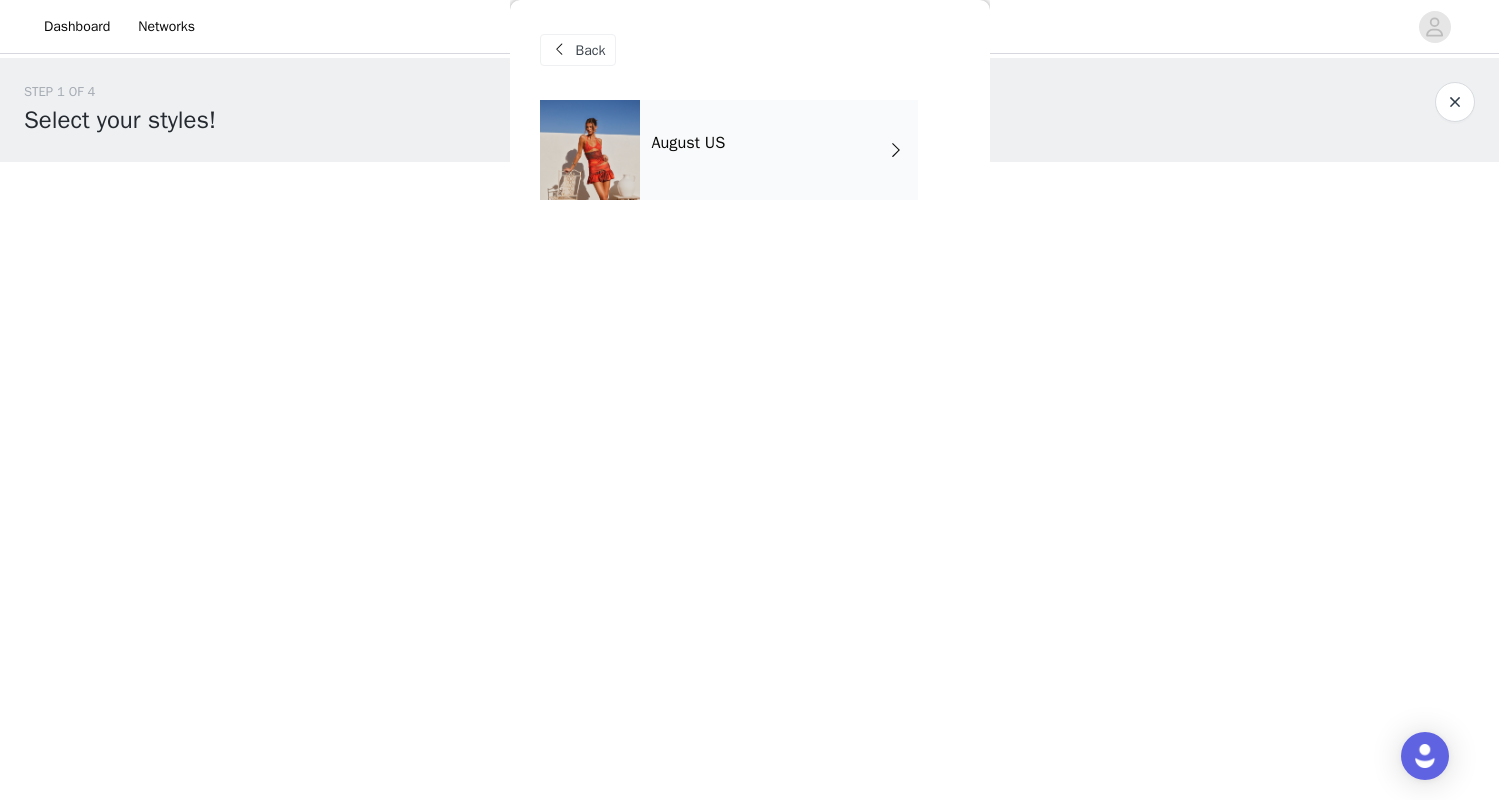 click on "August US" at bounding box center (779, 150) 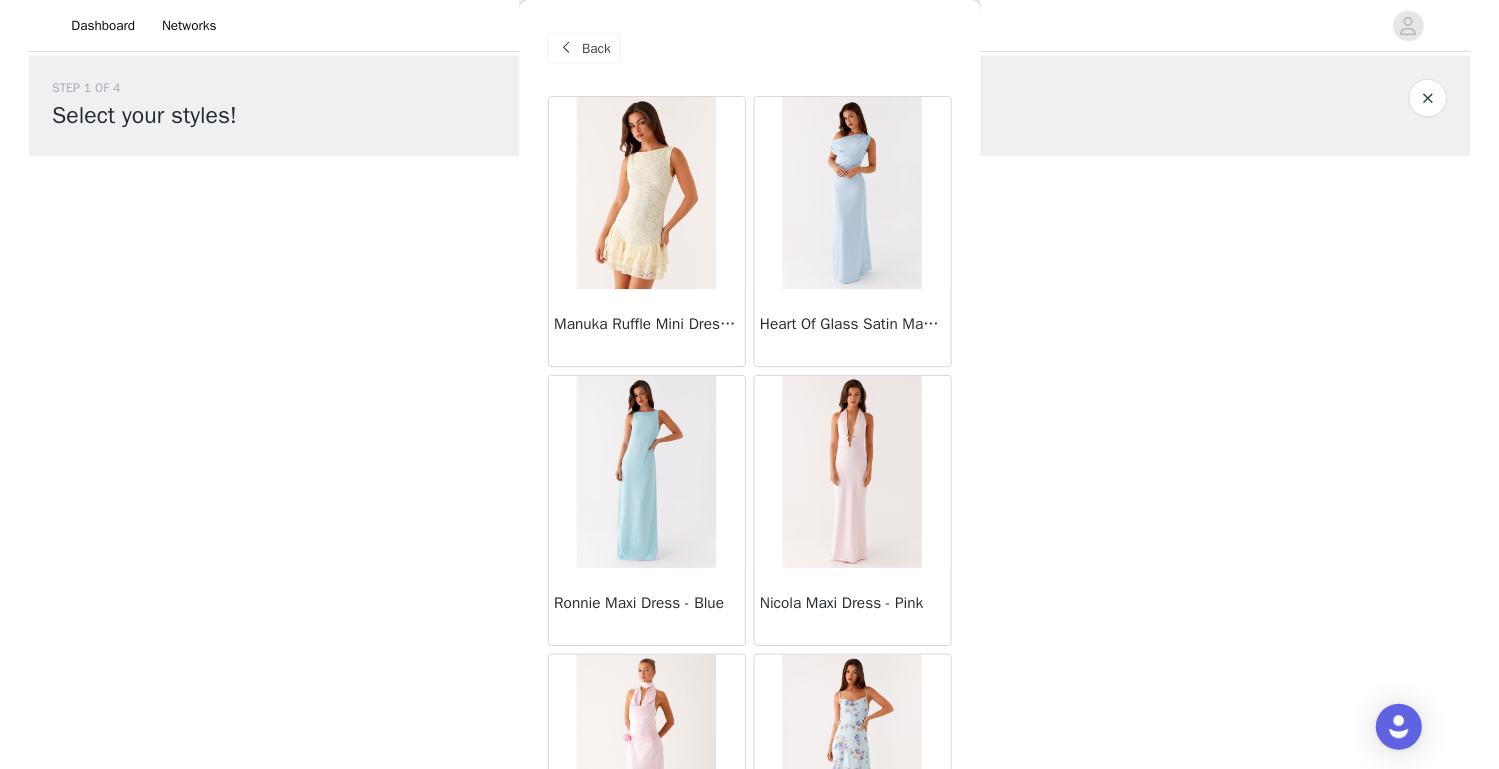 scroll, scrollTop: 0, scrollLeft: 0, axis: both 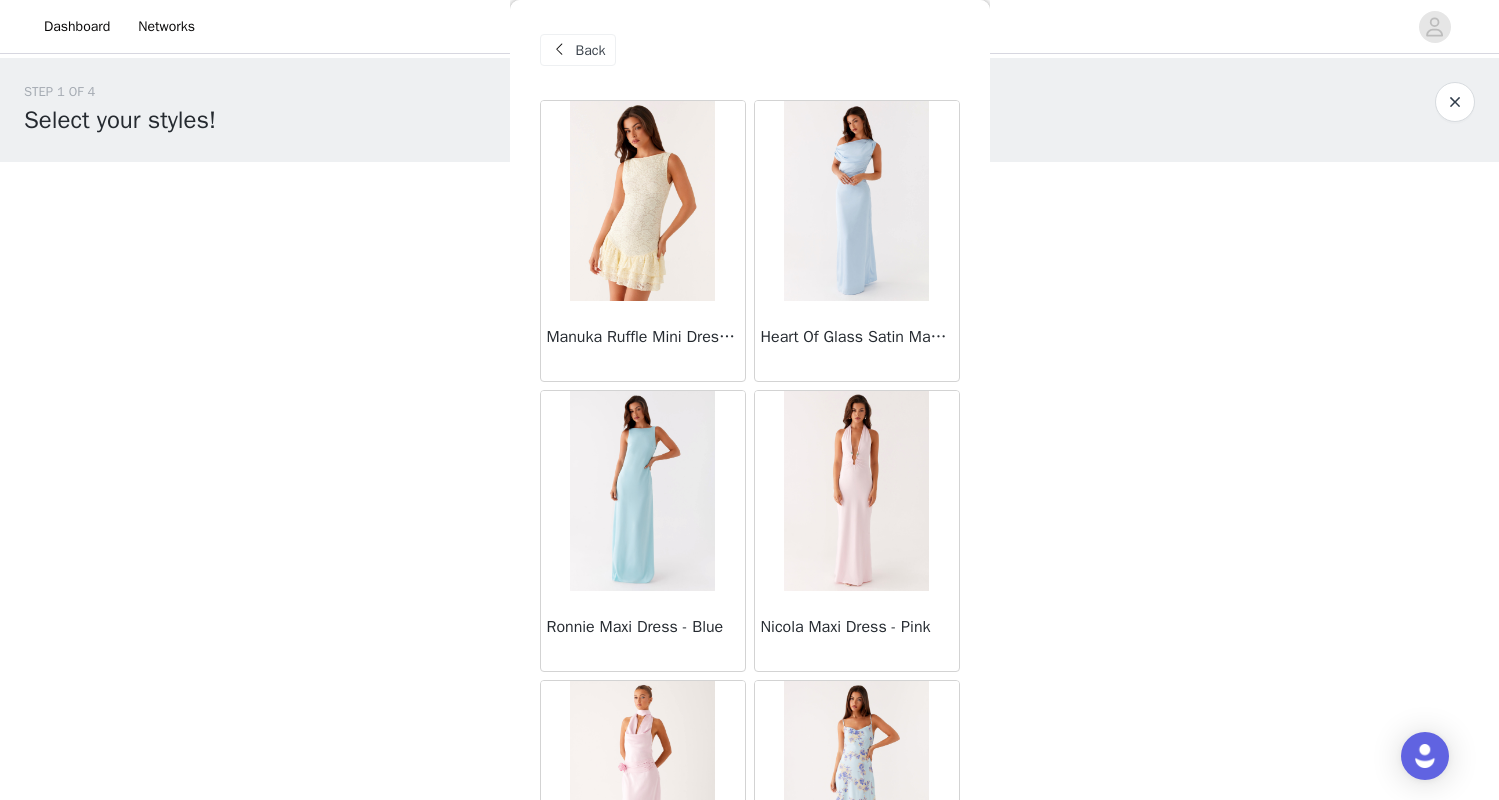 click on "Manuka Ruffle Mini Dress - Yellow
Heart Of Glass Satin Maxi Dress - Blue
Ronnie Maxi Dress - Blue
Nicola Maxi Dress - Pink
Imani Maxi Dress - Pink
Liana Cowl Maxi Dress - Print
Cherry Skies Midi Dress - White
Crystal Clear Lace Midi Skirt - Ivory
Crystal Clear Lace Top - Ivory
Clayton Top - Black Gingham
Wish You Luck Denim Top - Dark Blue
Raphaela Mini Dress - Navy
Maloney Maxi Dress - White
Franco Tie Back Top - Blue
Frida Denim Shorts - Vintage Wash Blue
Consie Long Sleeve Mini Dress - Pale Blue
Mariella Linen Maxi Skirt - Pink
Mariella Linen Top - Pink
Aullie Maxi Dress - Pink
Scorpio Crochet Mini Skirt - Ivory     Load More" at bounding box center (749, 216) 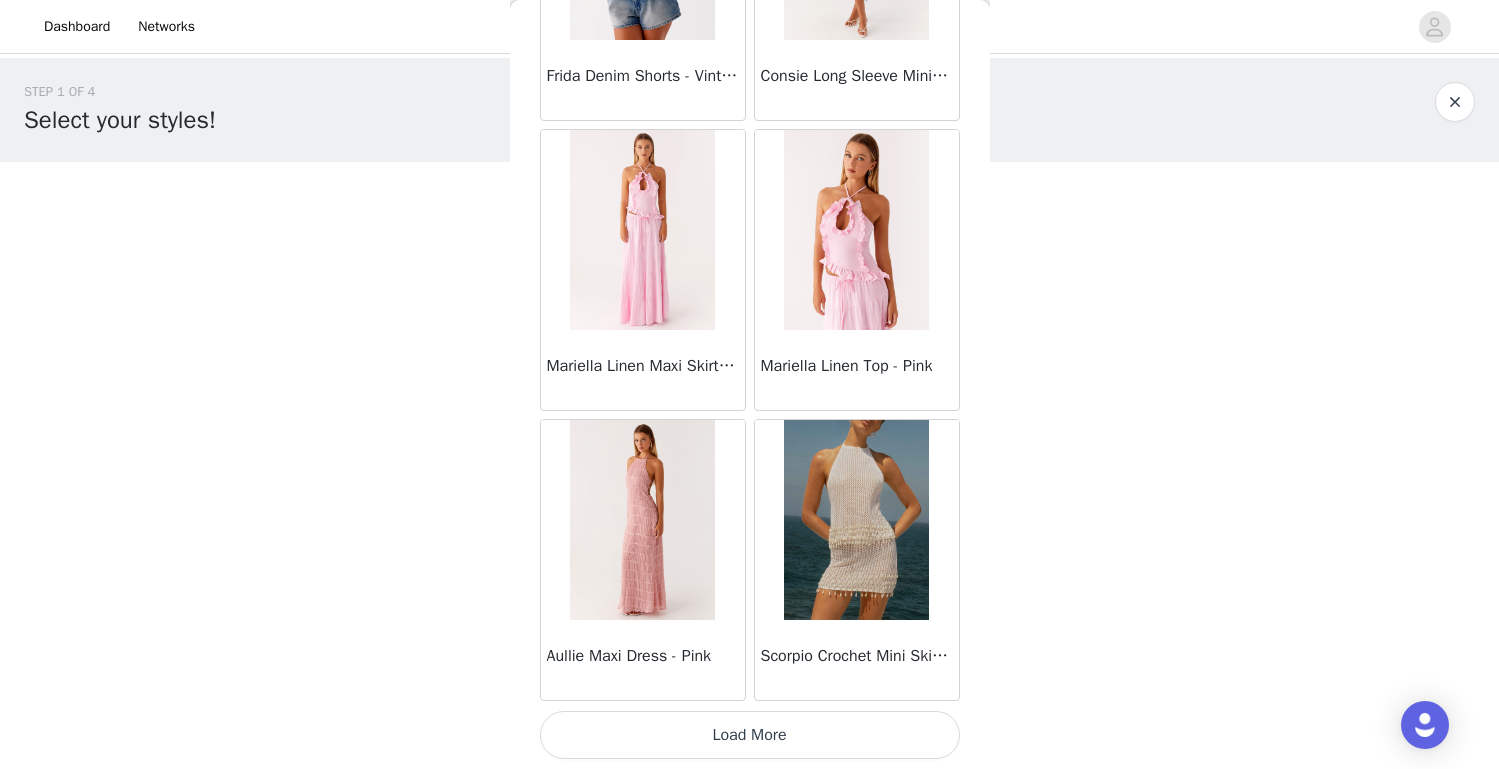 click on "Load More" at bounding box center [750, 735] 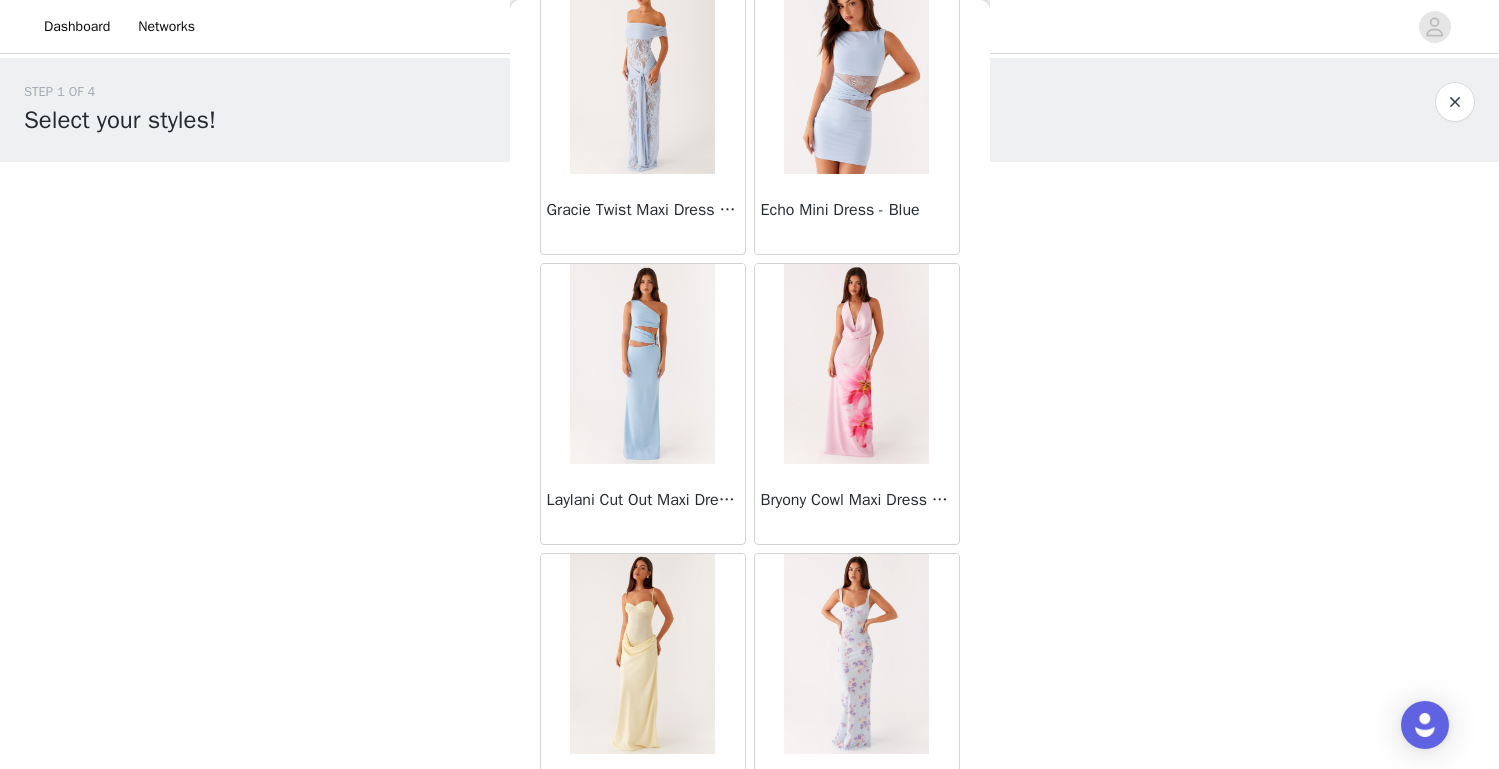 scroll, scrollTop: 5191, scrollLeft: 0, axis: vertical 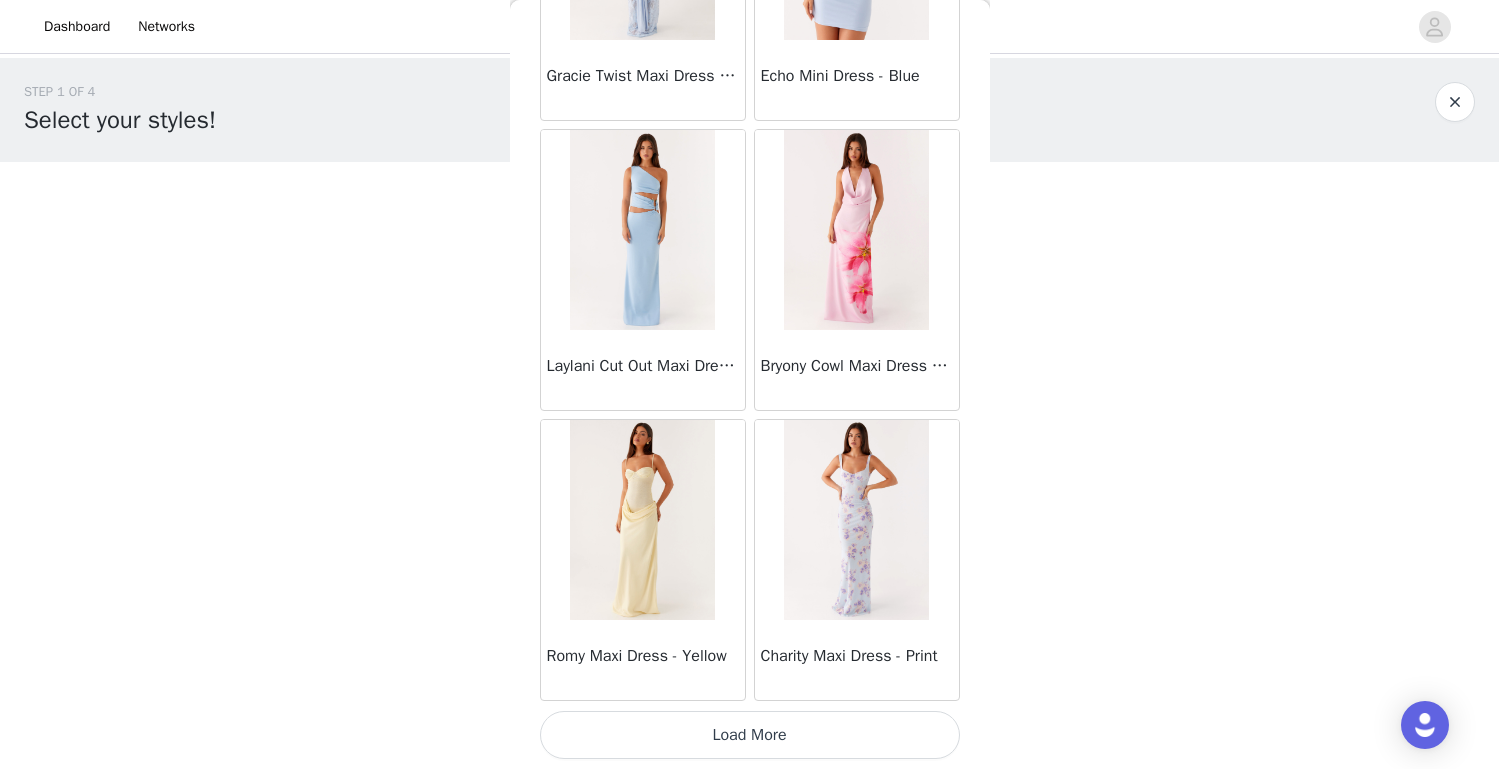 click on "Load More" at bounding box center [750, 735] 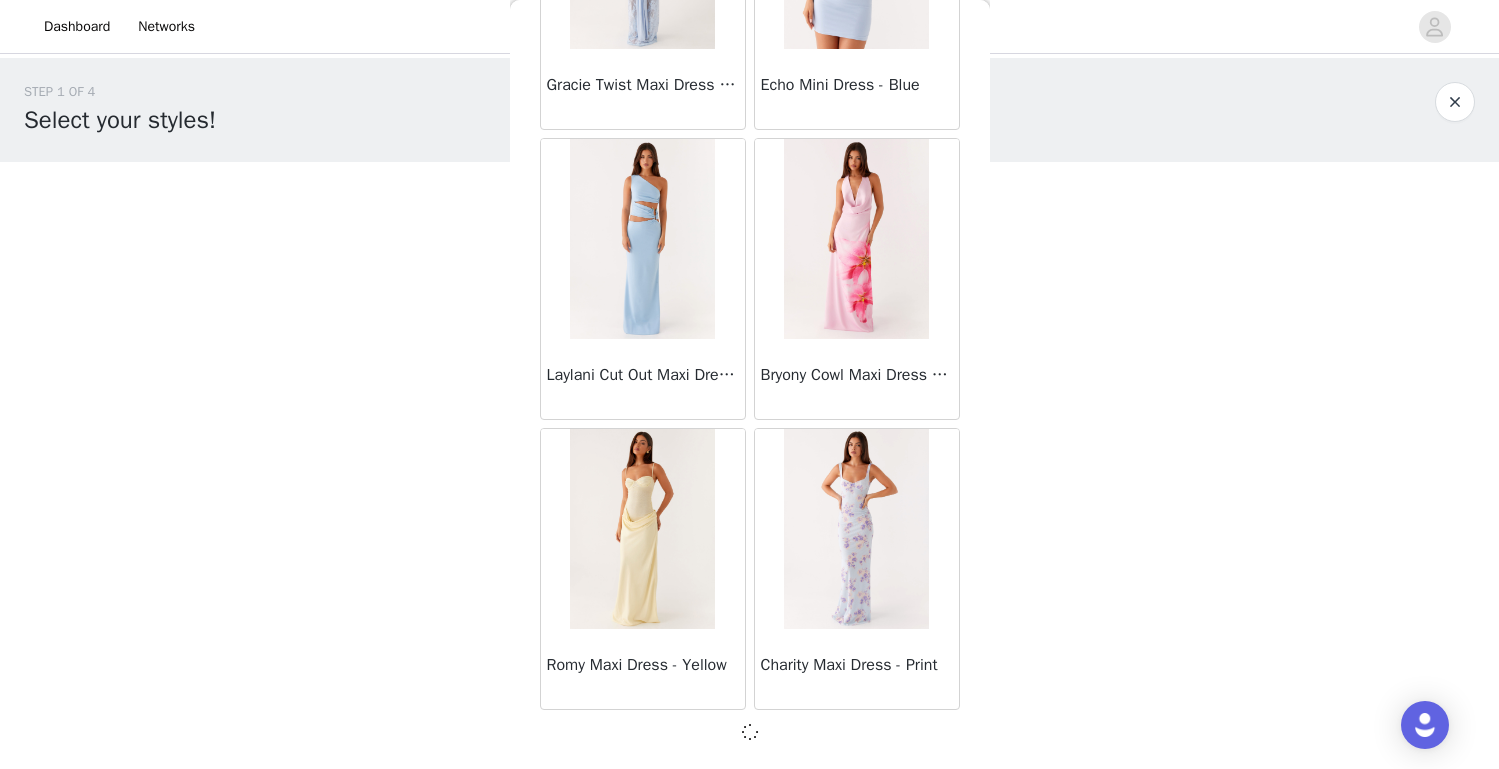 scroll, scrollTop: 5182, scrollLeft: 0, axis: vertical 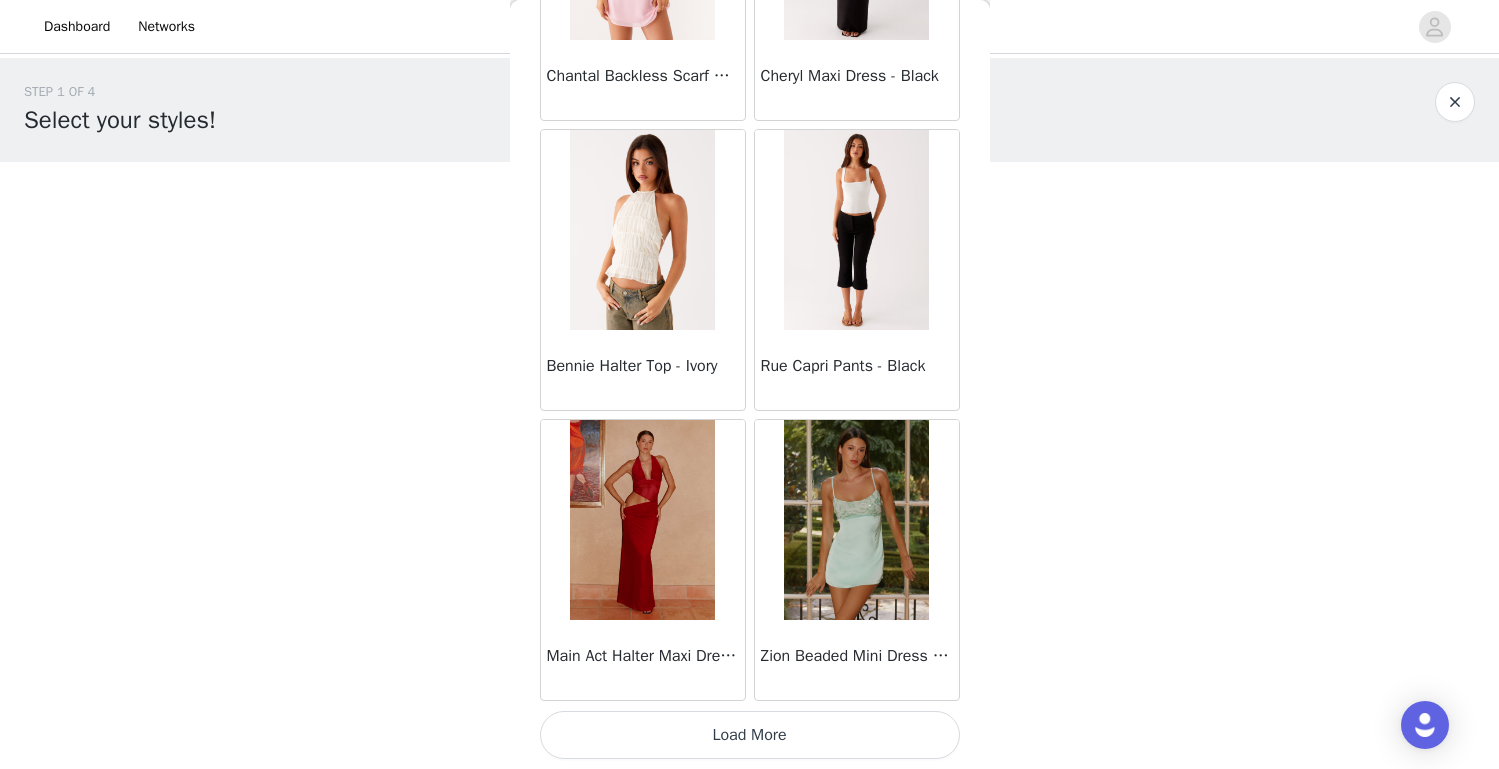 click on "Load More" at bounding box center [750, 735] 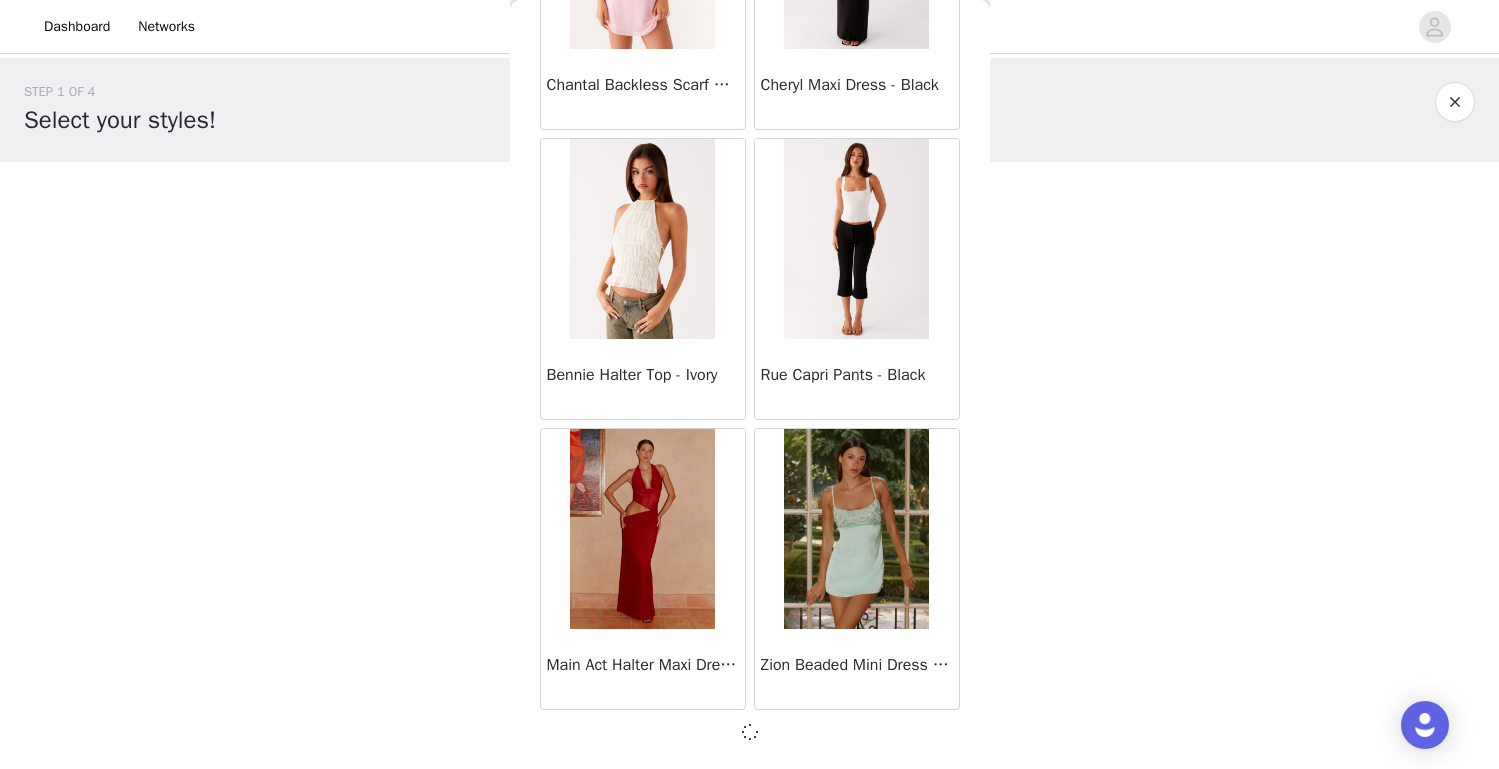 scroll, scrollTop: 8082, scrollLeft: 0, axis: vertical 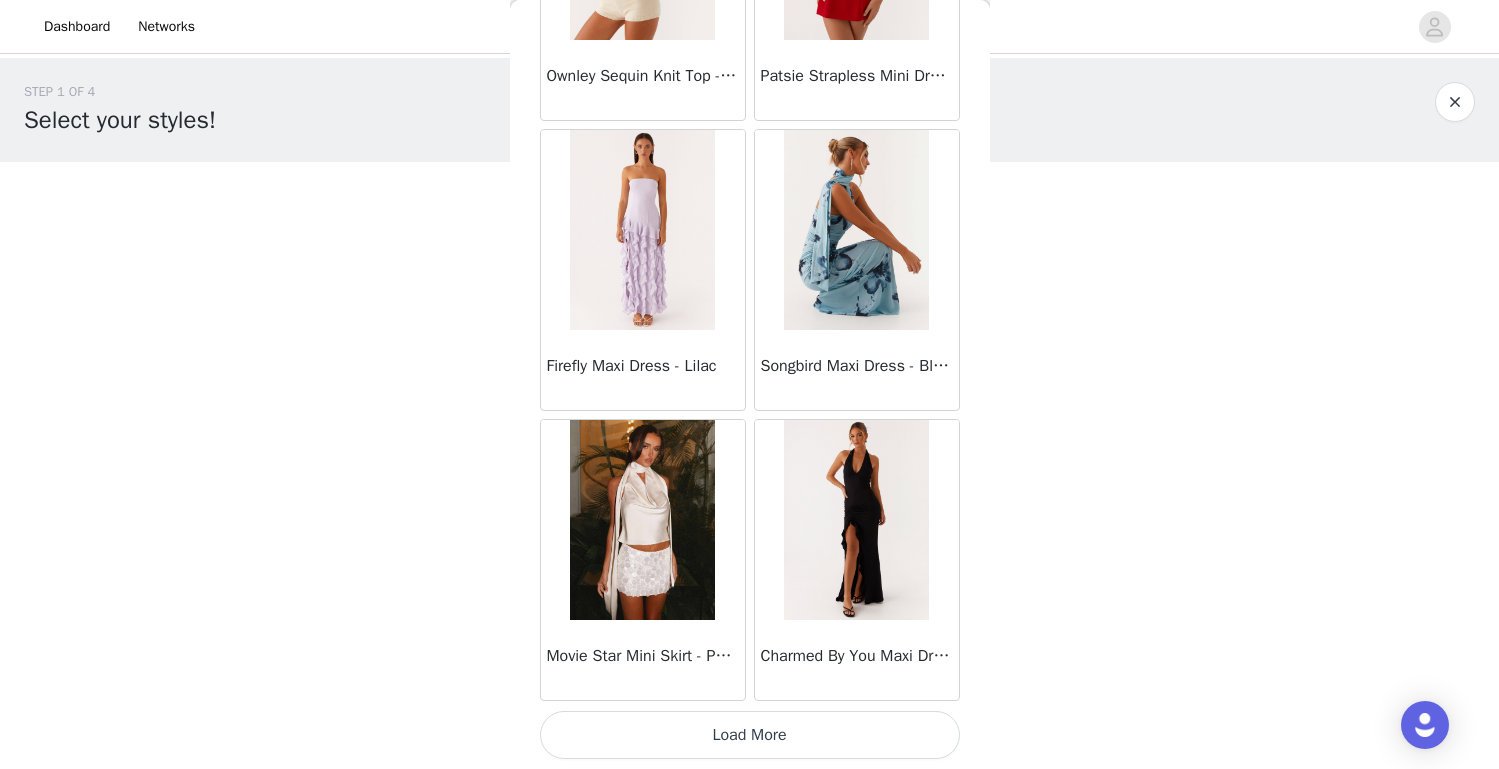 click at bounding box center (856, 520) 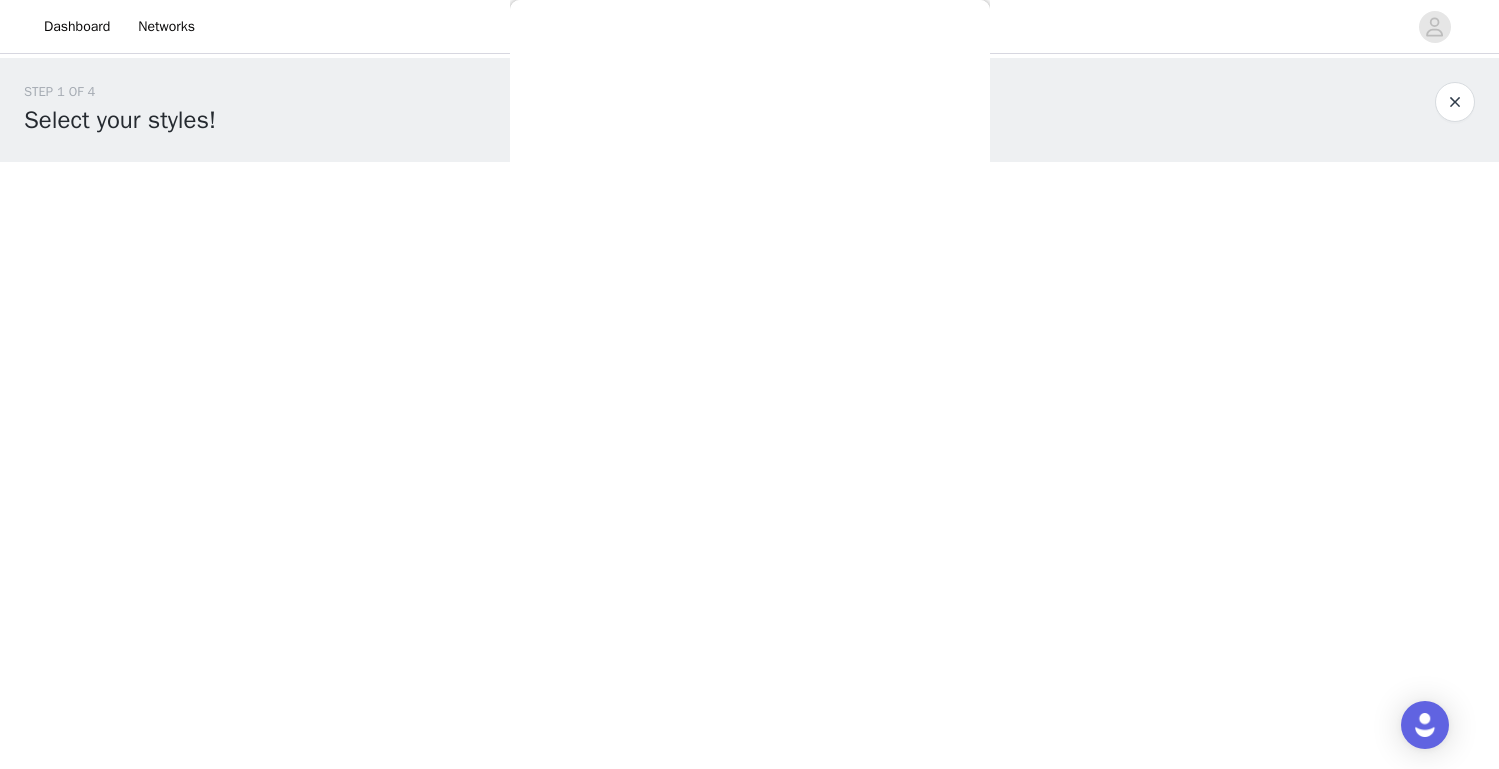 scroll, scrollTop: 0, scrollLeft: 0, axis: both 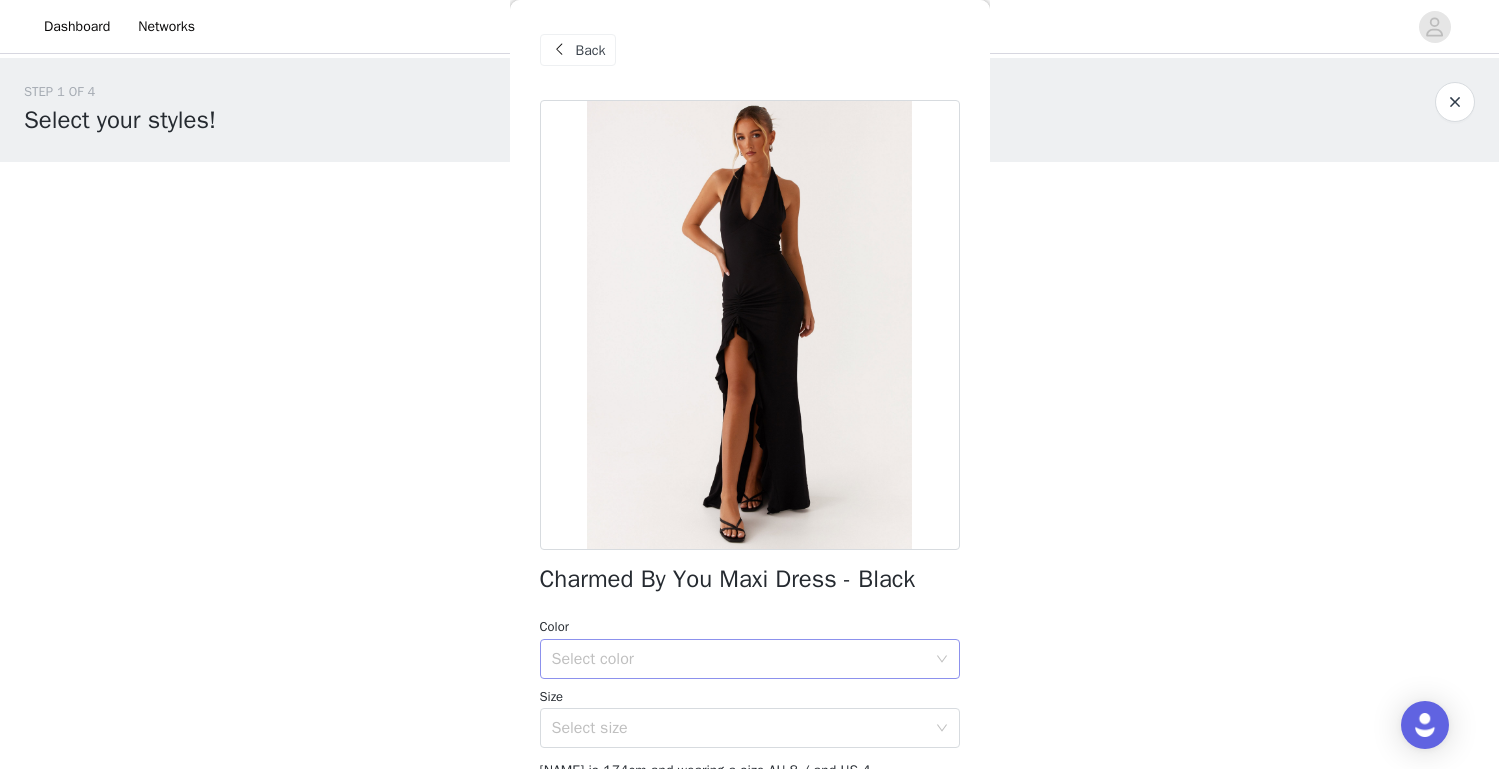 click on "Select color" at bounding box center (739, 659) 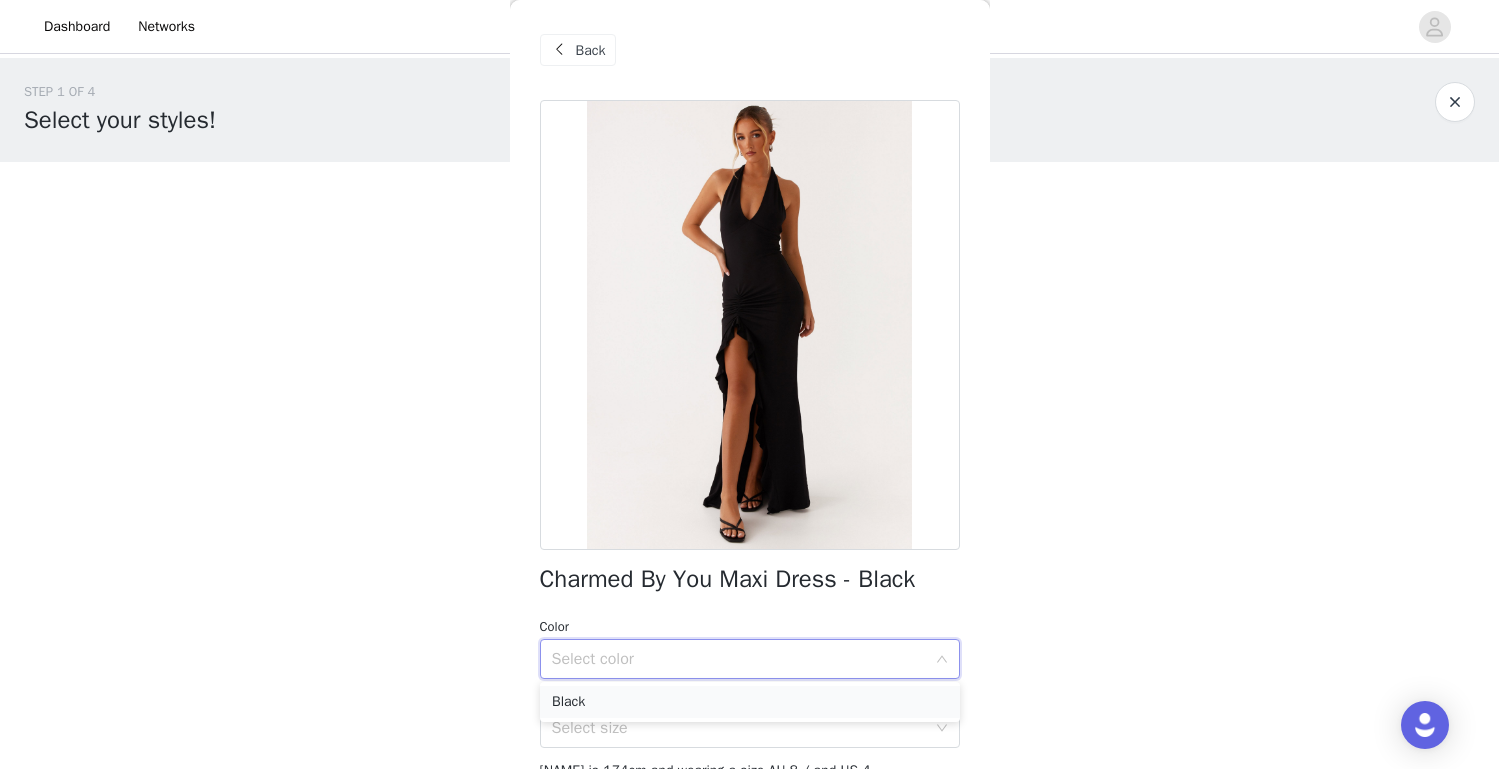 click on "Black" at bounding box center (750, 702) 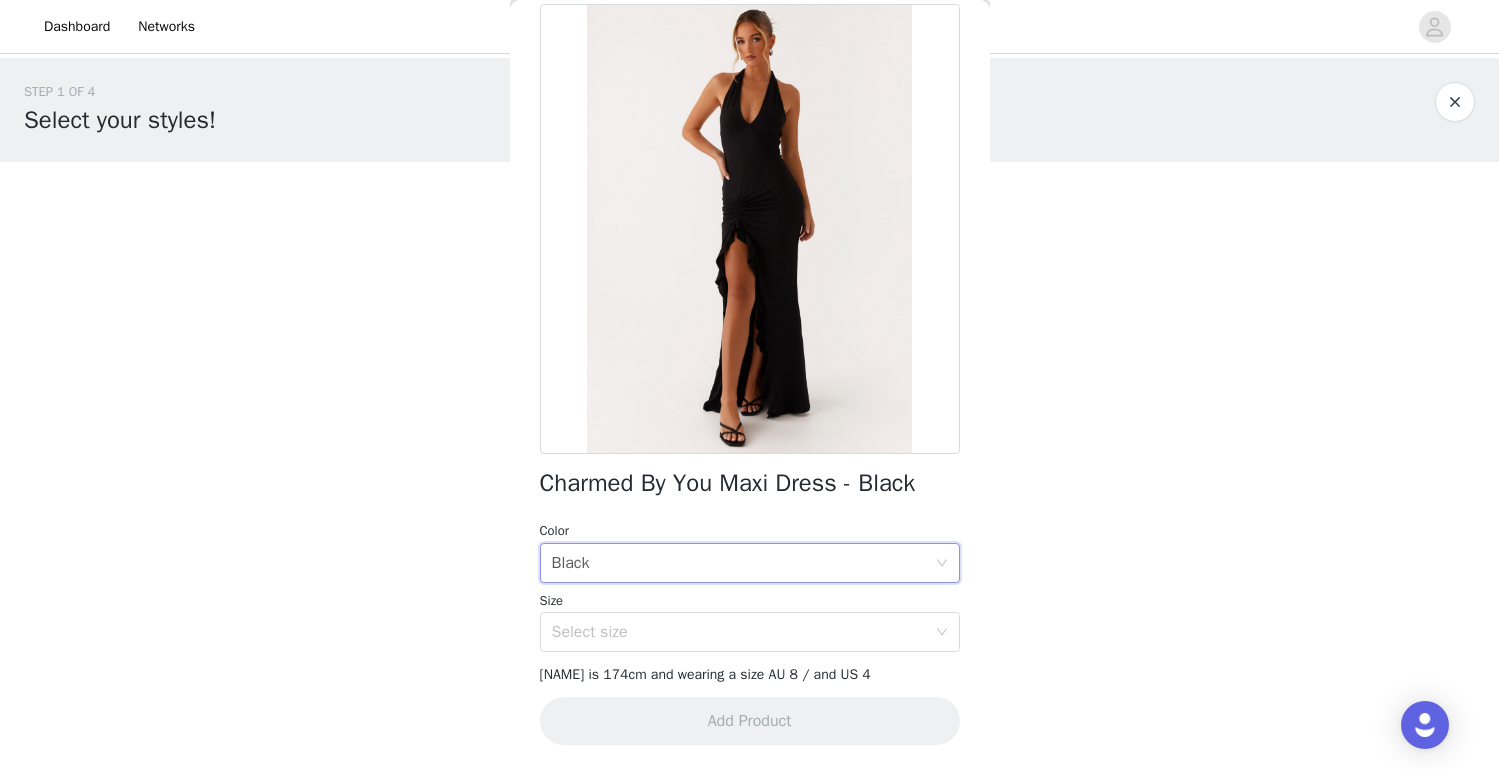 scroll, scrollTop: 124, scrollLeft: 0, axis: vertical 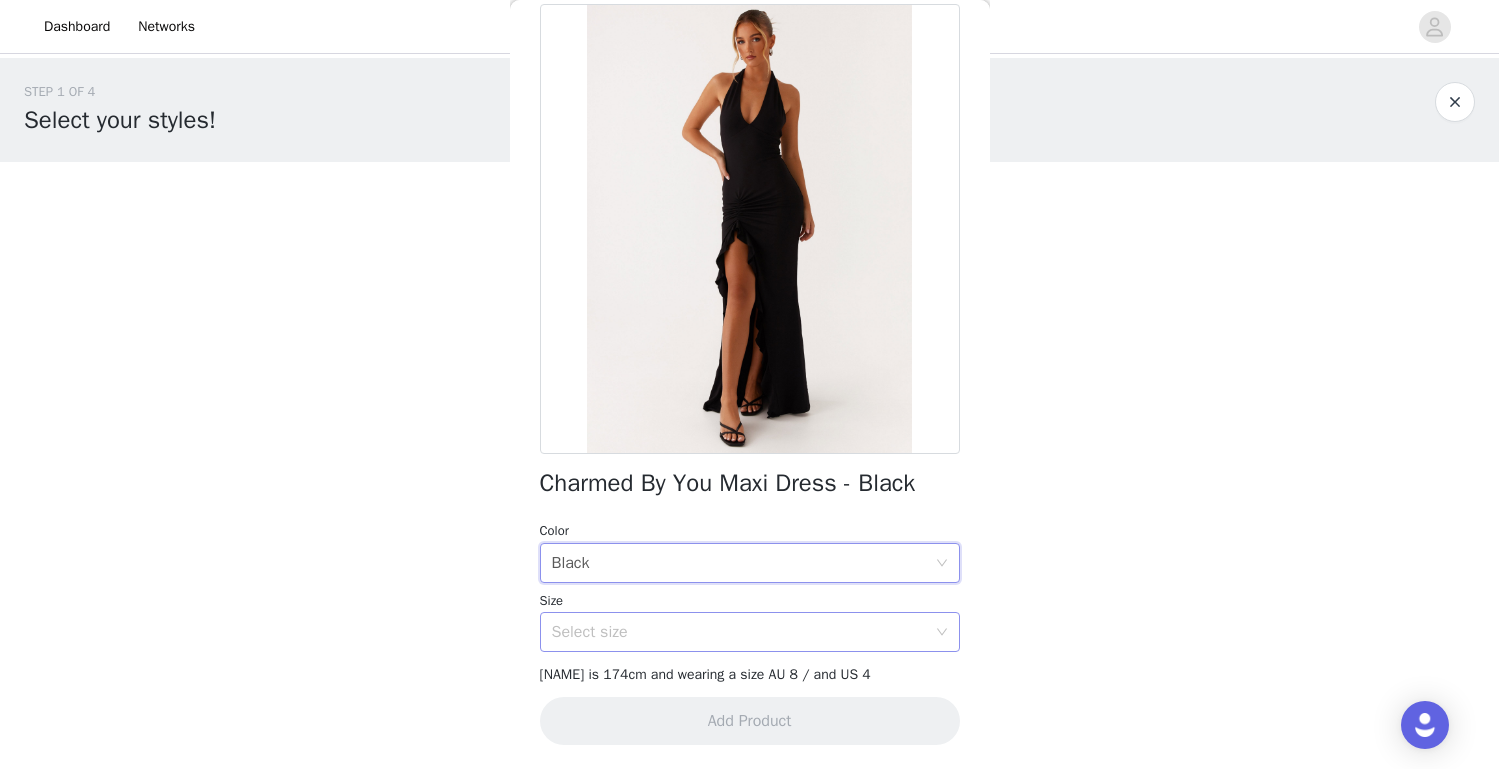 click on "Select size" at bounding box center [739, 632] 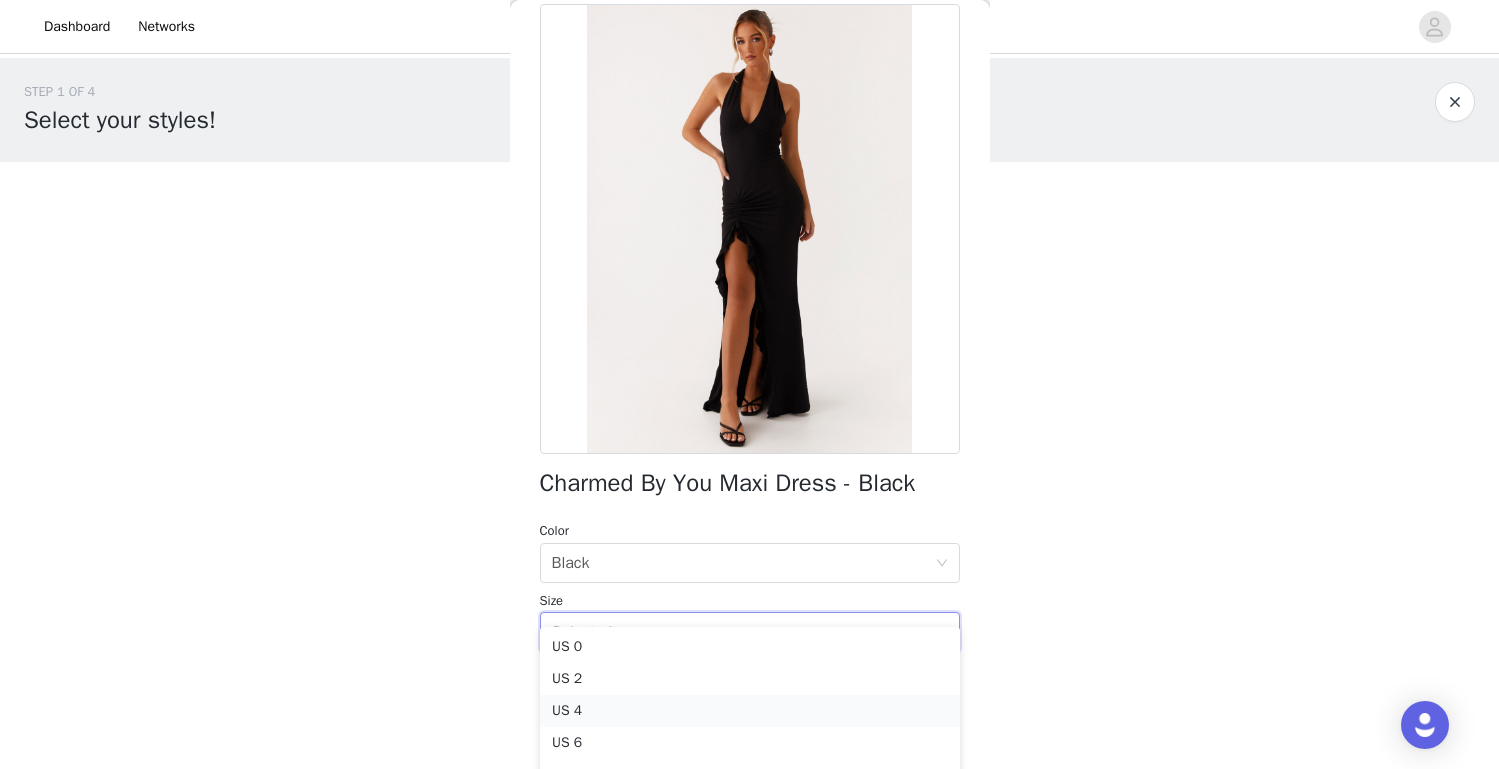 scroll, scrollTop: 0, scrollLeft: 0, axis: both 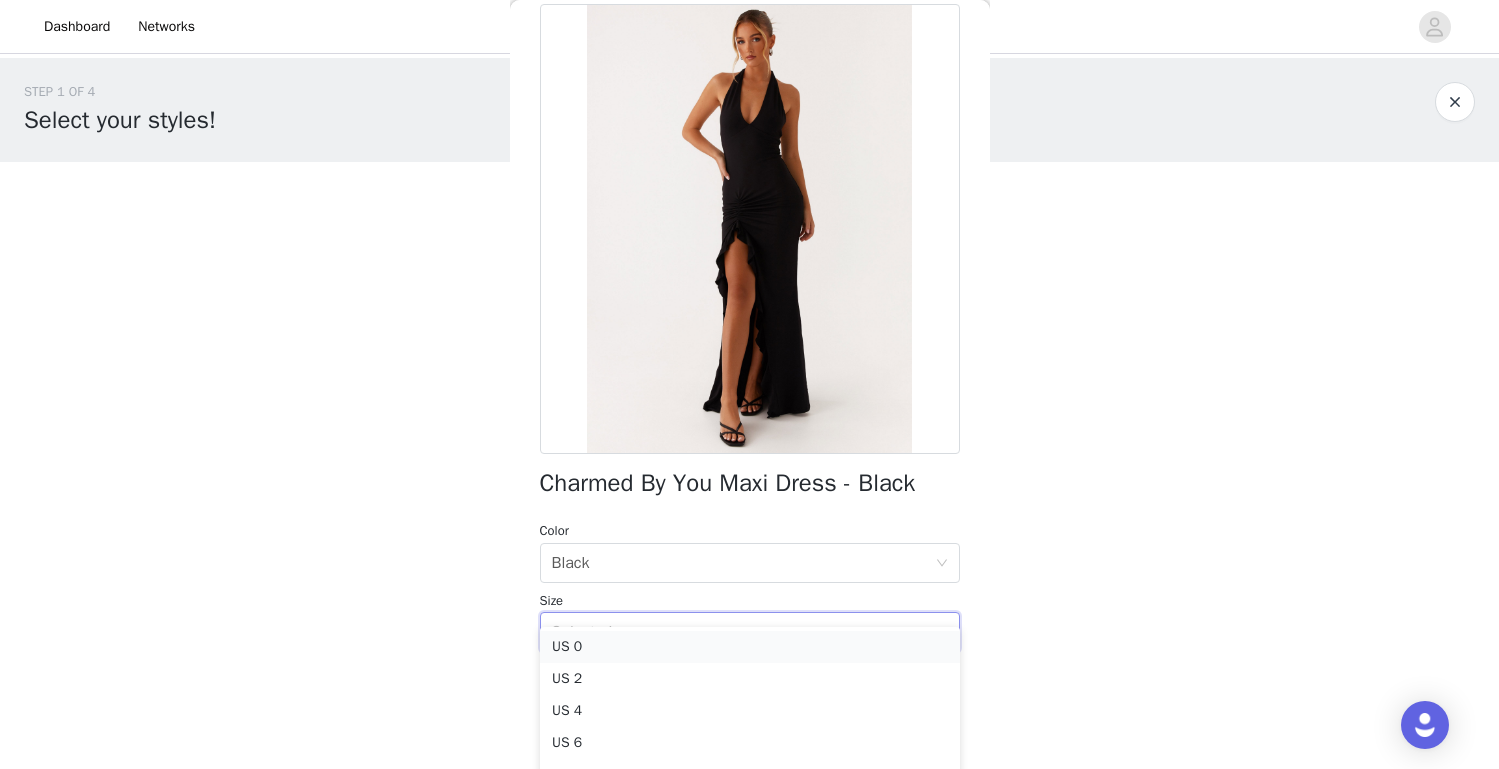 click on "US 0" at bounding box center (750, 647) 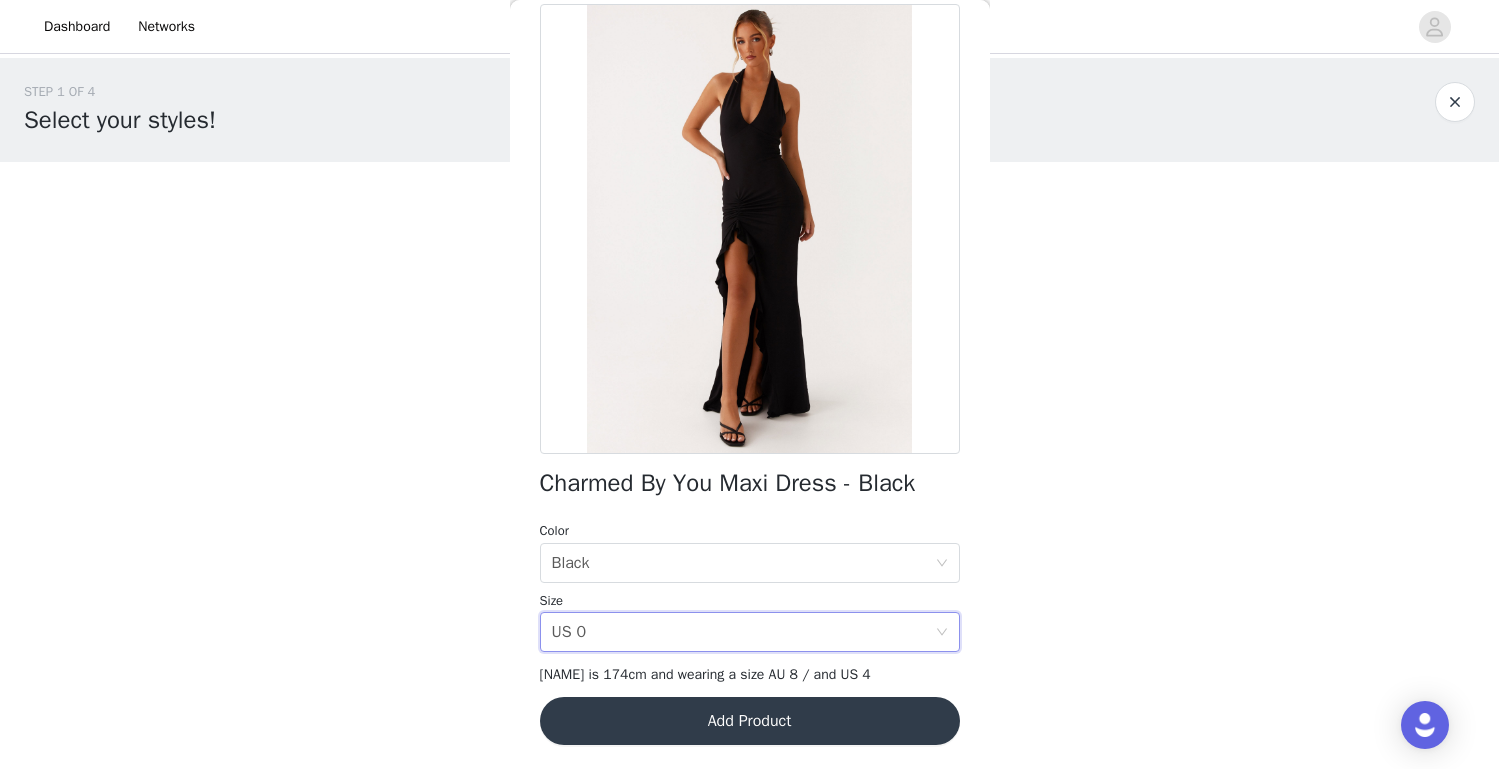 scroll, scrollTop: 326, scrollLeft: 0, axis: vertical 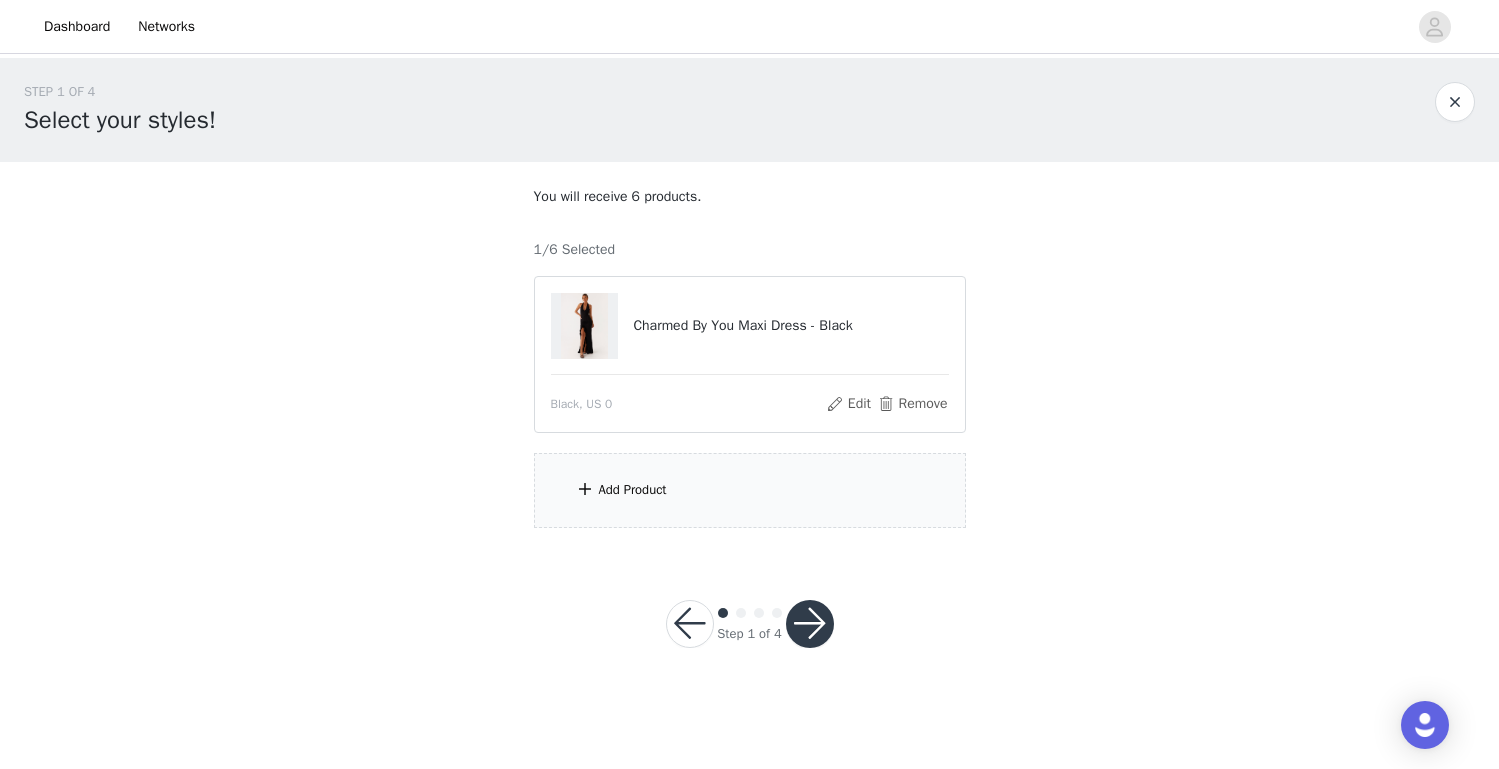 click on "Add Product" at bounding box center [750, 490] 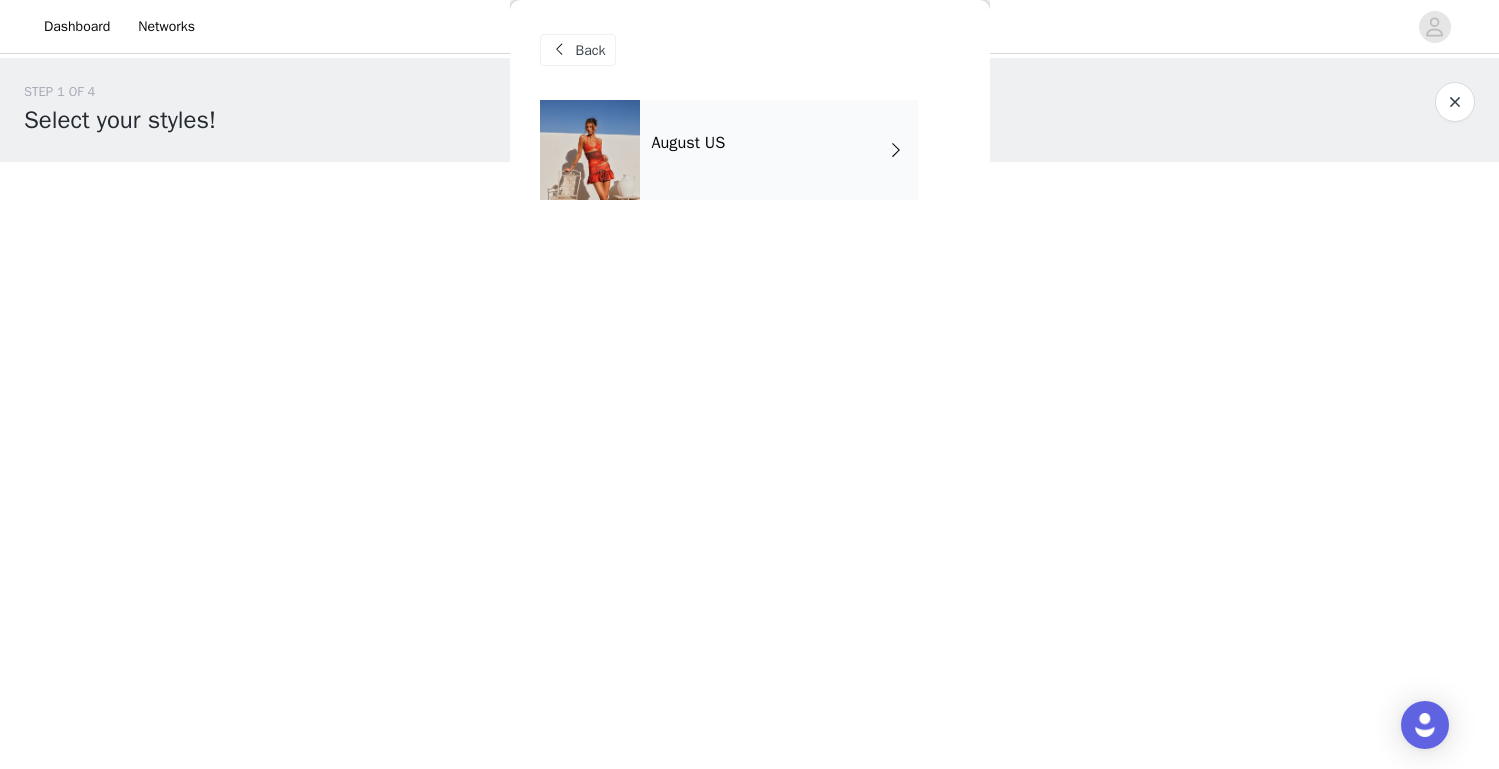 click on "August US" at bounding box center (779, 150) 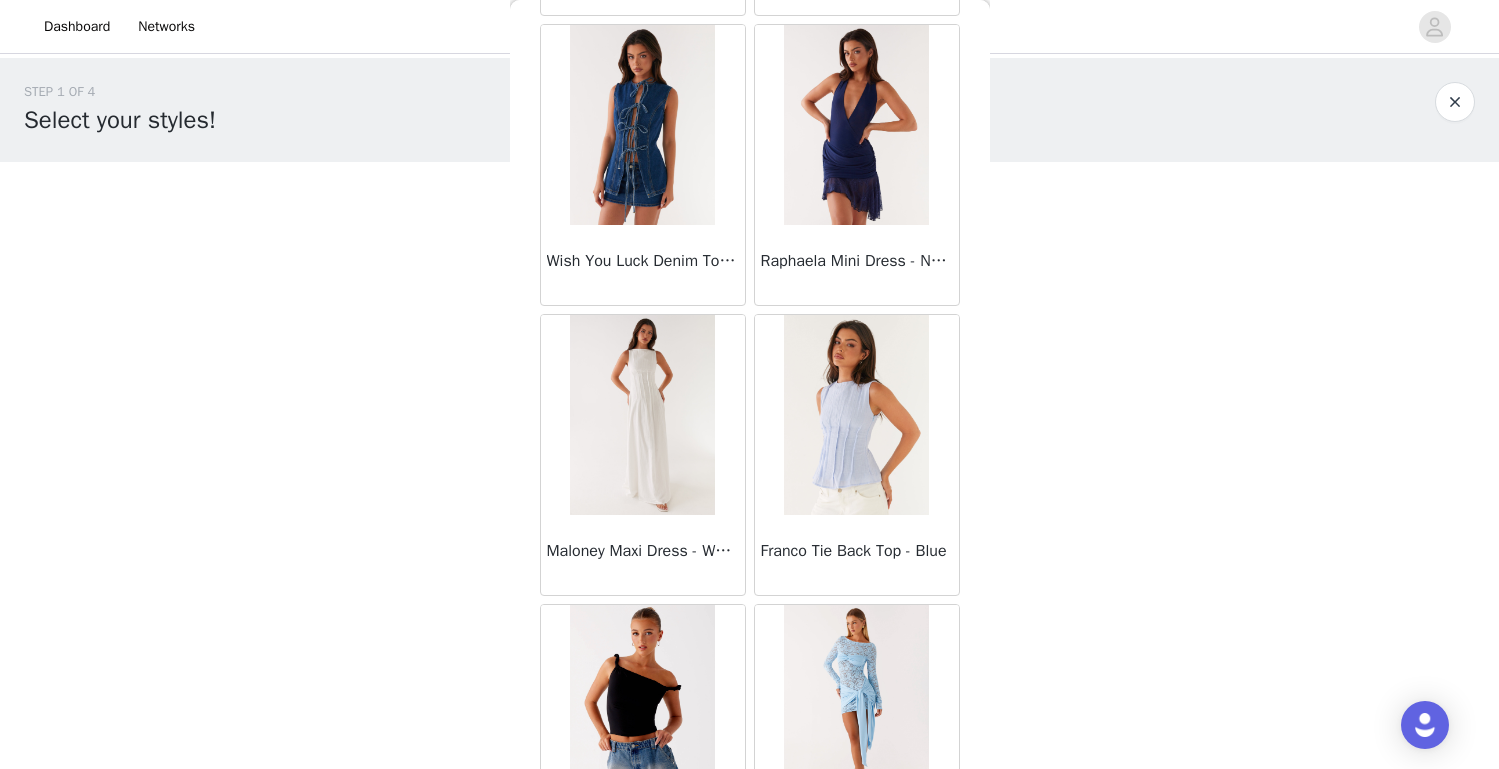 scroll, scrollTop: 2291, scrollLeft: 0, axis: vertical 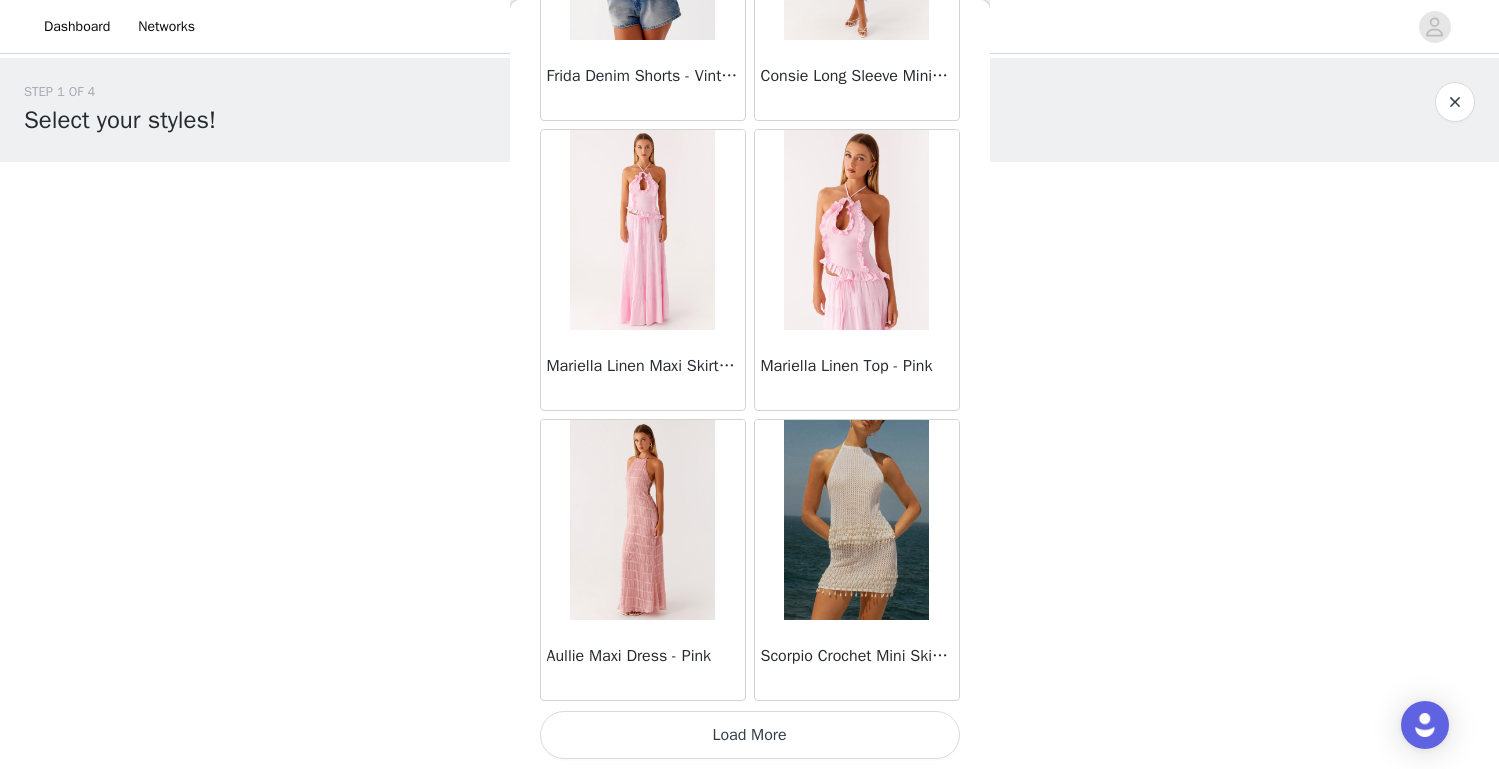 click on "Load More" at bounding box center [750, 735] 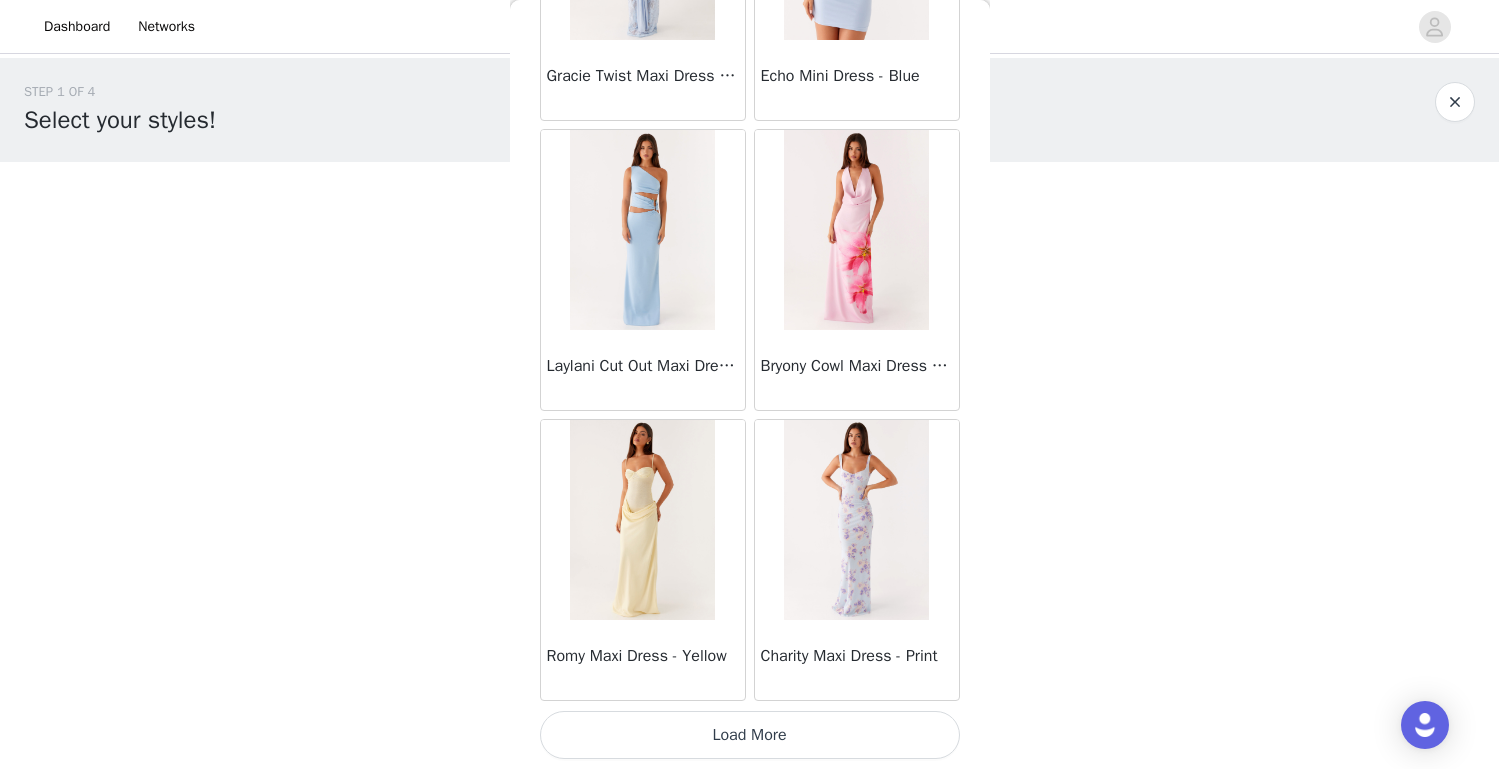 scroll, scrollTop: 5191, scrollLeft: 0, axis: vertical 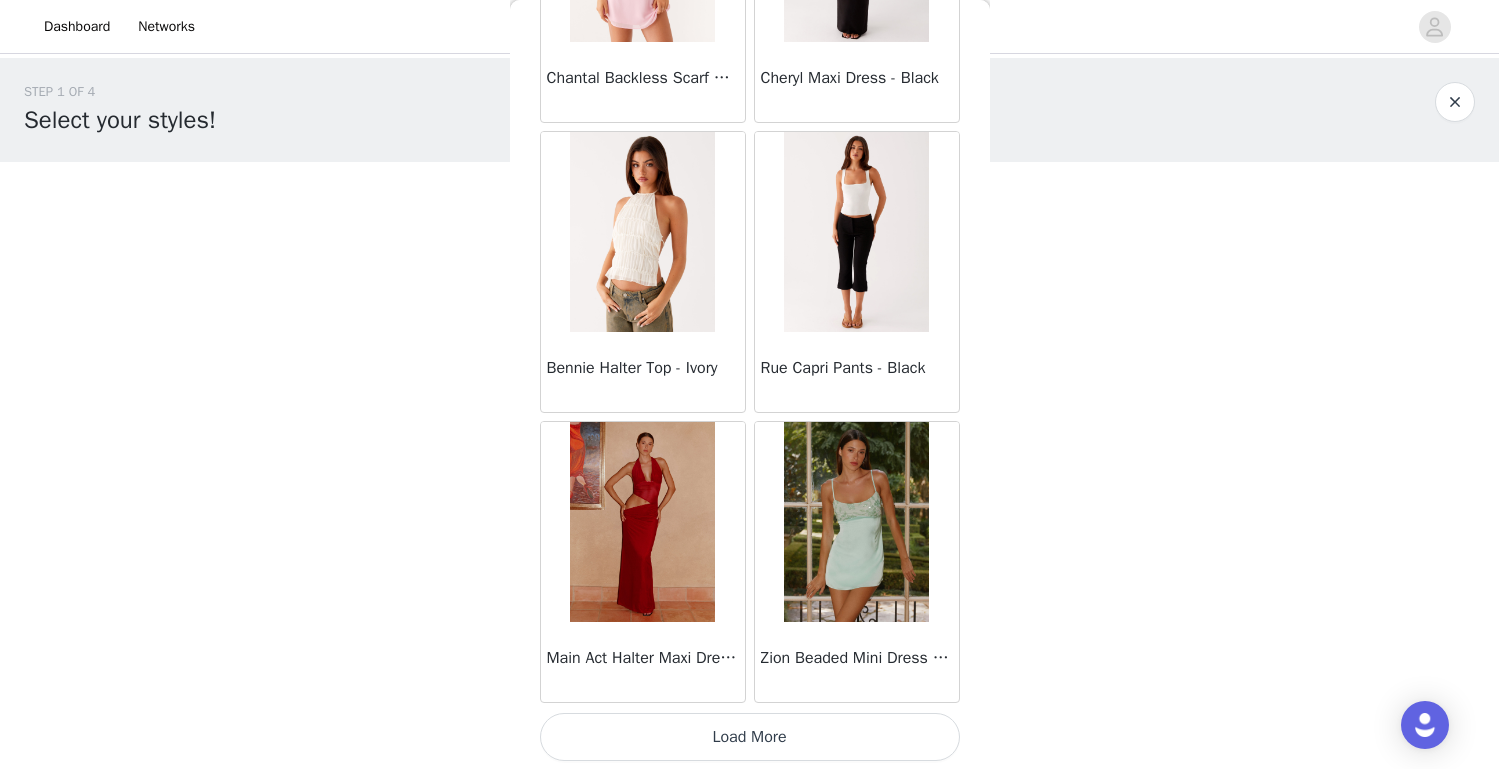 click on "Load More" at bounding box center (750, 737) 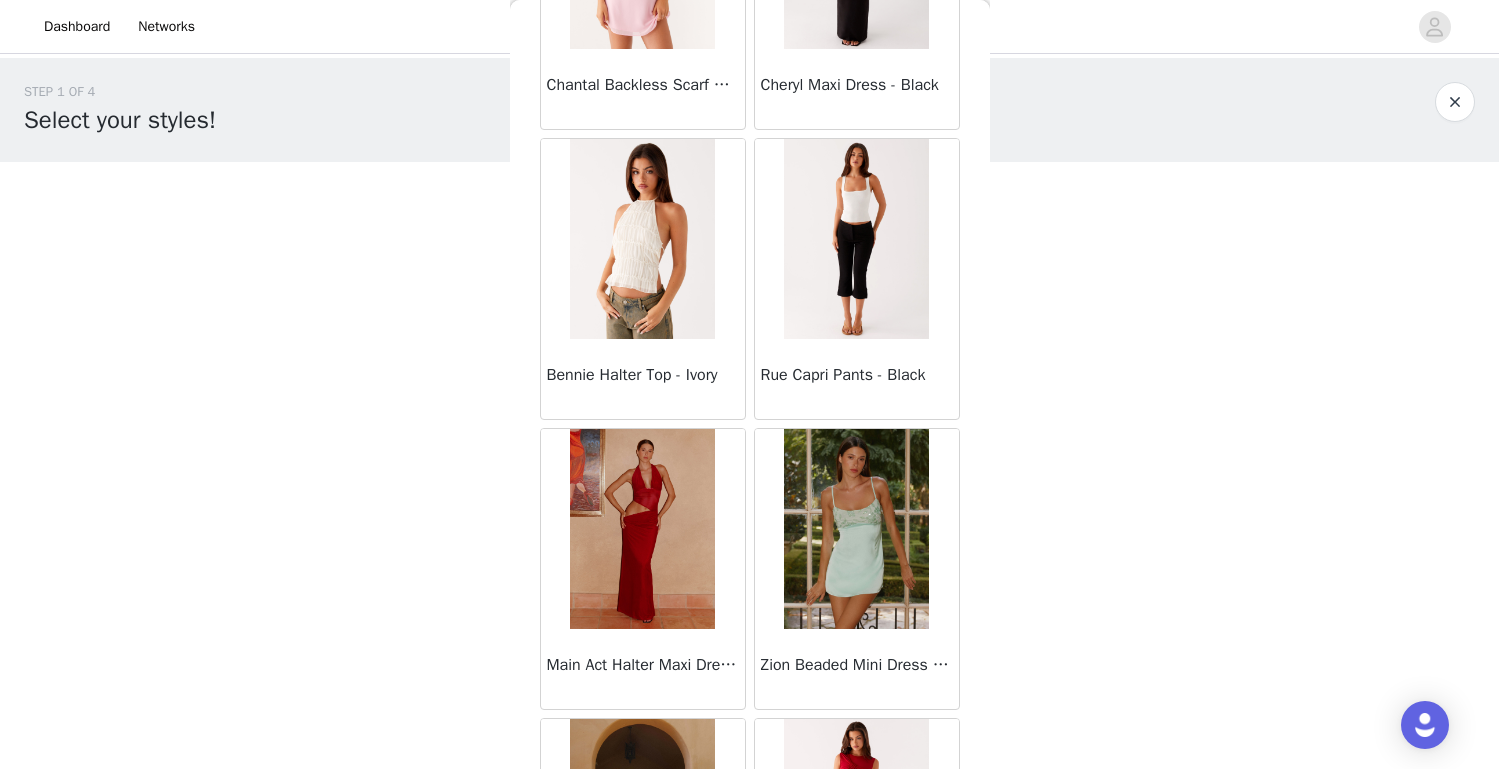 scroll, scrollTop: 0, scrollLeft: 0, axis: both 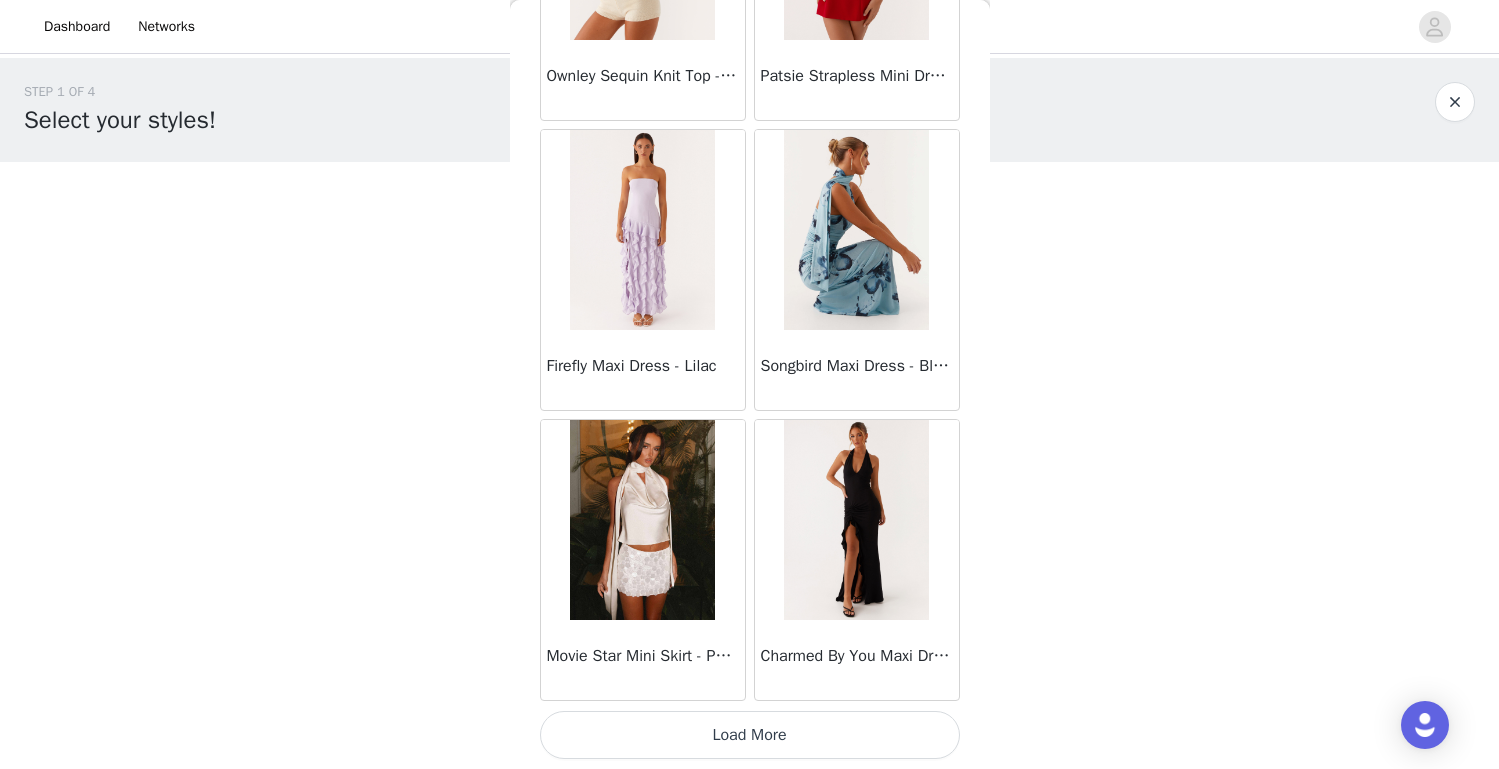 click on "Load More" at bounding box center [750, 735] 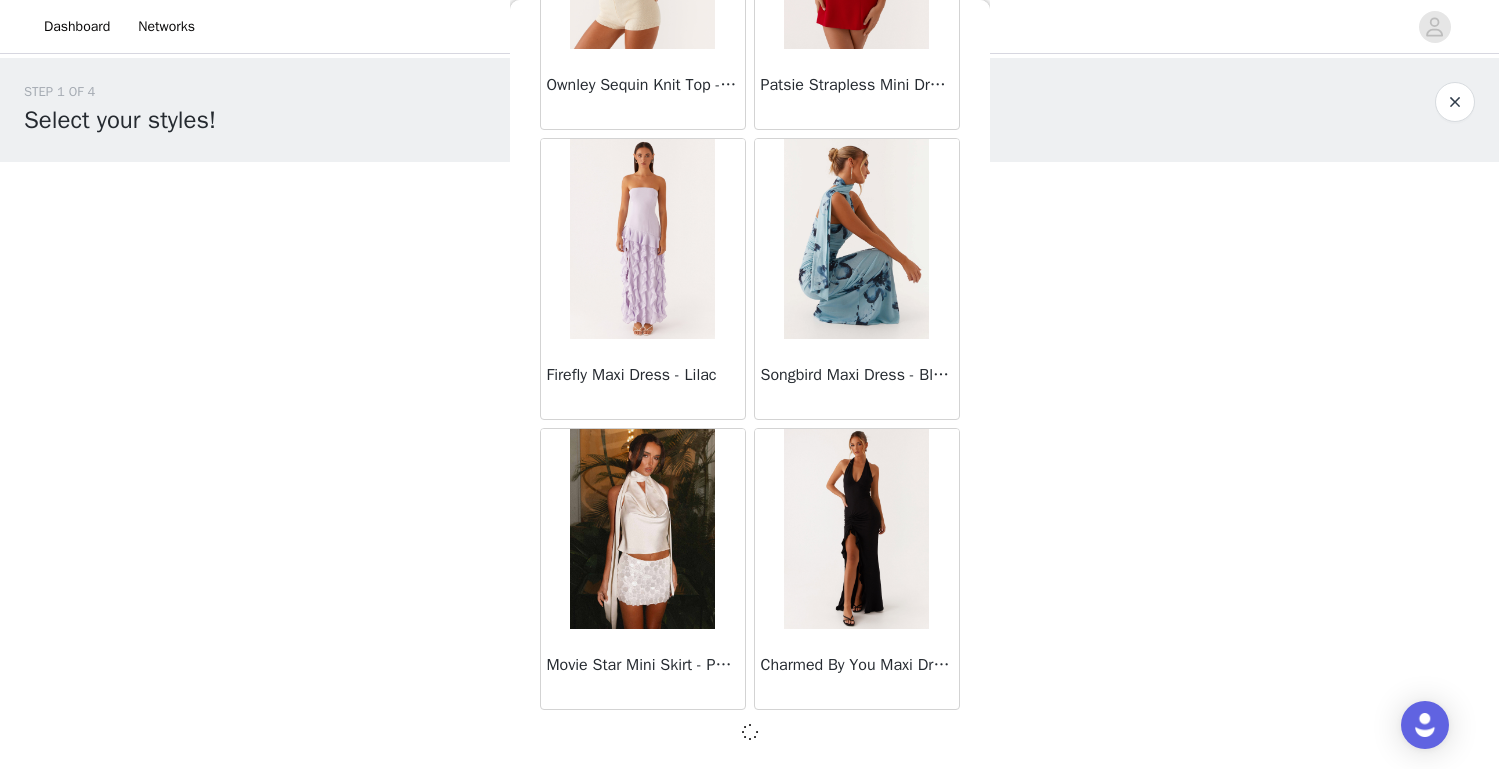 scroll, scrollTop: 10982, scrollLeft: 0, axis: vertical 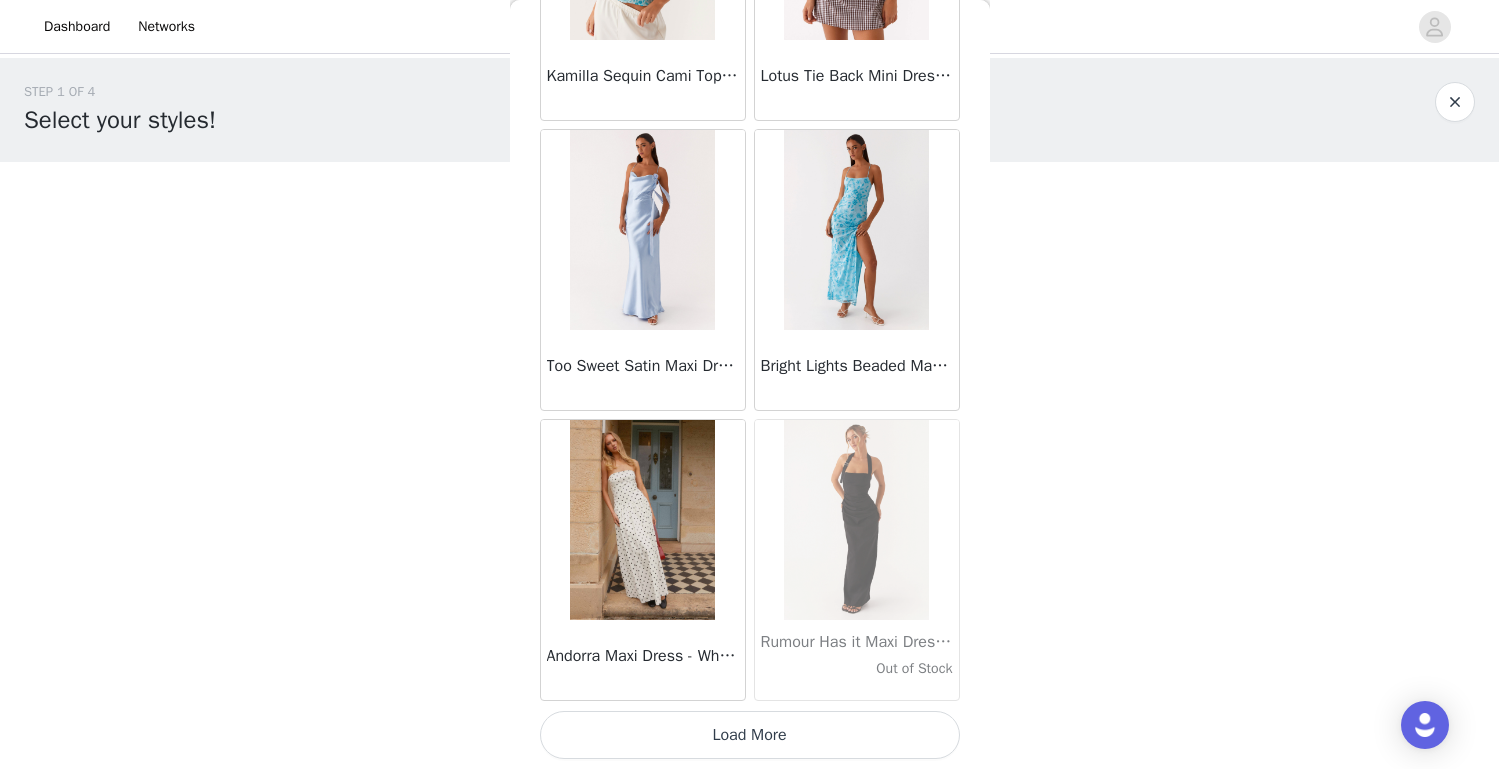 click on "Load More" at bounding box center (750, 735) 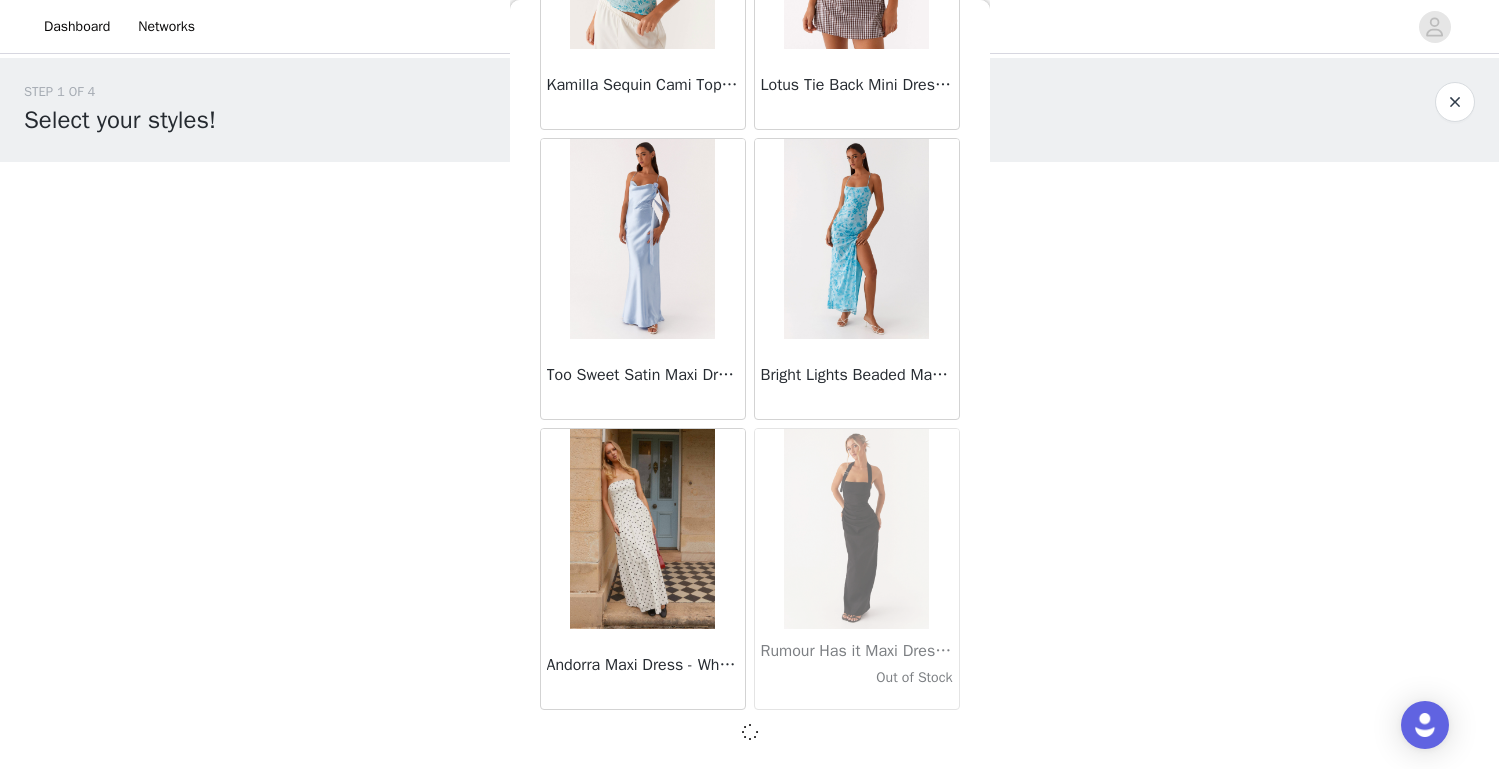 scroll, scrollTop: 0, scrollLeft: 0, axis: both 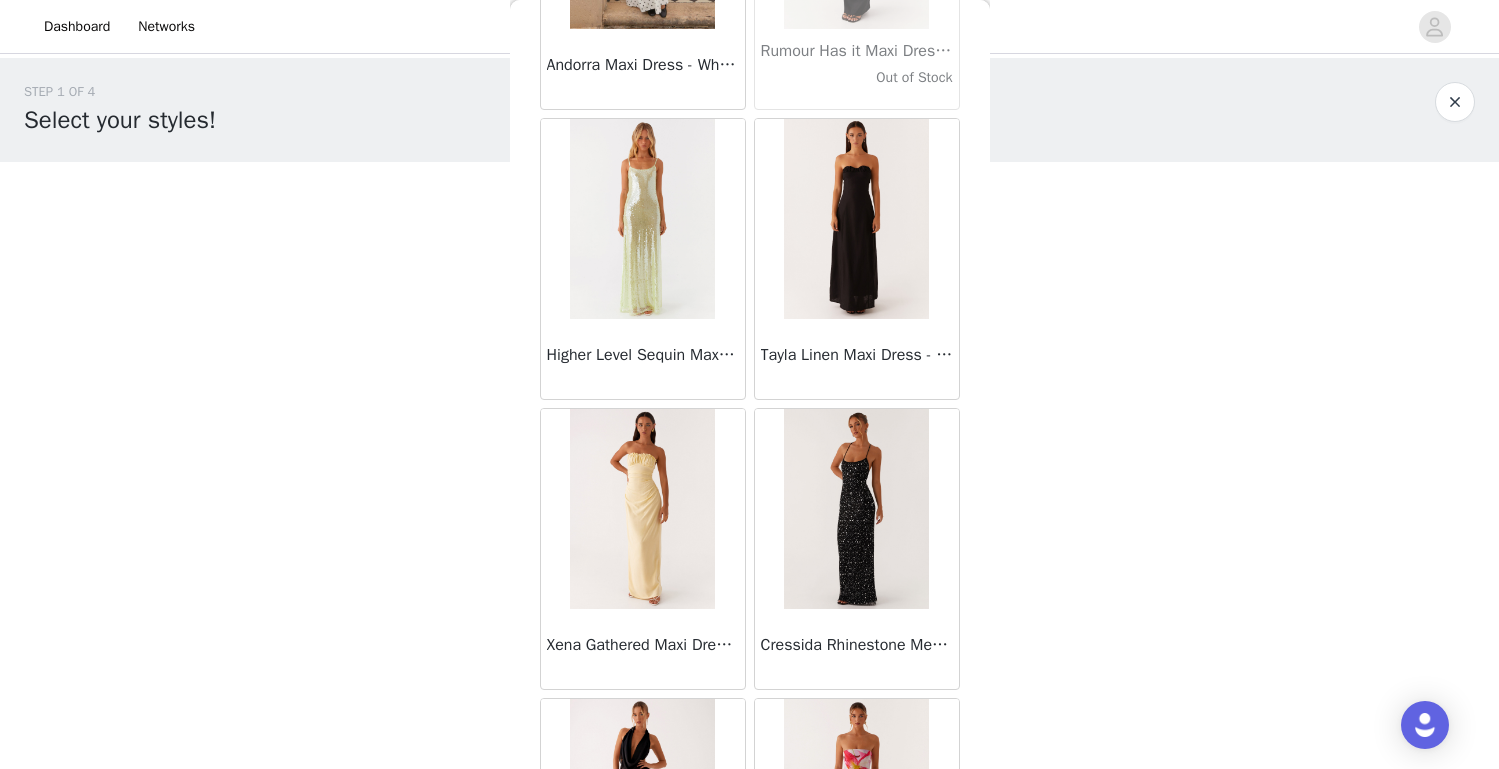 click at bounding box center (856, 509) 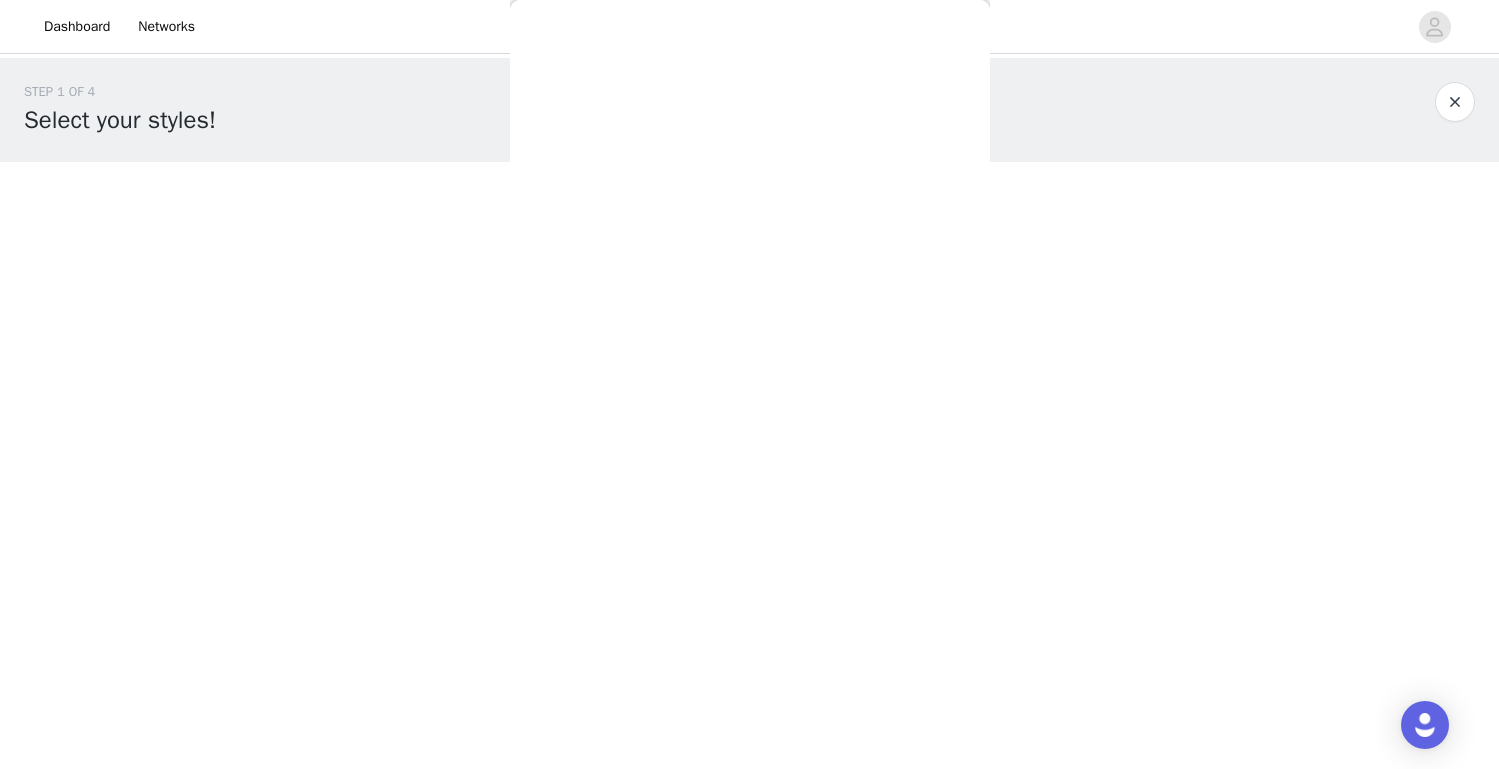 scroll, scrollTop: 332, scrollLeft: 0, axis: vertical 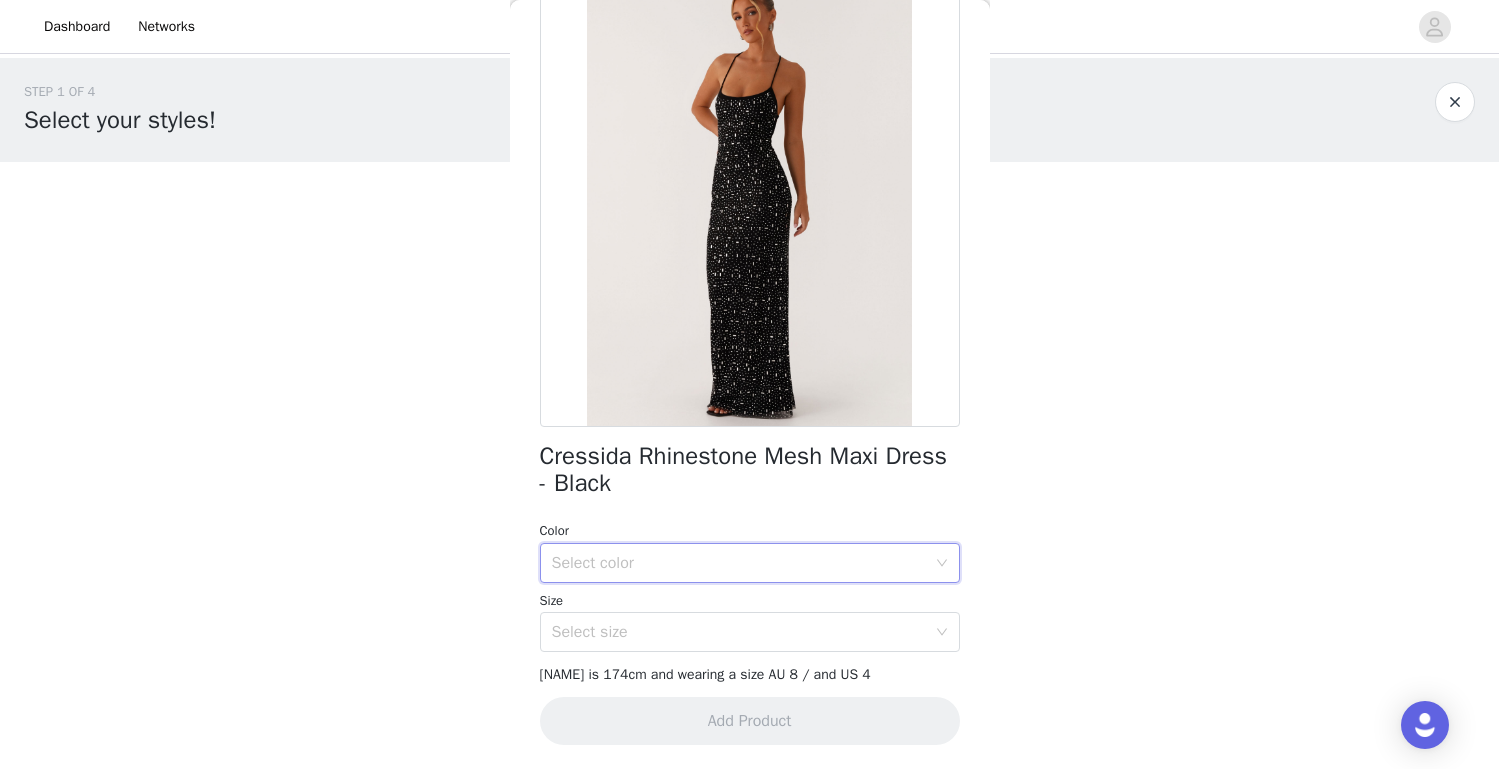 click on "Select color" at bounding box center [743, 563] 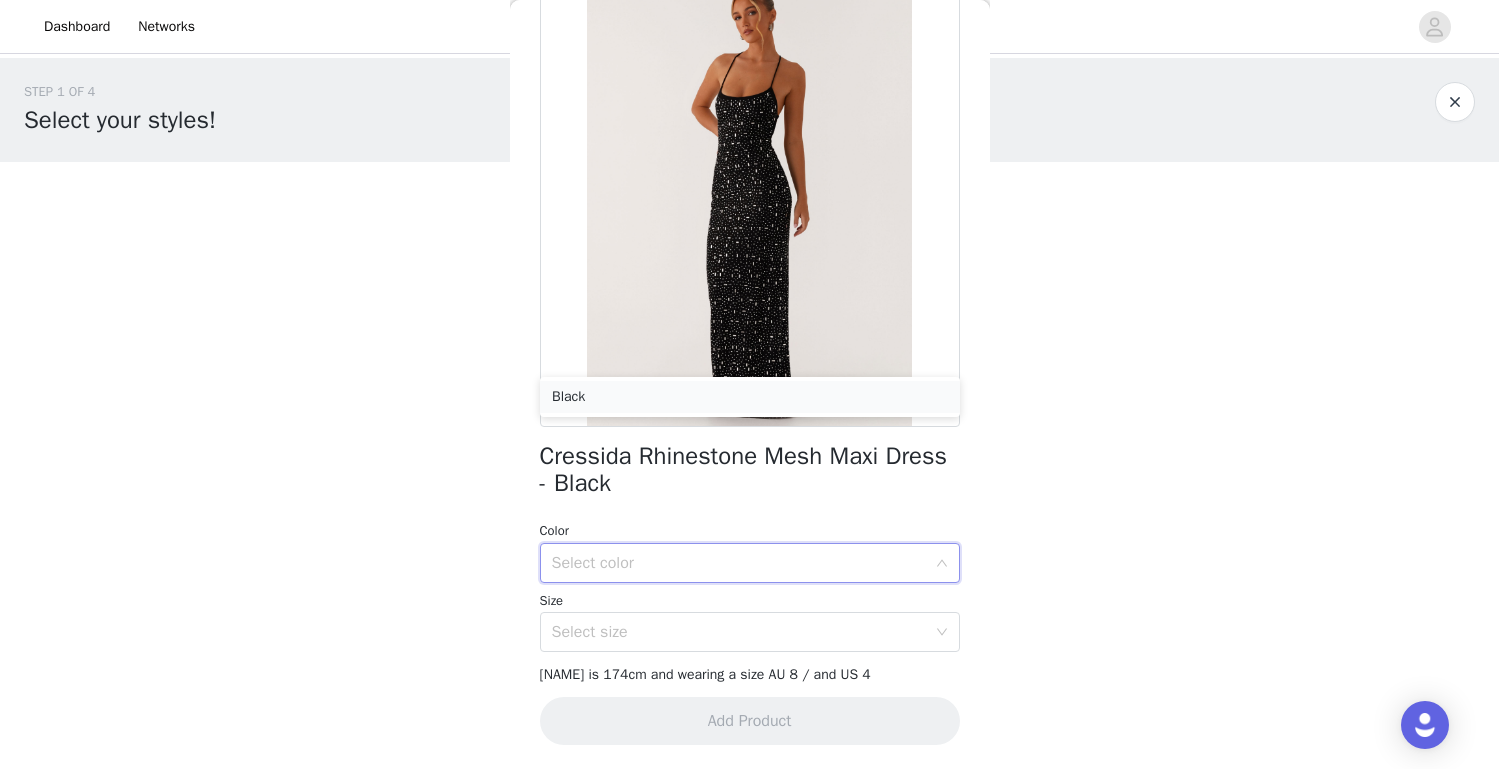 click on "Black" at bounding box center [750, 397] 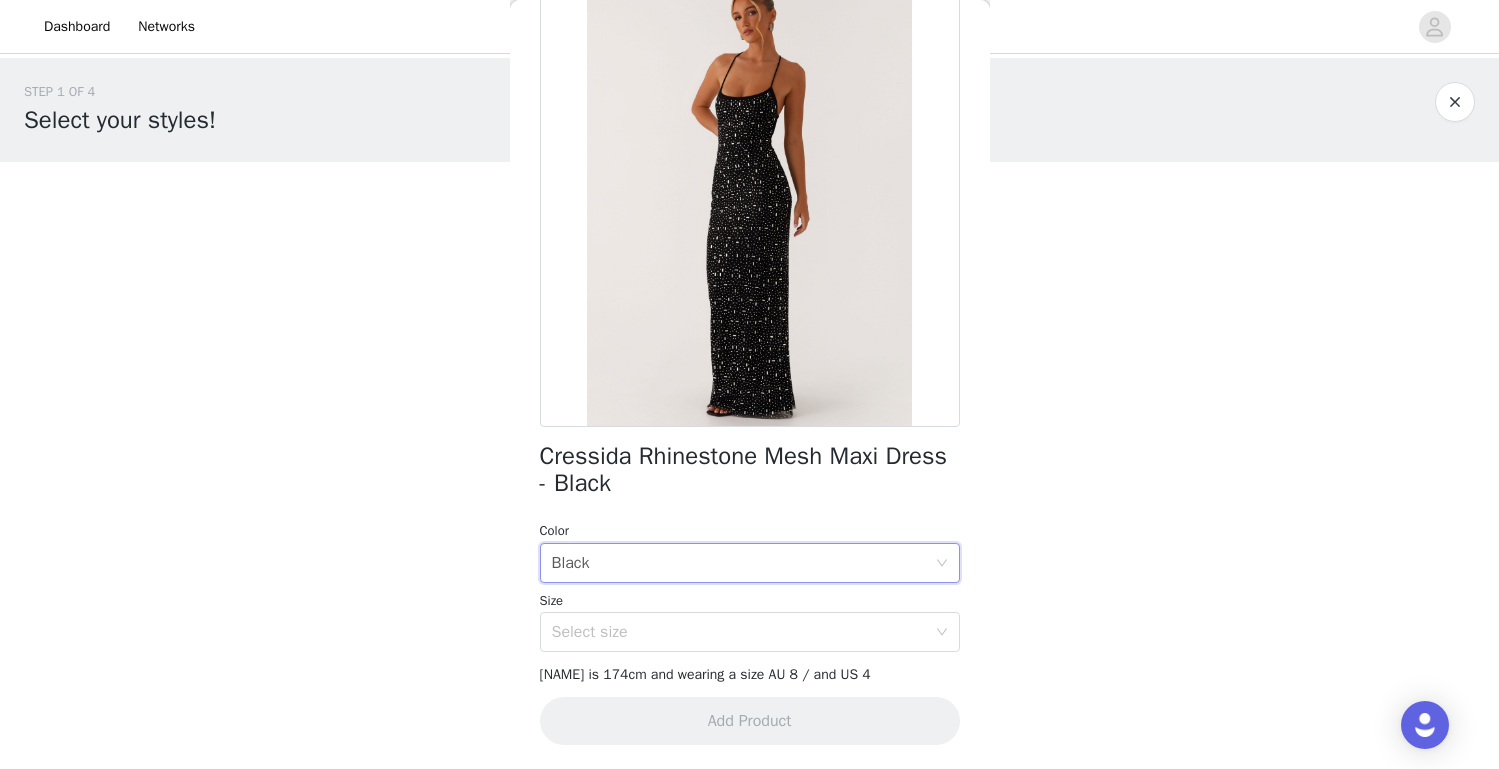 click on "Size" at bounding box center (750, 601) 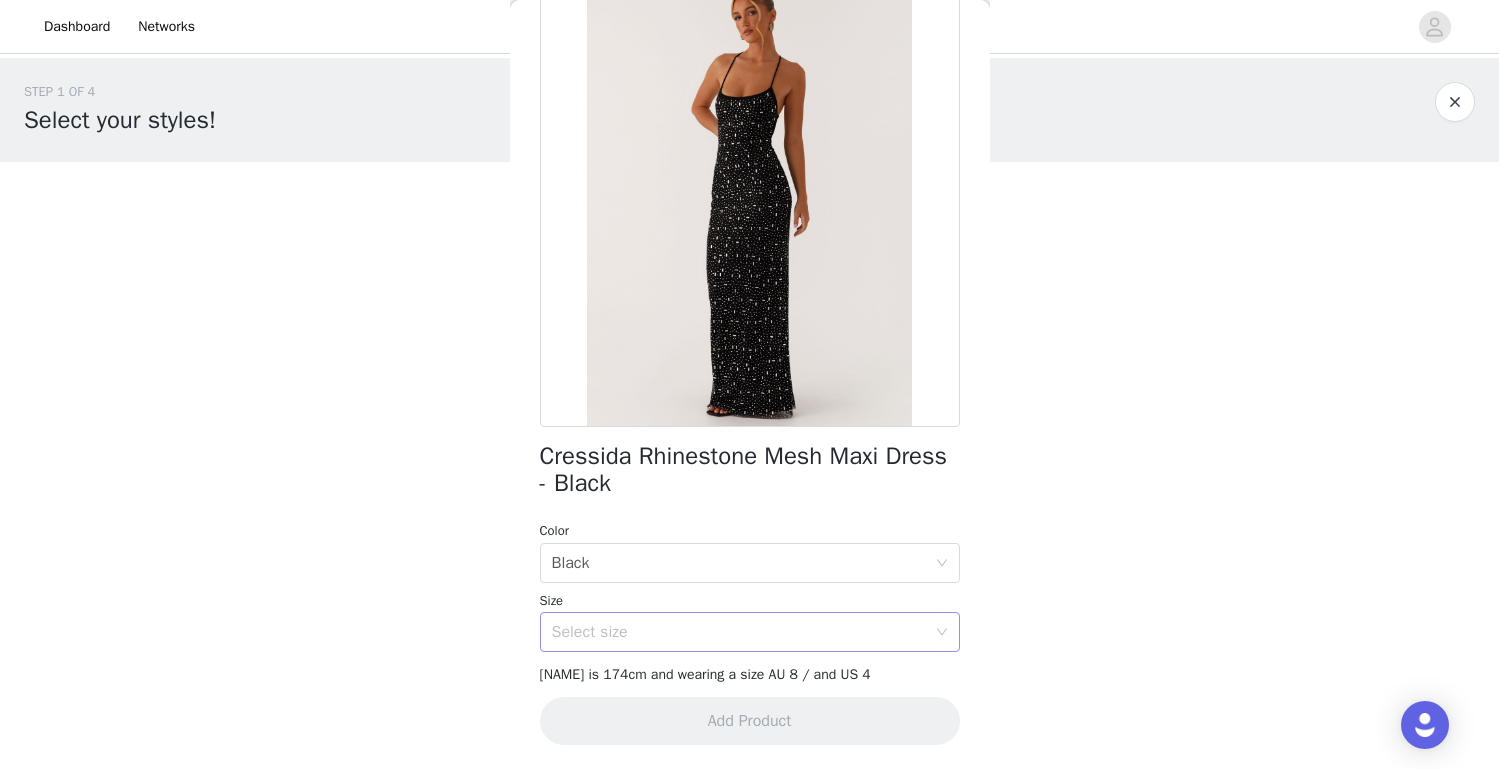click on "Select size" at bounding box center (739, 632) 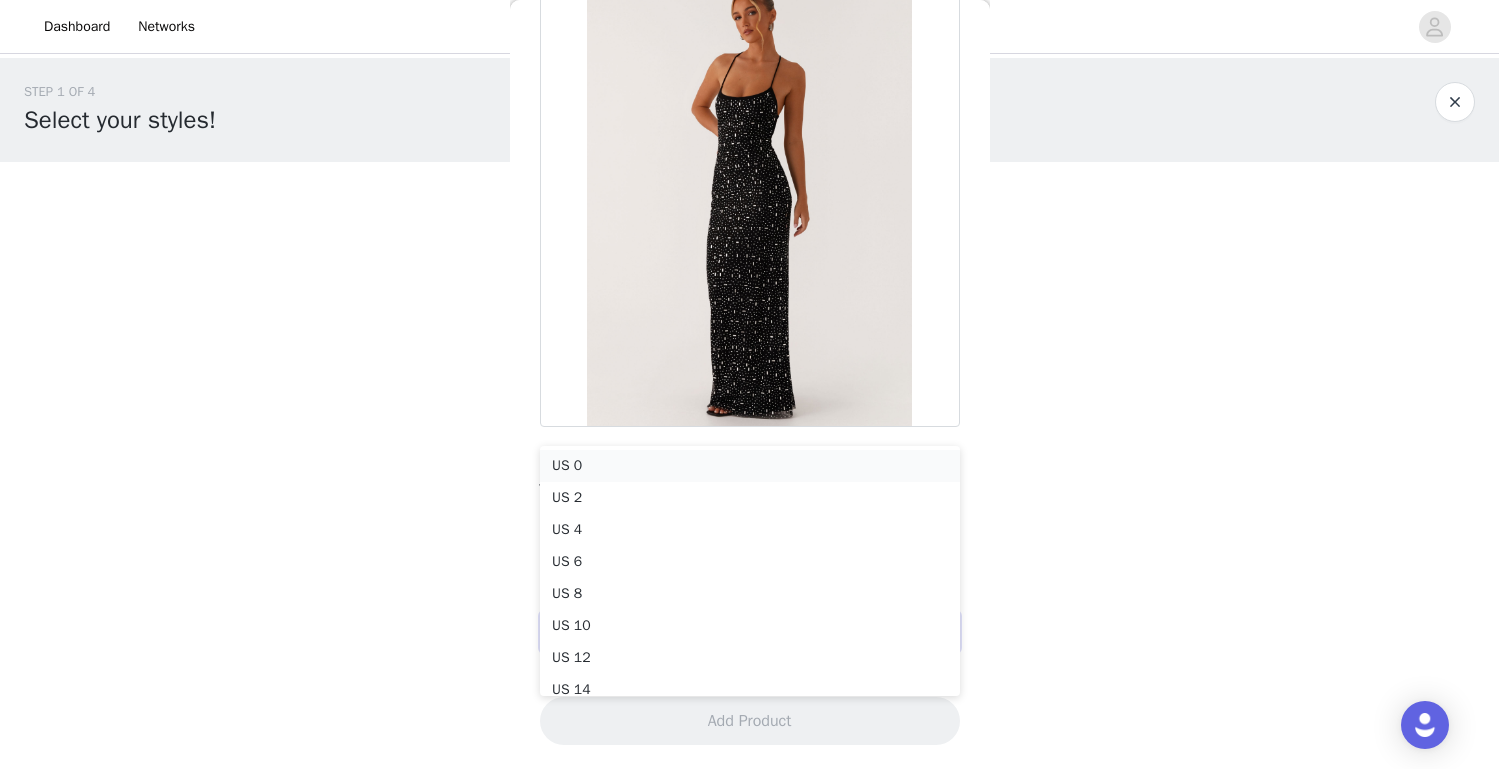 click on "US 0" at bounding box center (750, 466) 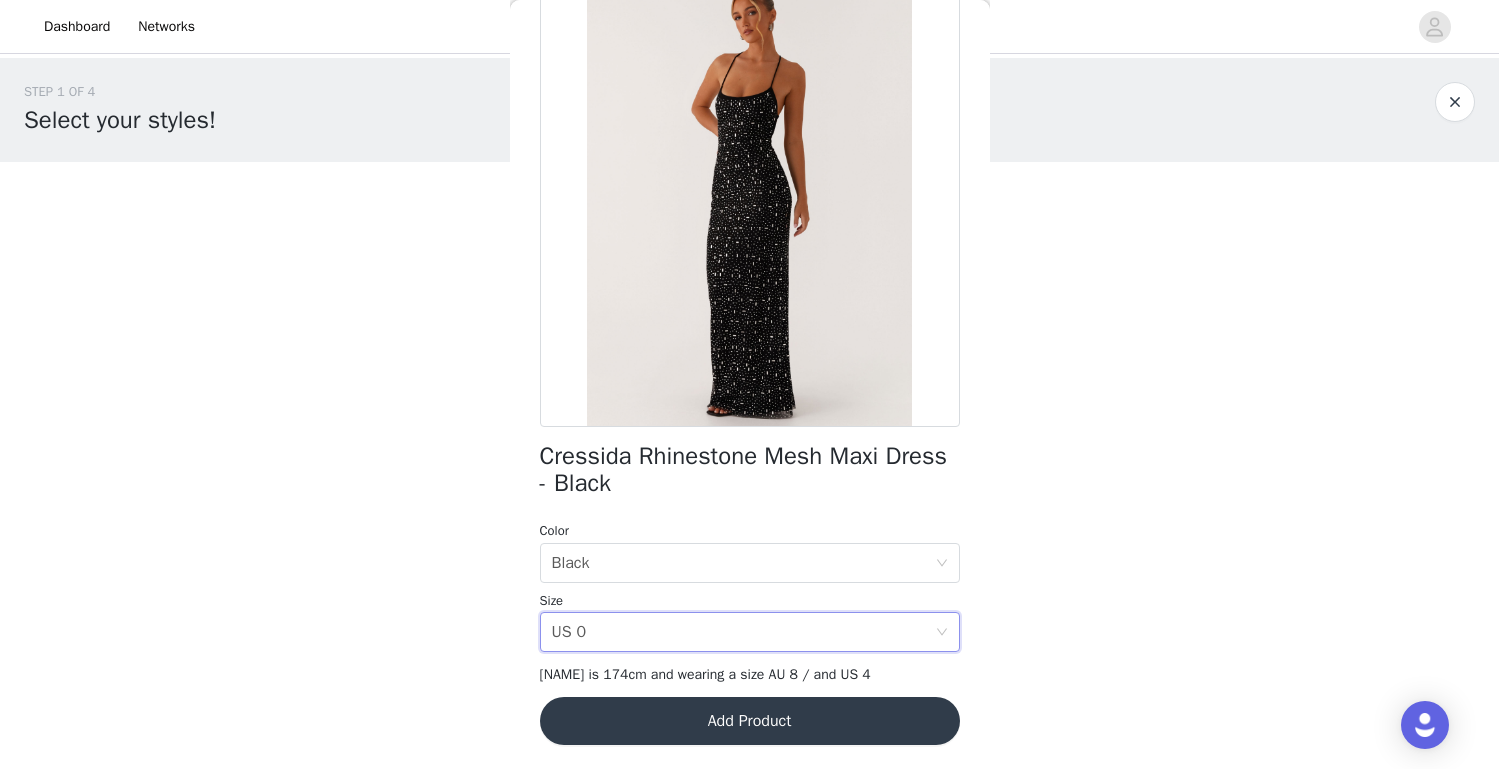 scroll, scrollTop: 143, scrollLeft: 0, axis: vertical 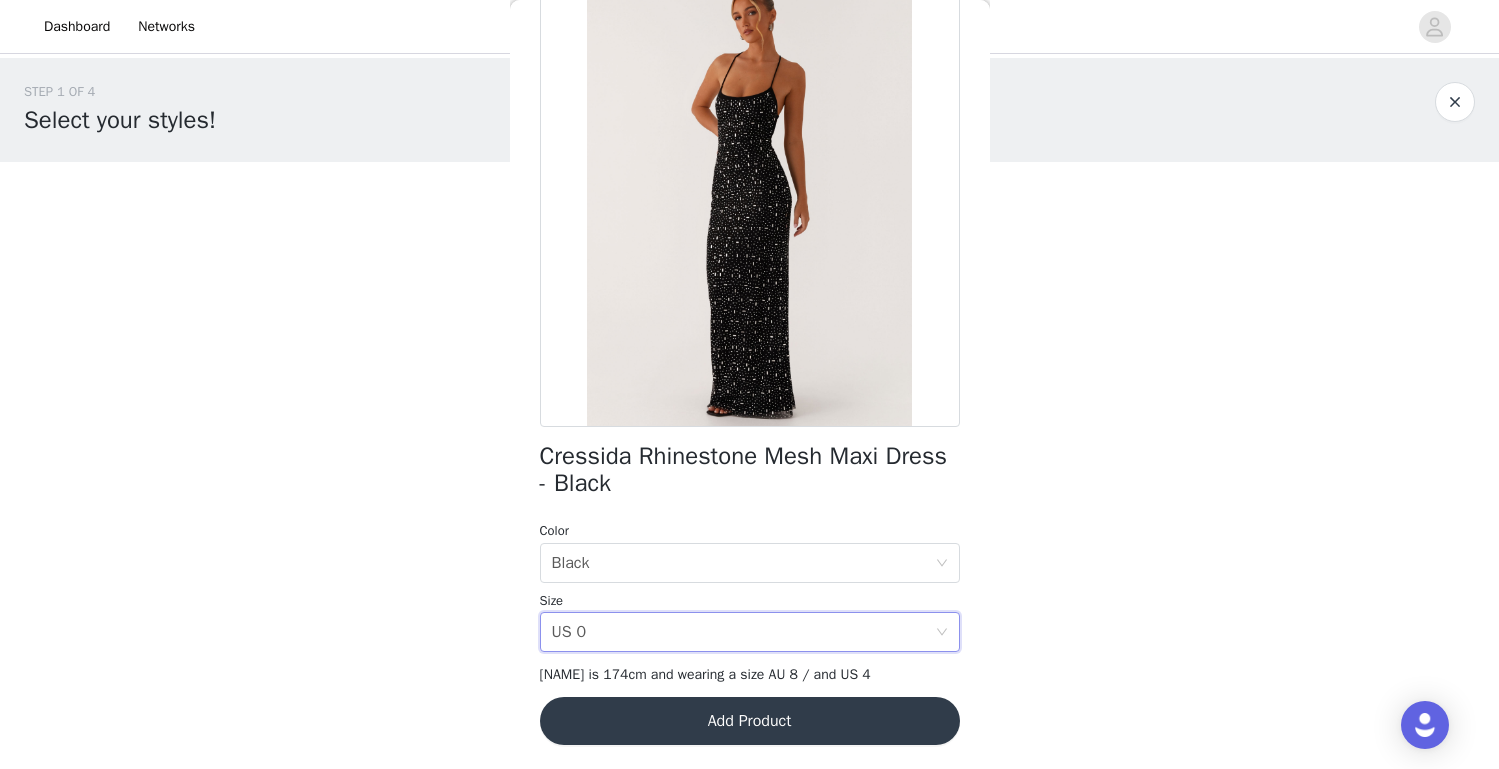 click on "Add Product" at bounding box center [750, 721] 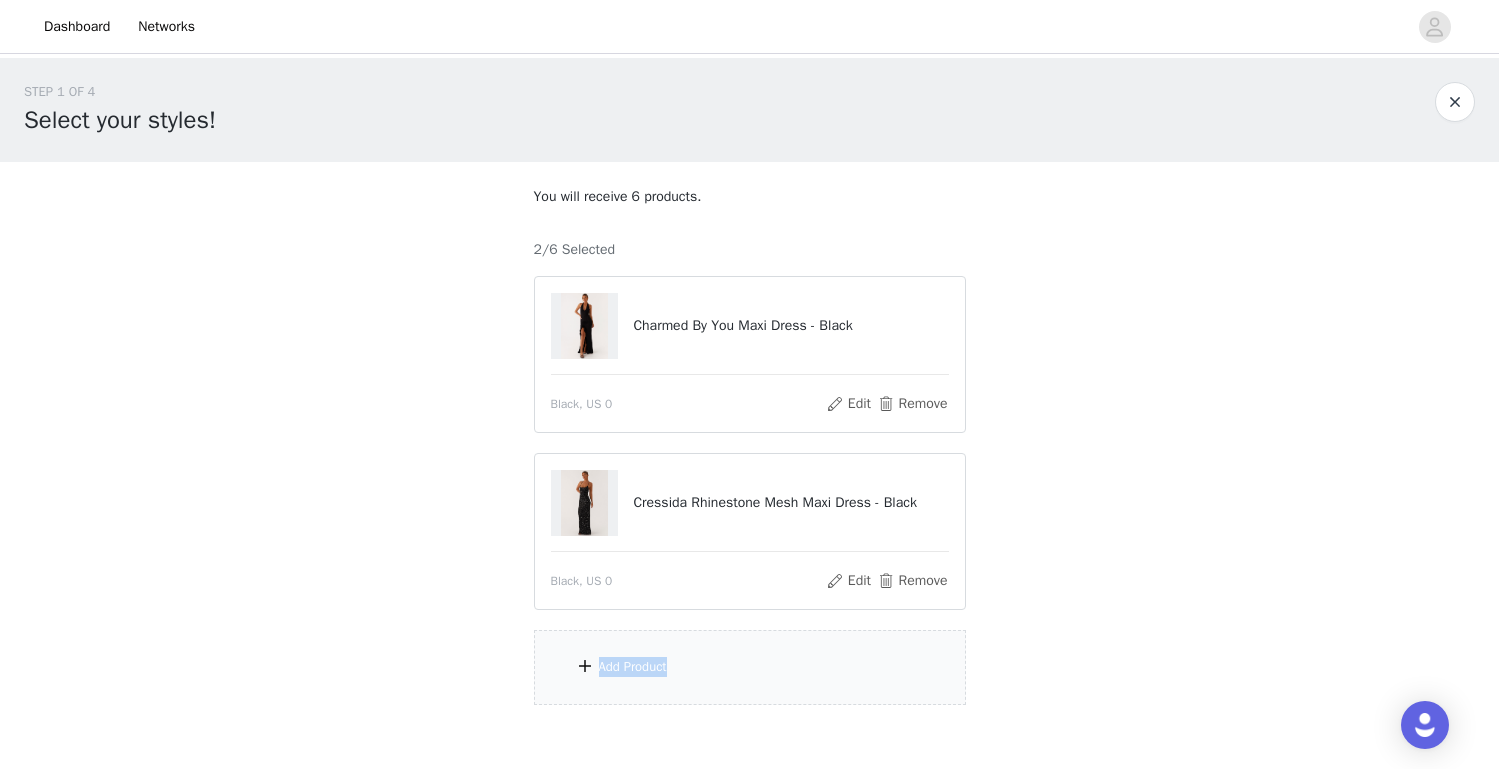 click on "Add Product" at bounding box center [750, 667] 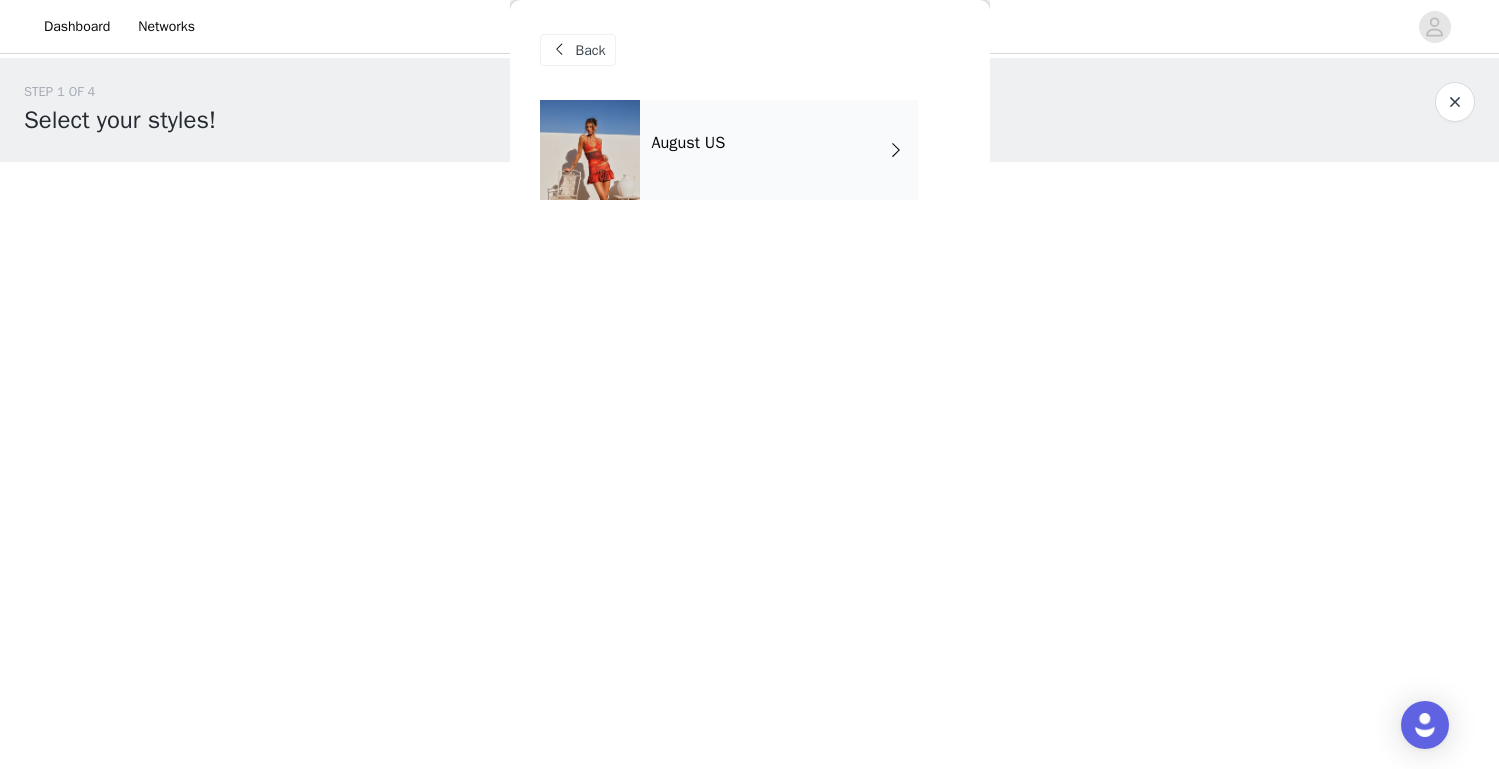 click on "August US" at bounding box center [779, 150] 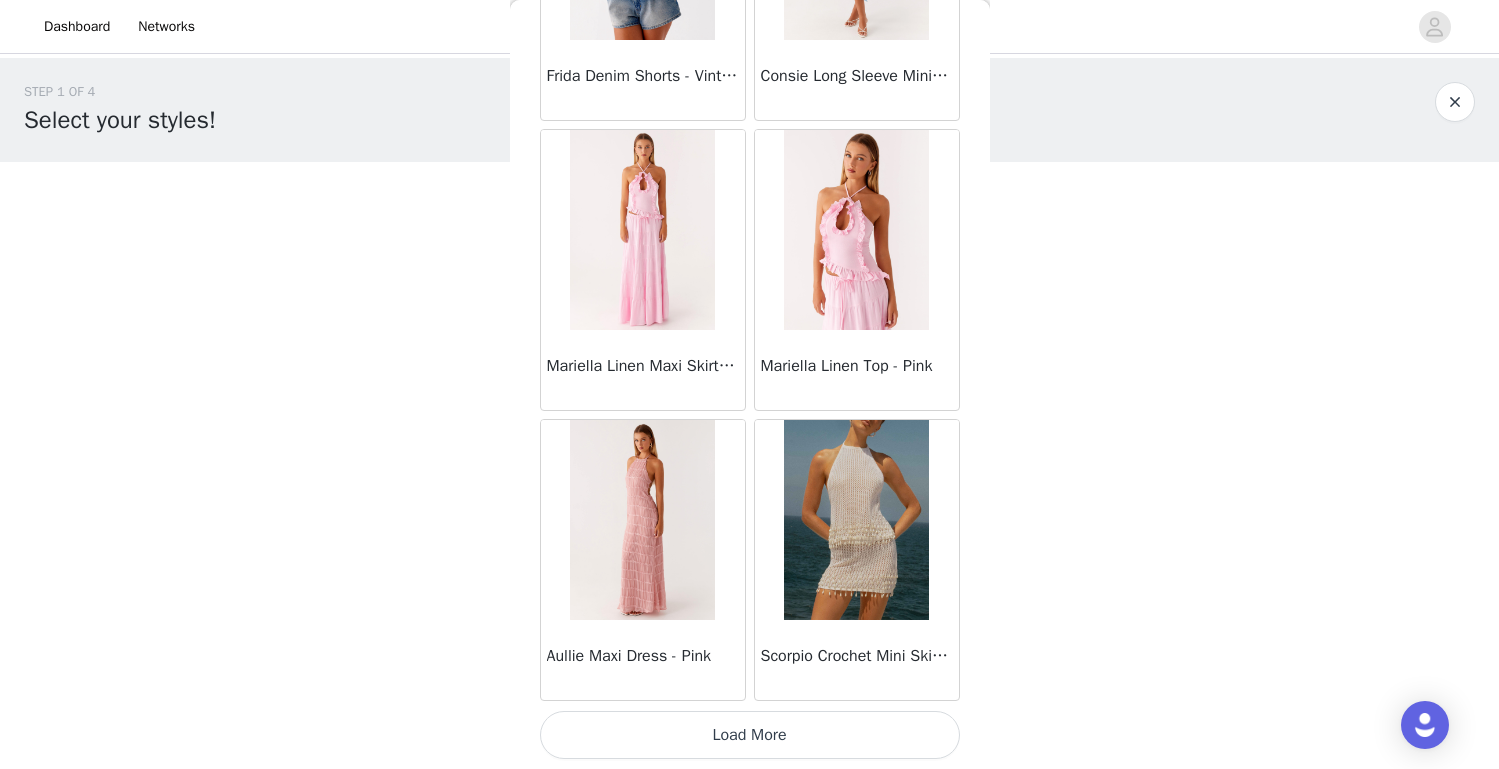 scroll, scrollTop: 2291, scrollLeft: 0, axis: vertical 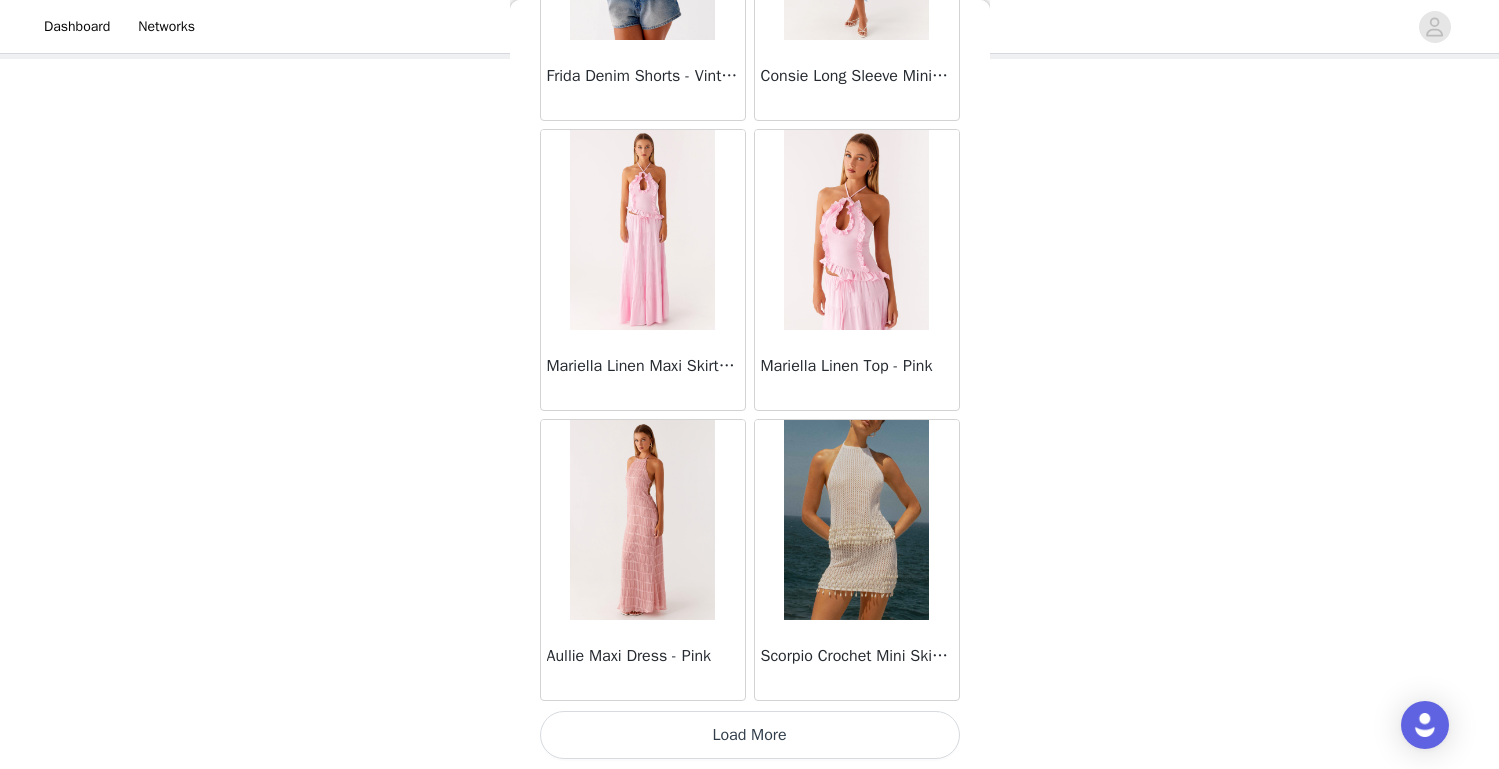 click on "Load More" at bounding box center [750, 735] 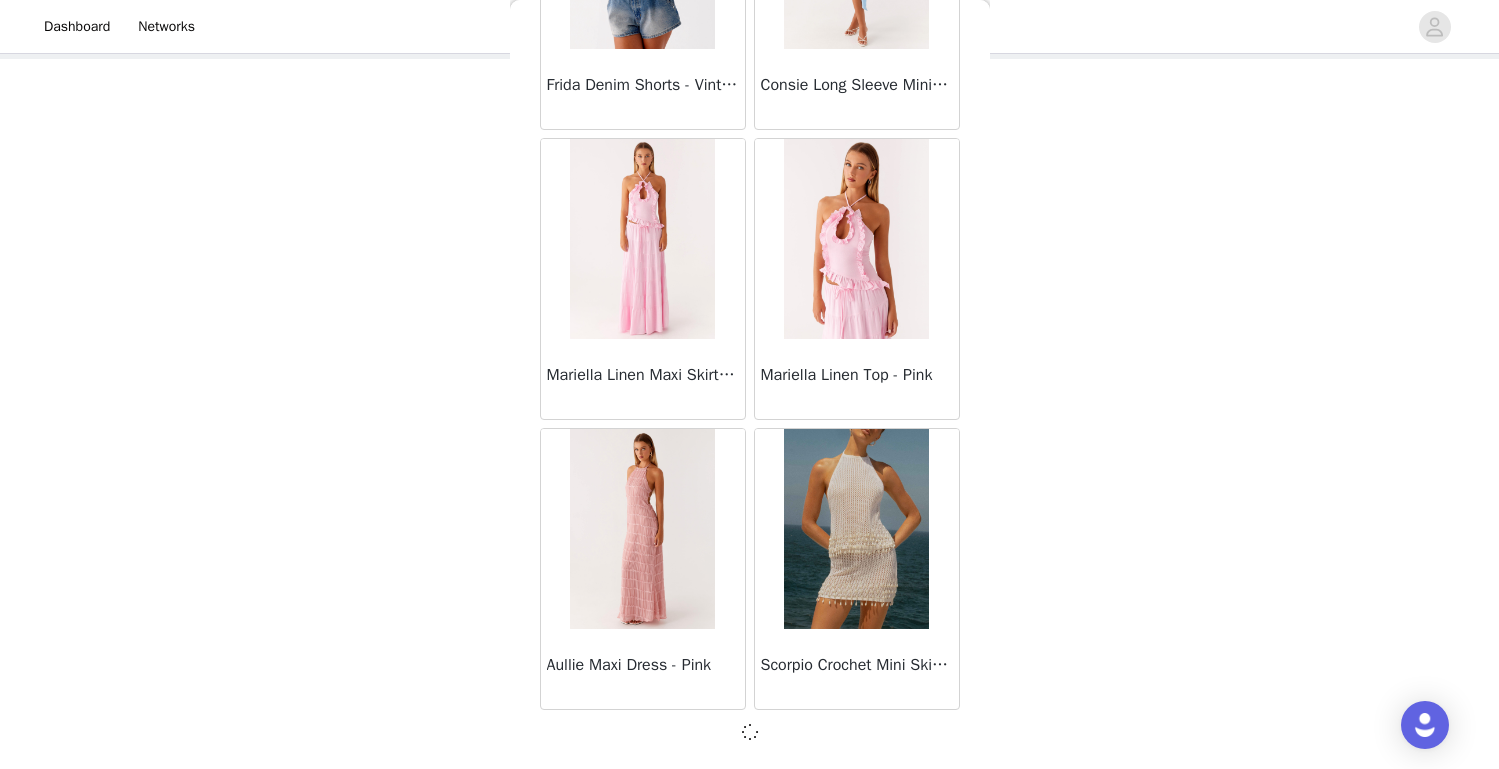 scroll, scrollTop: 109, scrollLeft: 0, axis: vertical 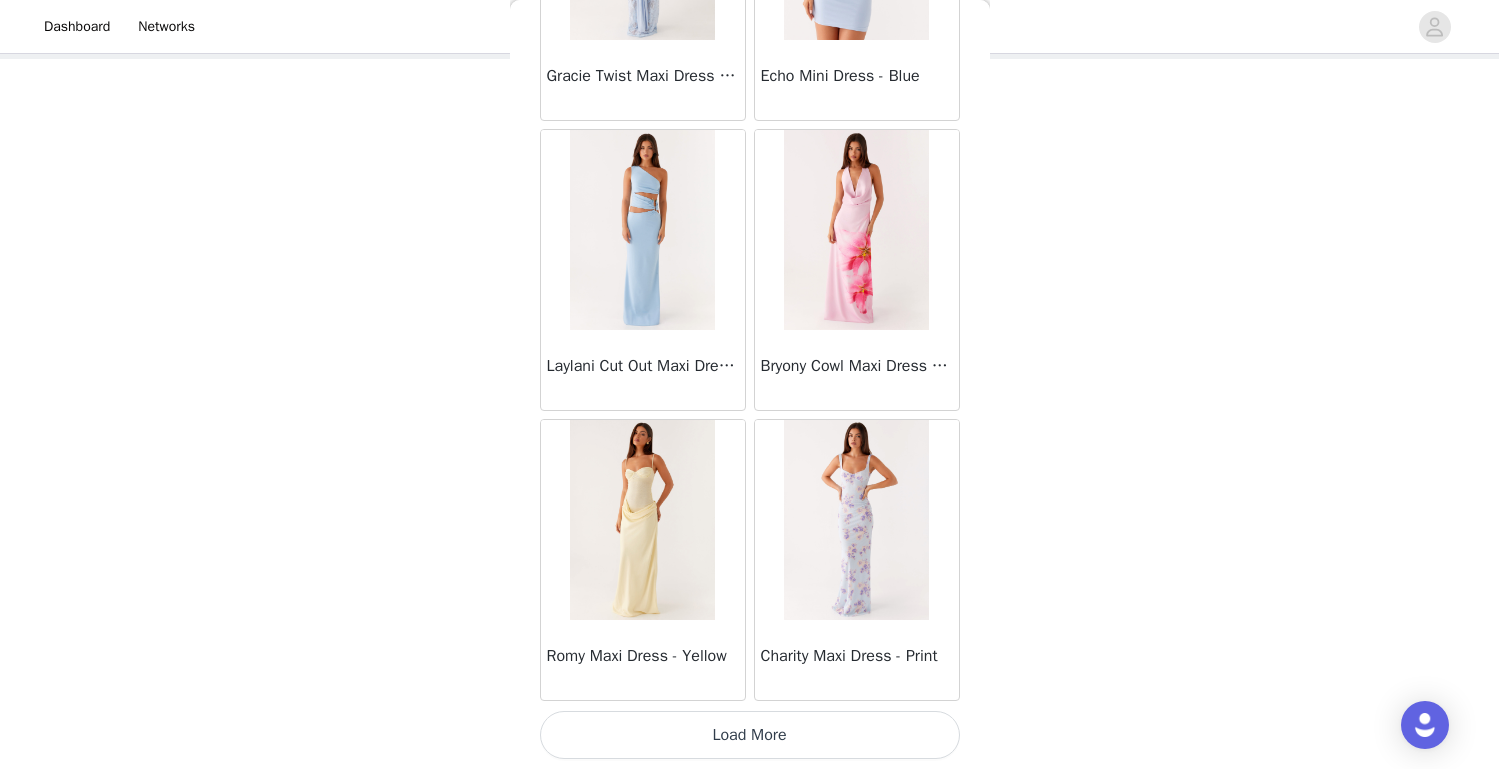 click on "Load More" at bounding box center (750, 735) 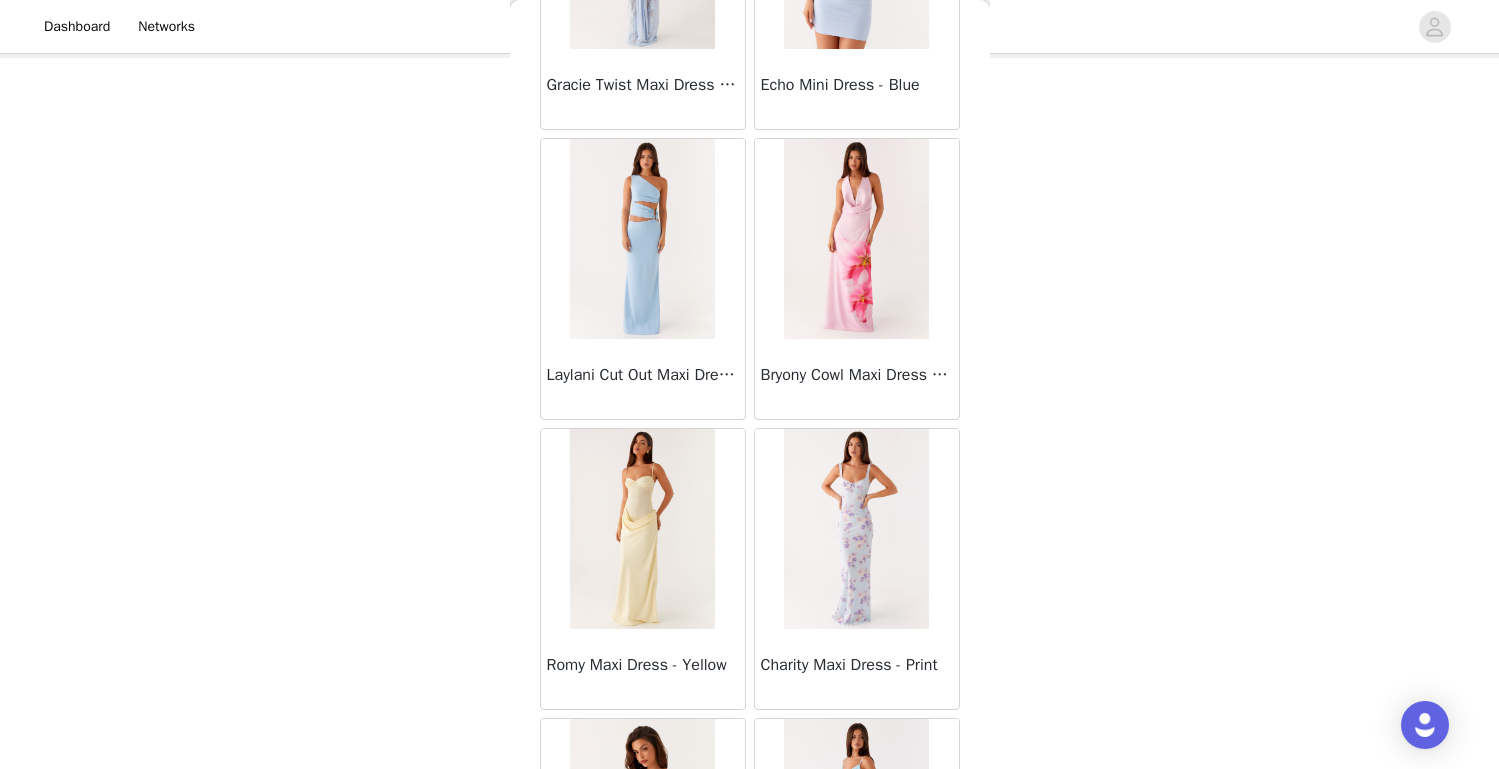 scroll, scrollTop: 104, scrollLeft: 0, axis: vertical 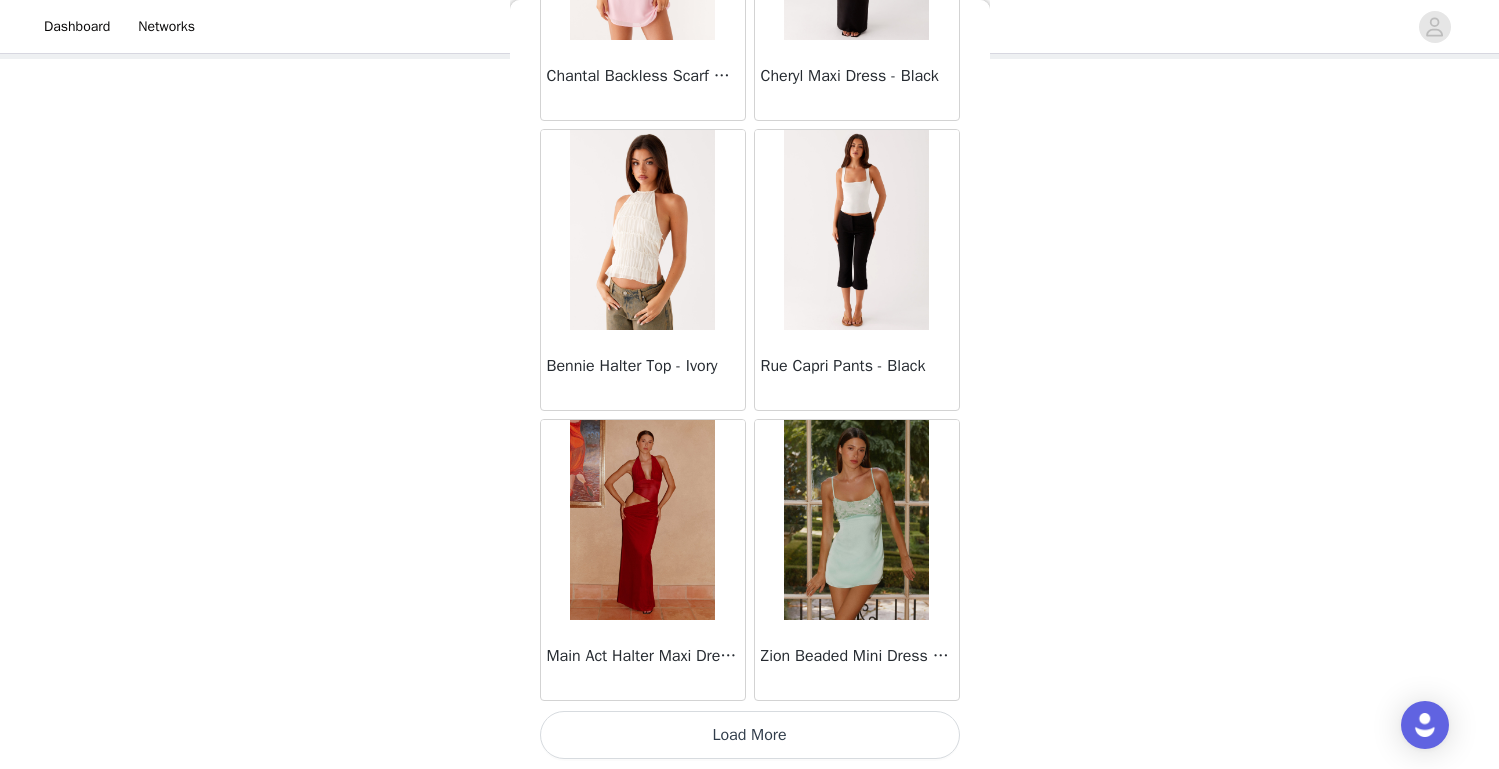 click on "Load More" at bounding box center [750, 735] 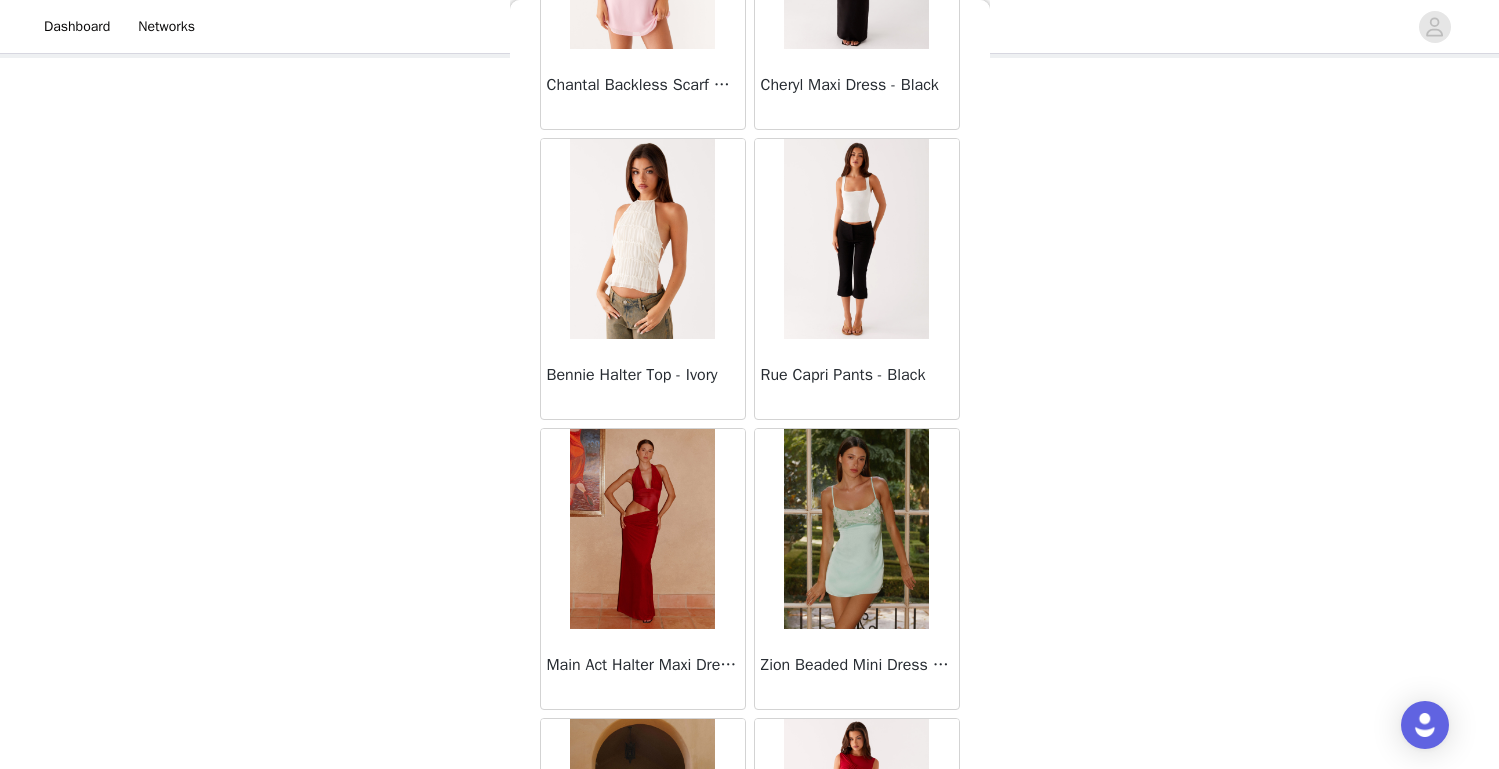 scroll, scrollTop: 103, scrollLeft: 0, axis: vertical 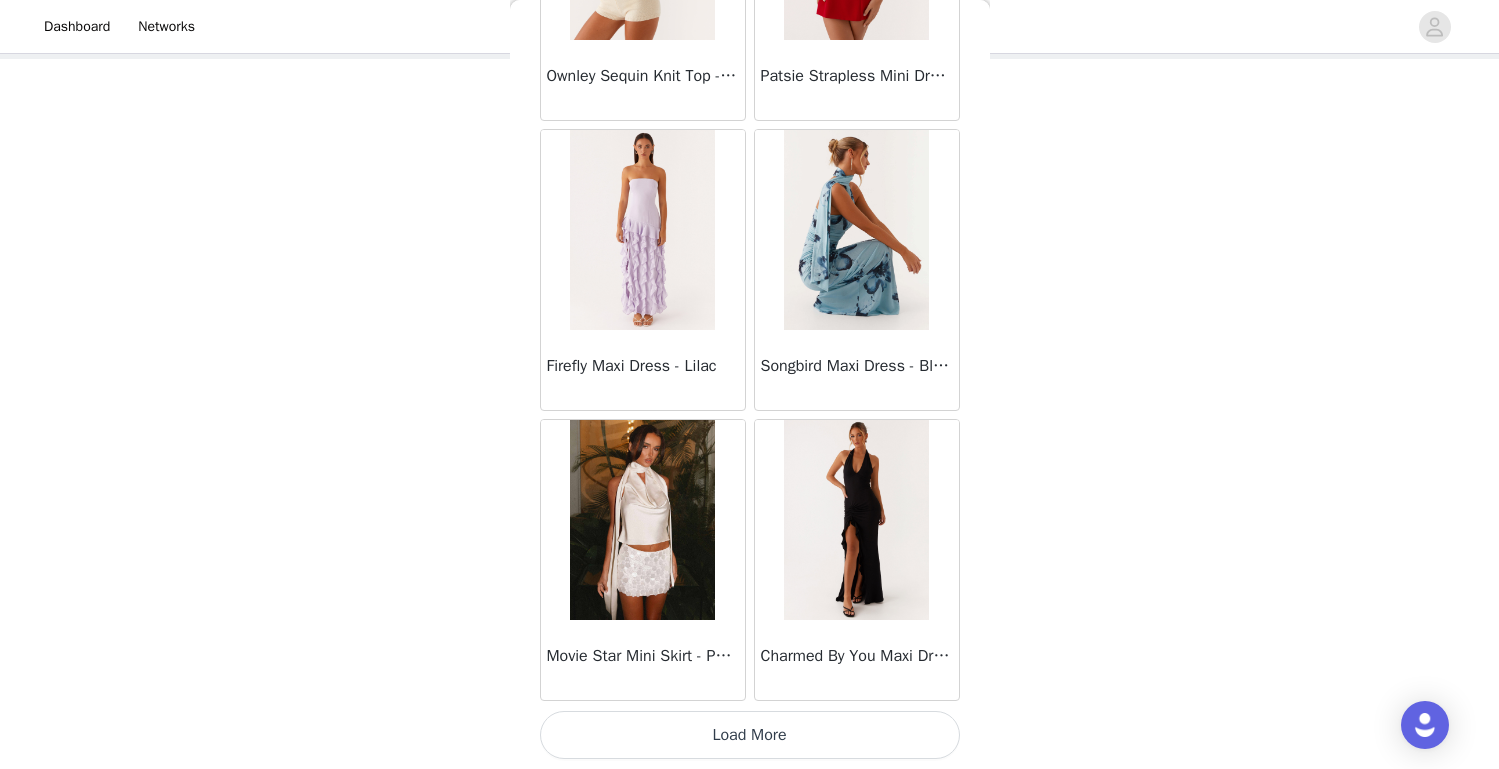 click on "Load More" at bounding box center (750, 735) 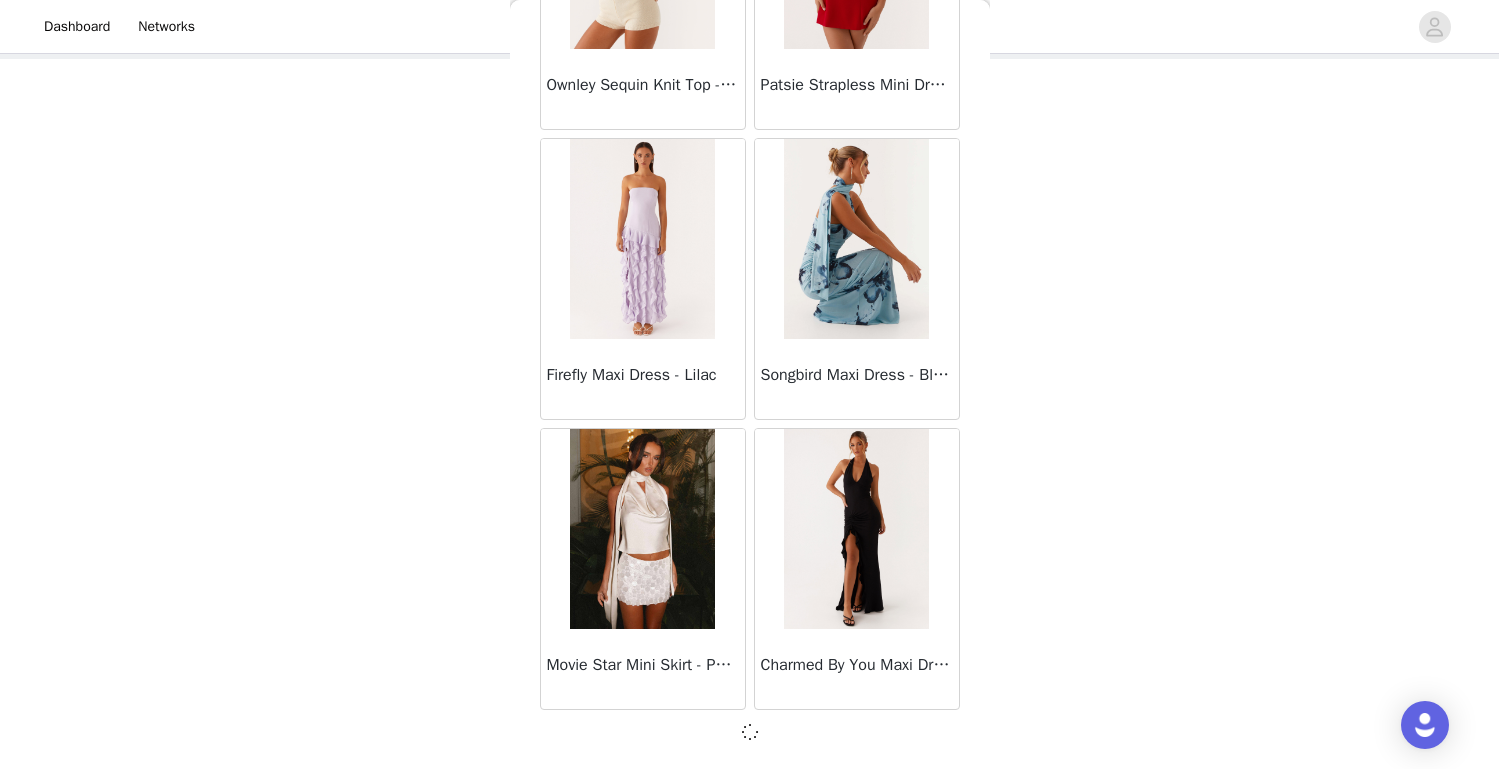 scroll, scrollTop: 10982, scrollLeft: 0, axis: vertical 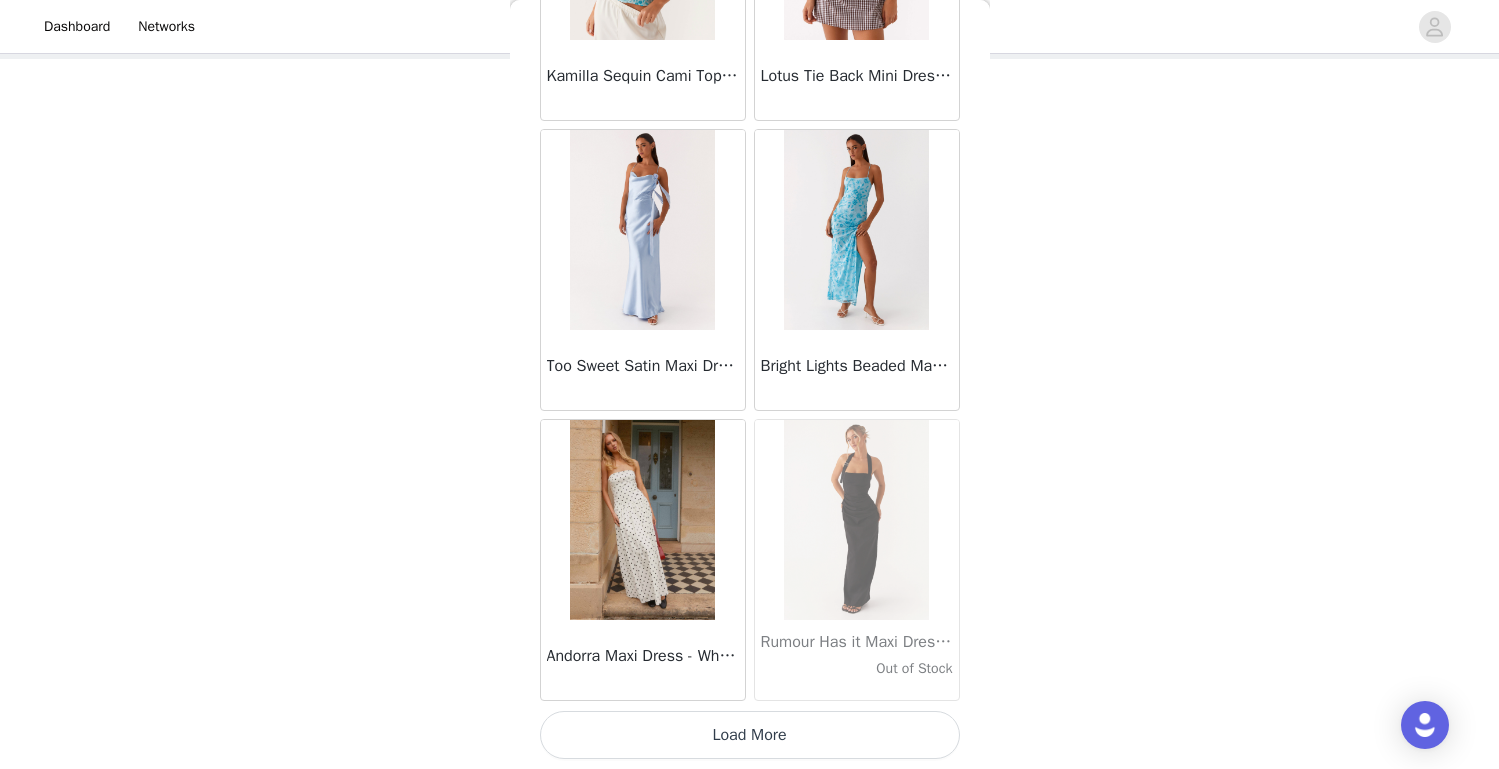 click on "Load More" at bounding box center (750, 735) 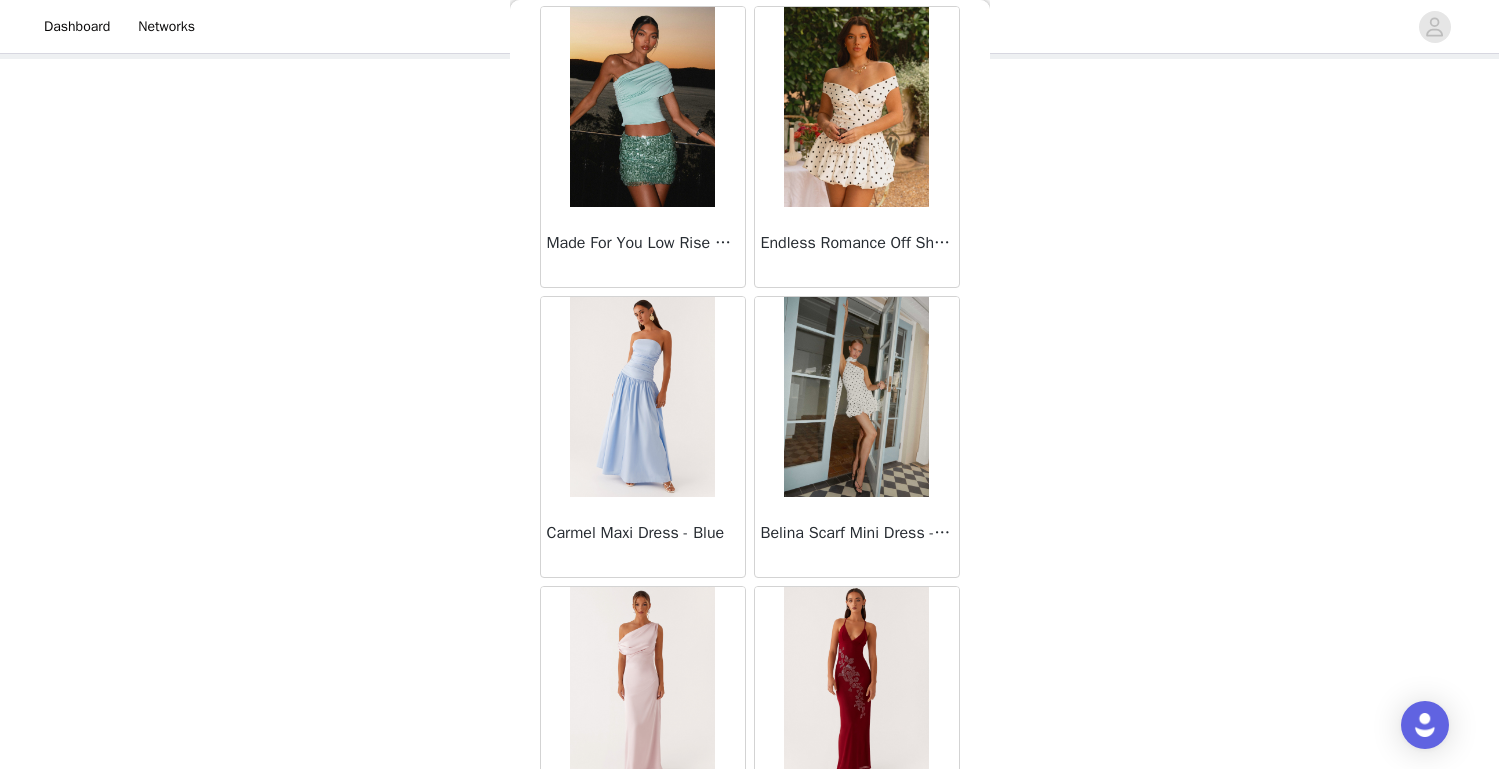 scroll, scrollTop: 16580, scrollLeft: 0, axis: vertical 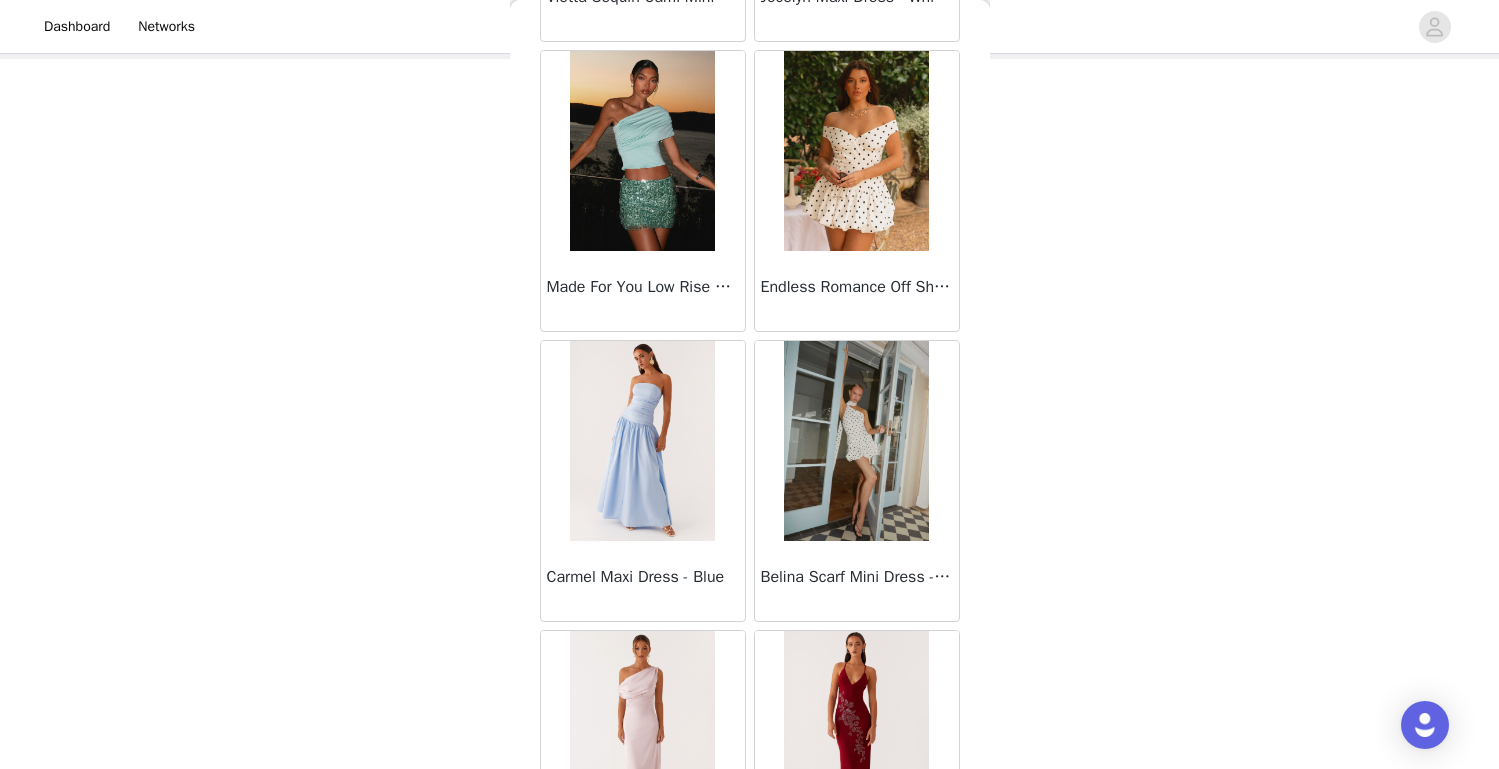 click at bounding box center (856, 151) 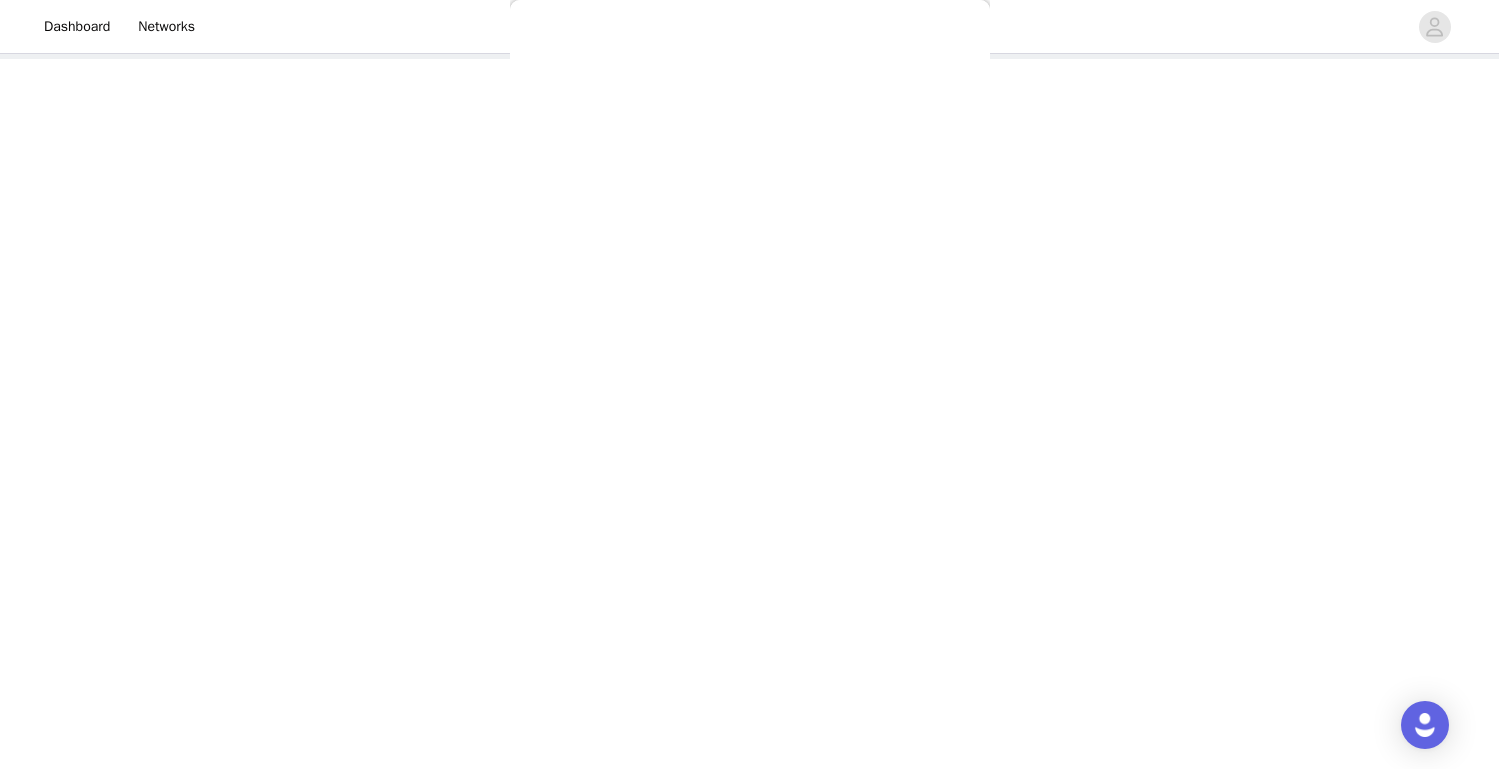 scroll, scrollTop: 0, scrollLeft: 0, axis: both 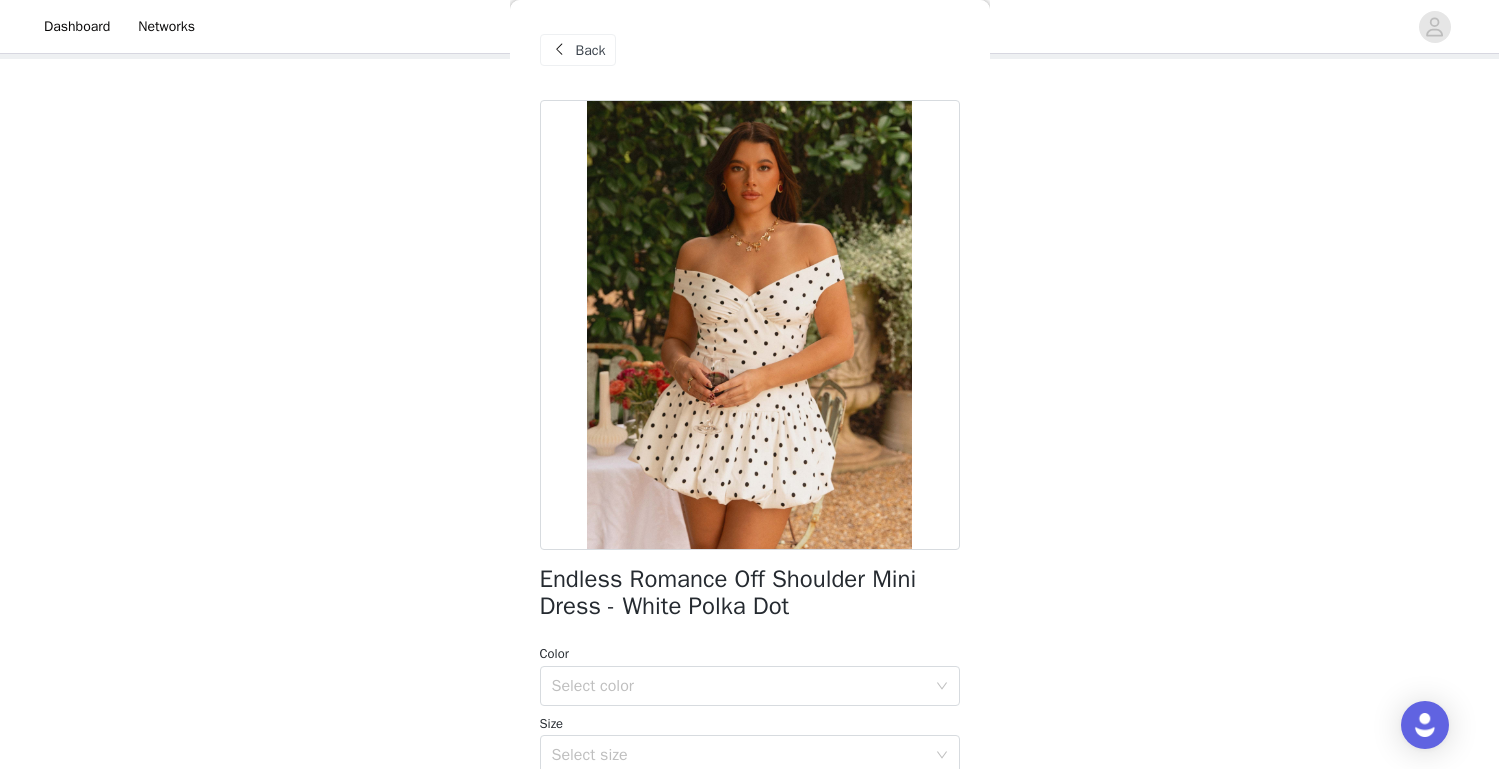 click on "Back" at bounding box center (591, 50) 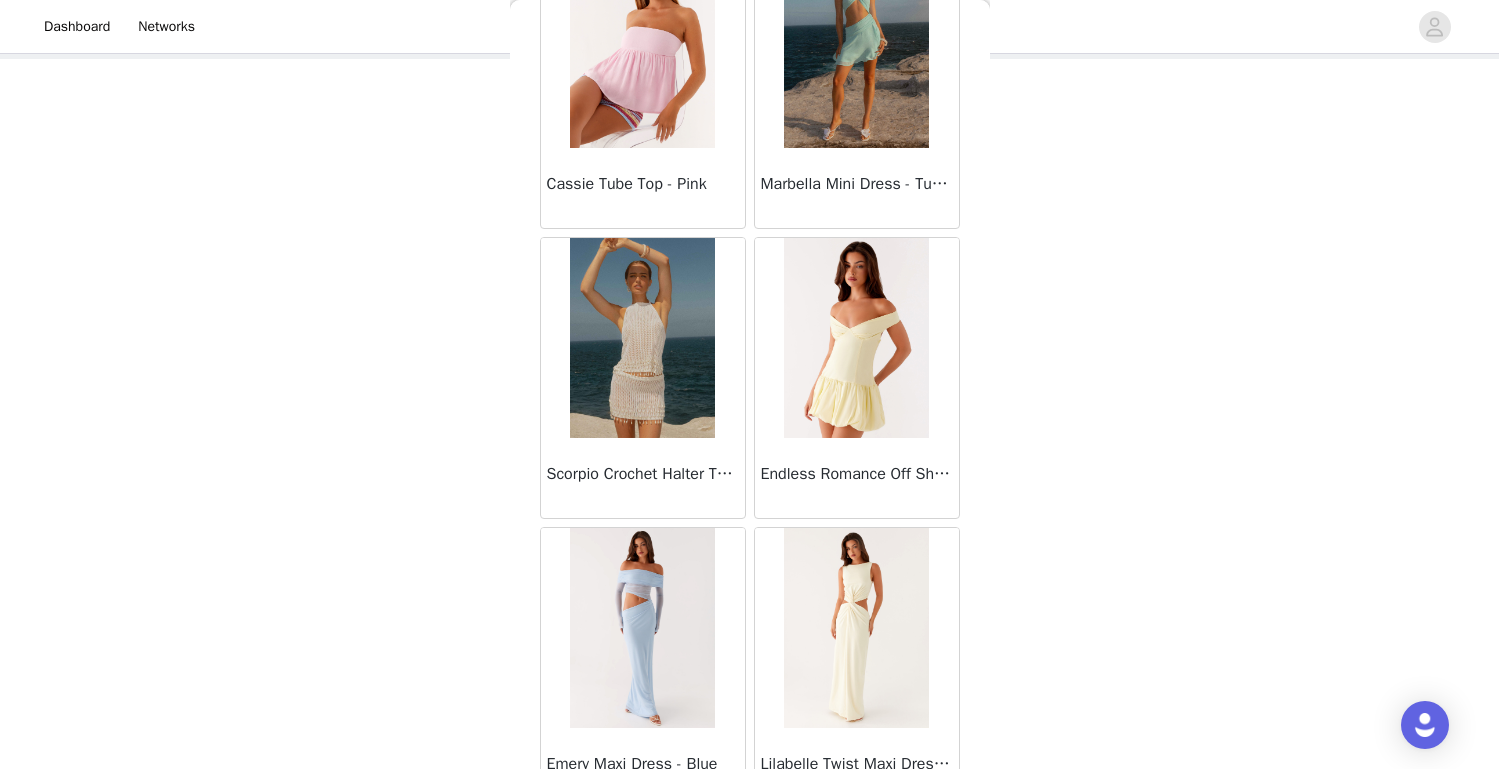 scroll, scrollTop: 3973, scrollLeft: 0, axis: vertical 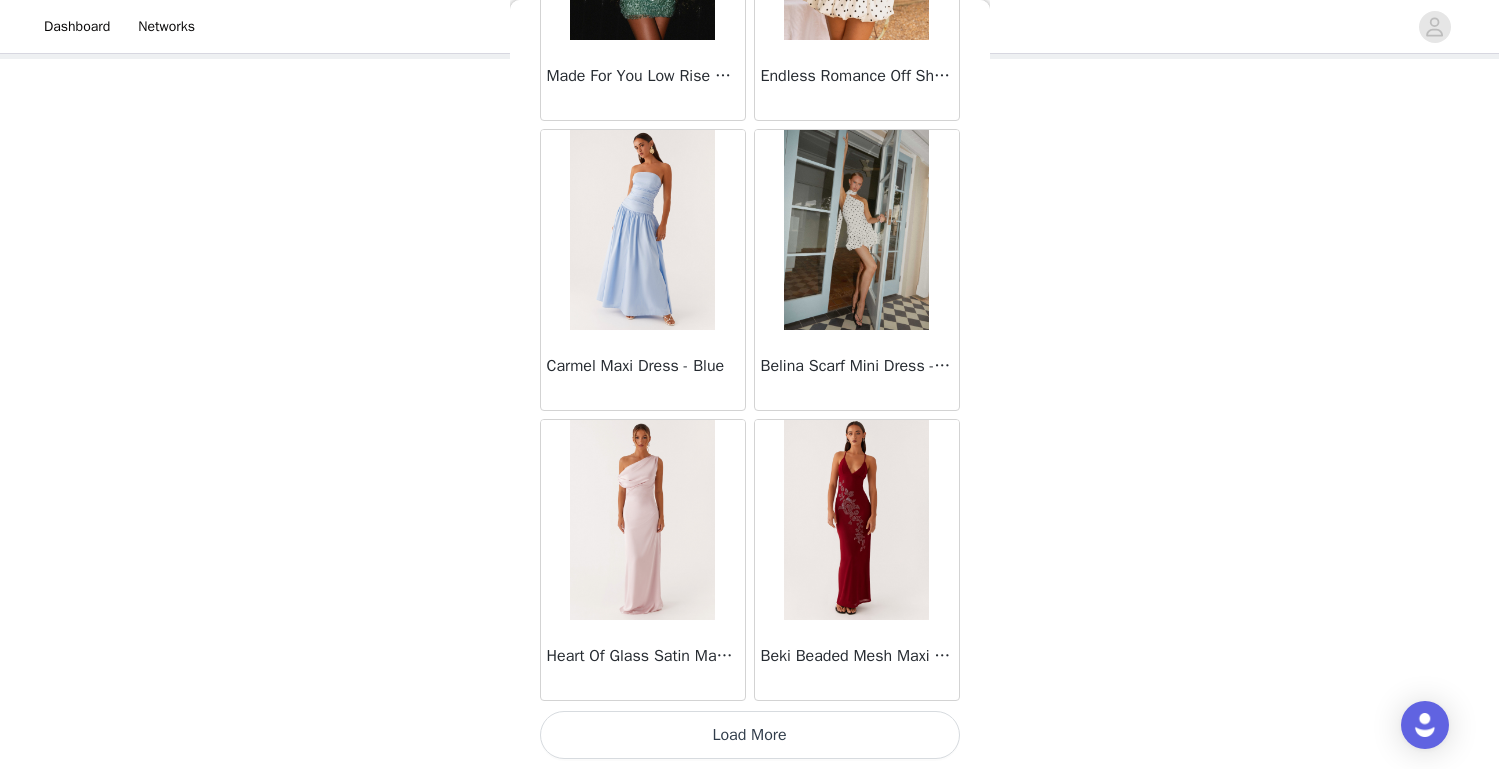 click on "Load More" at bounding box center [750, 735] 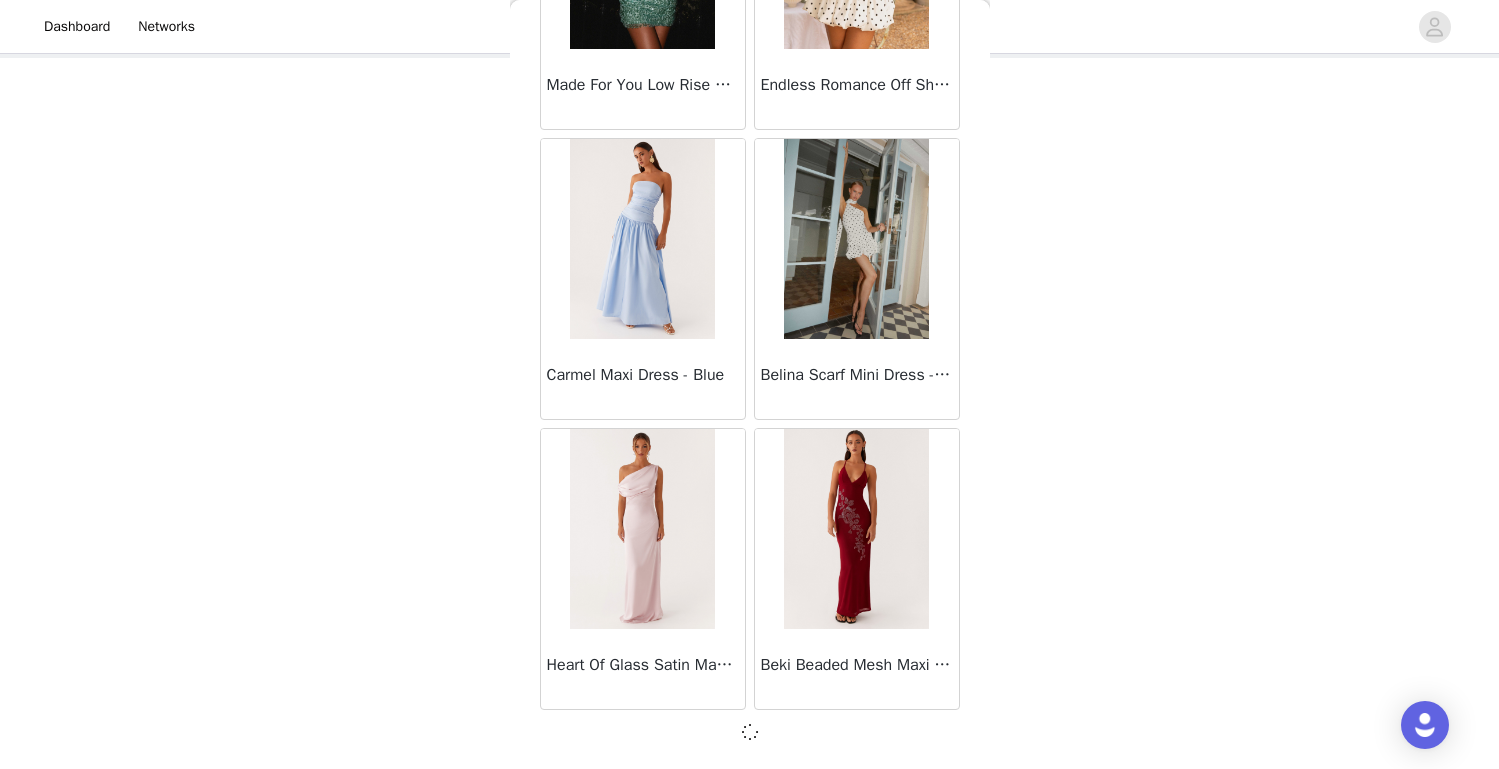 scroll, scrollTop: 103, scrollLeft: 0, axis: vertical 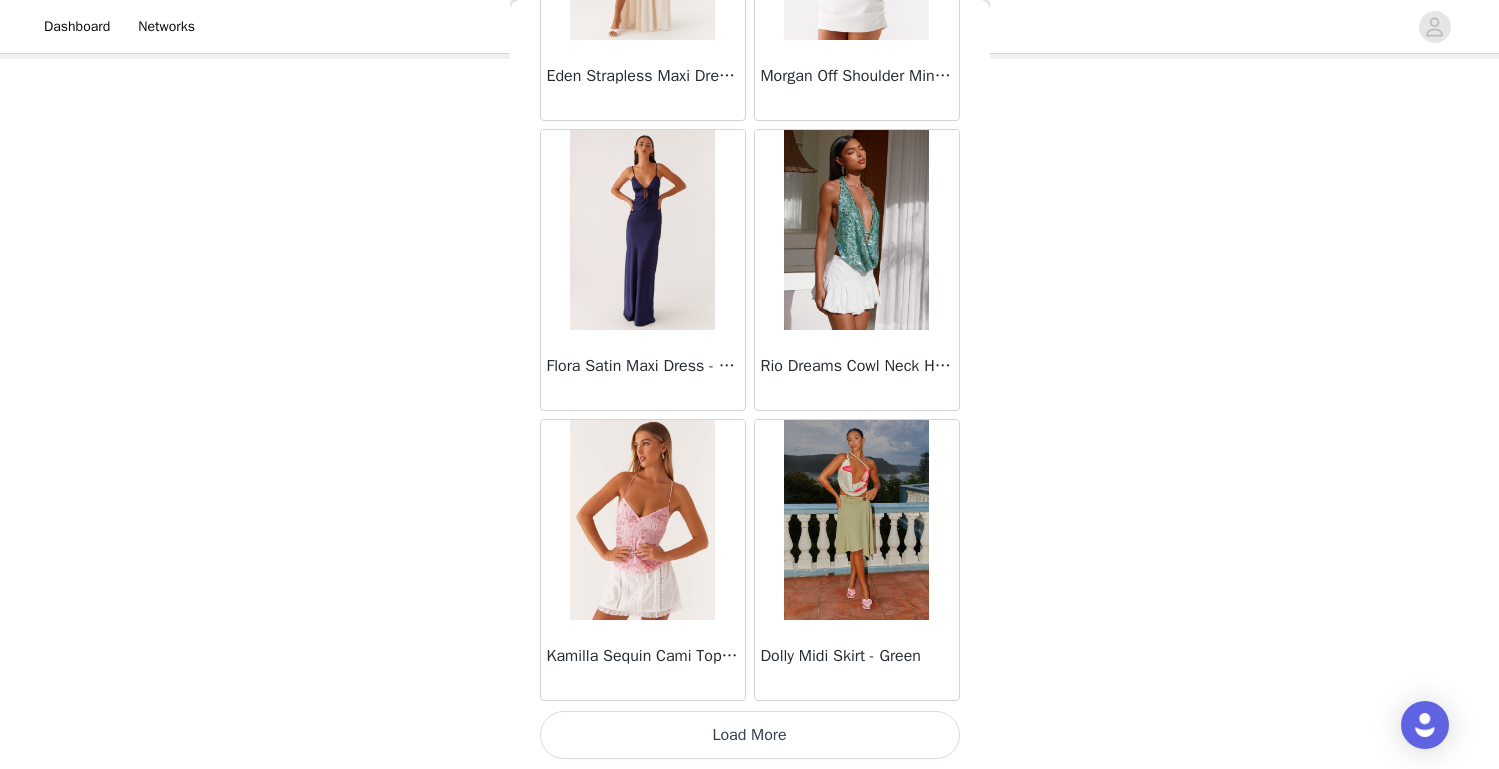 click on "Load More" at bounding box center [750, 735] 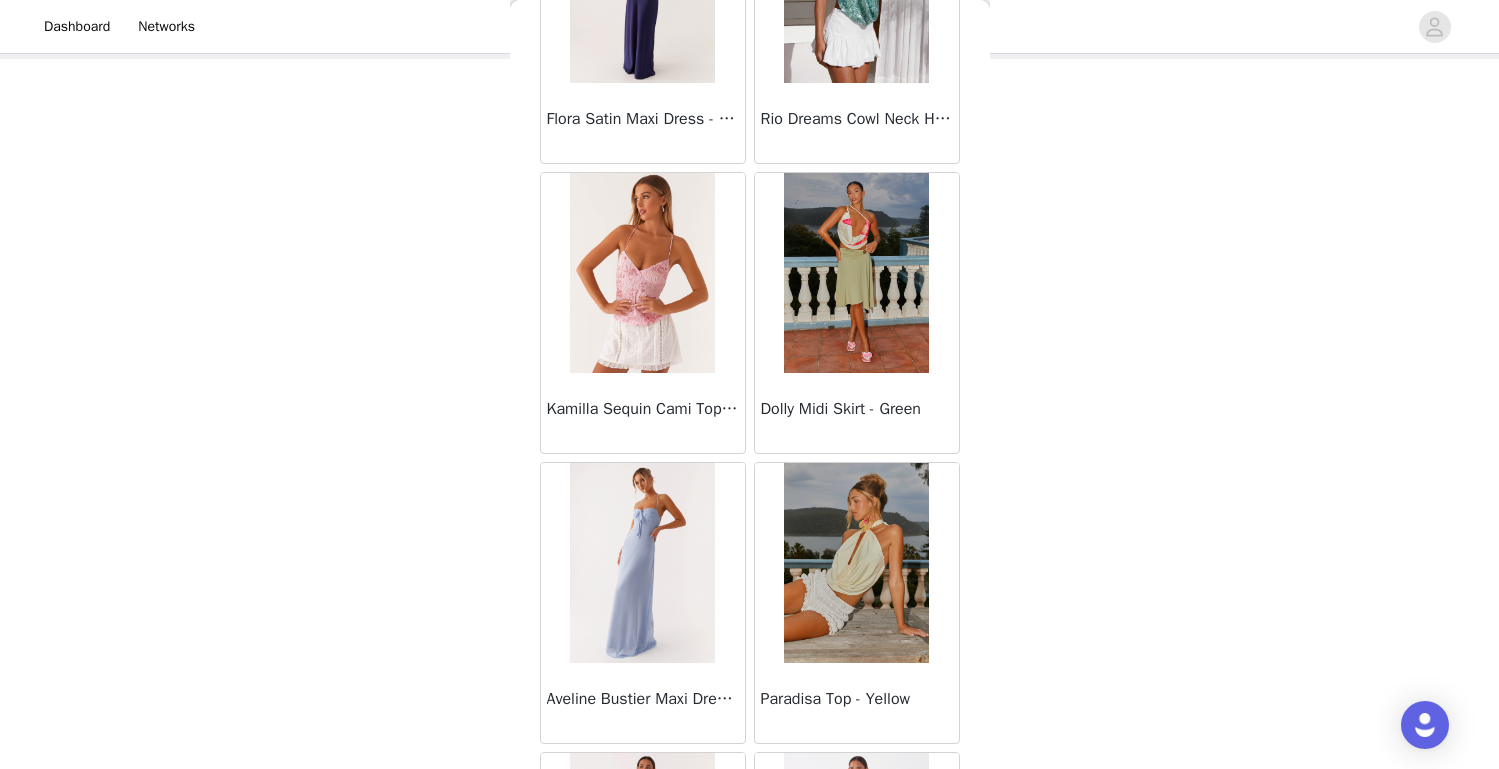 scroll, scrollTop: 19975, scrollLeft: 0, axis: vertical 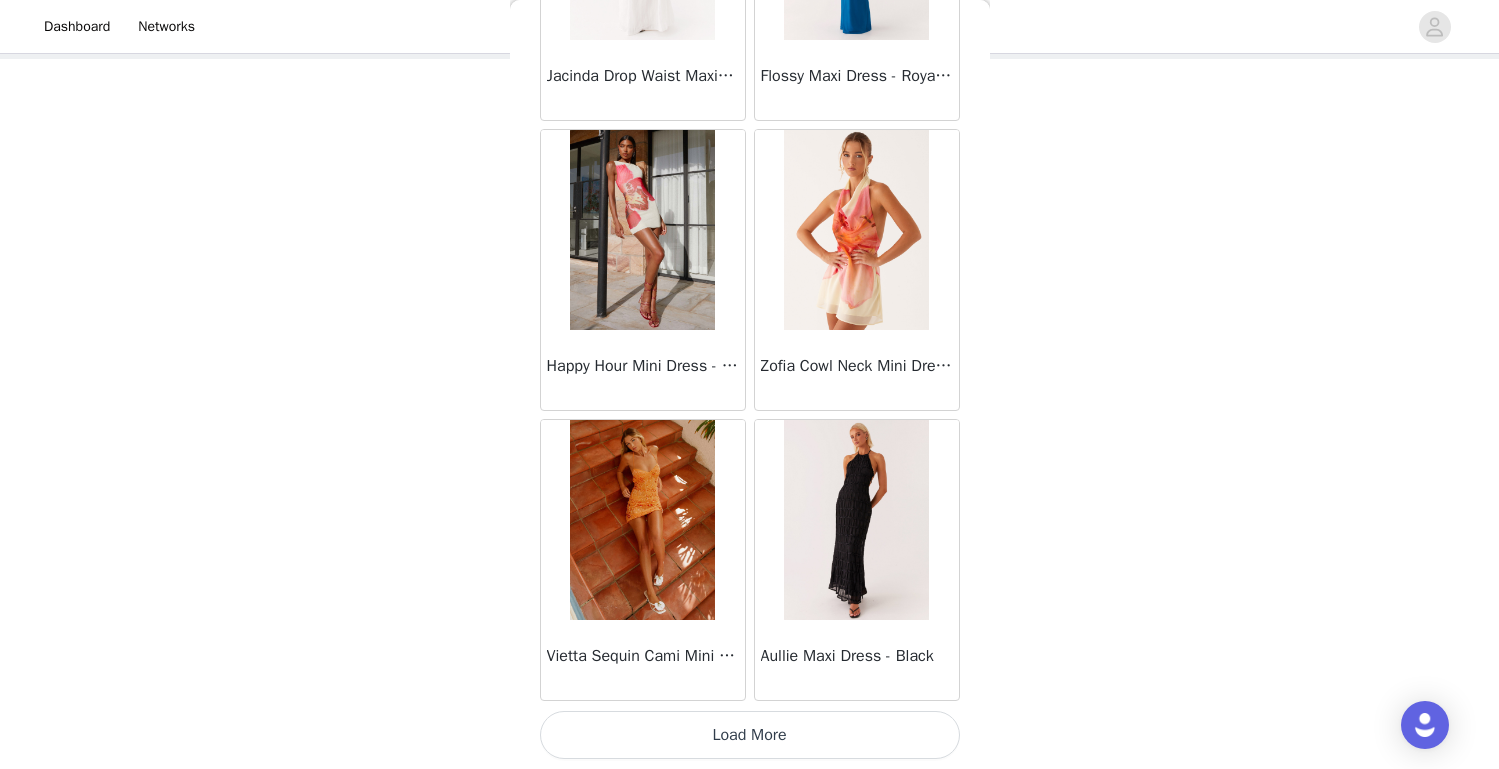 click at bounding box center [642, 520] 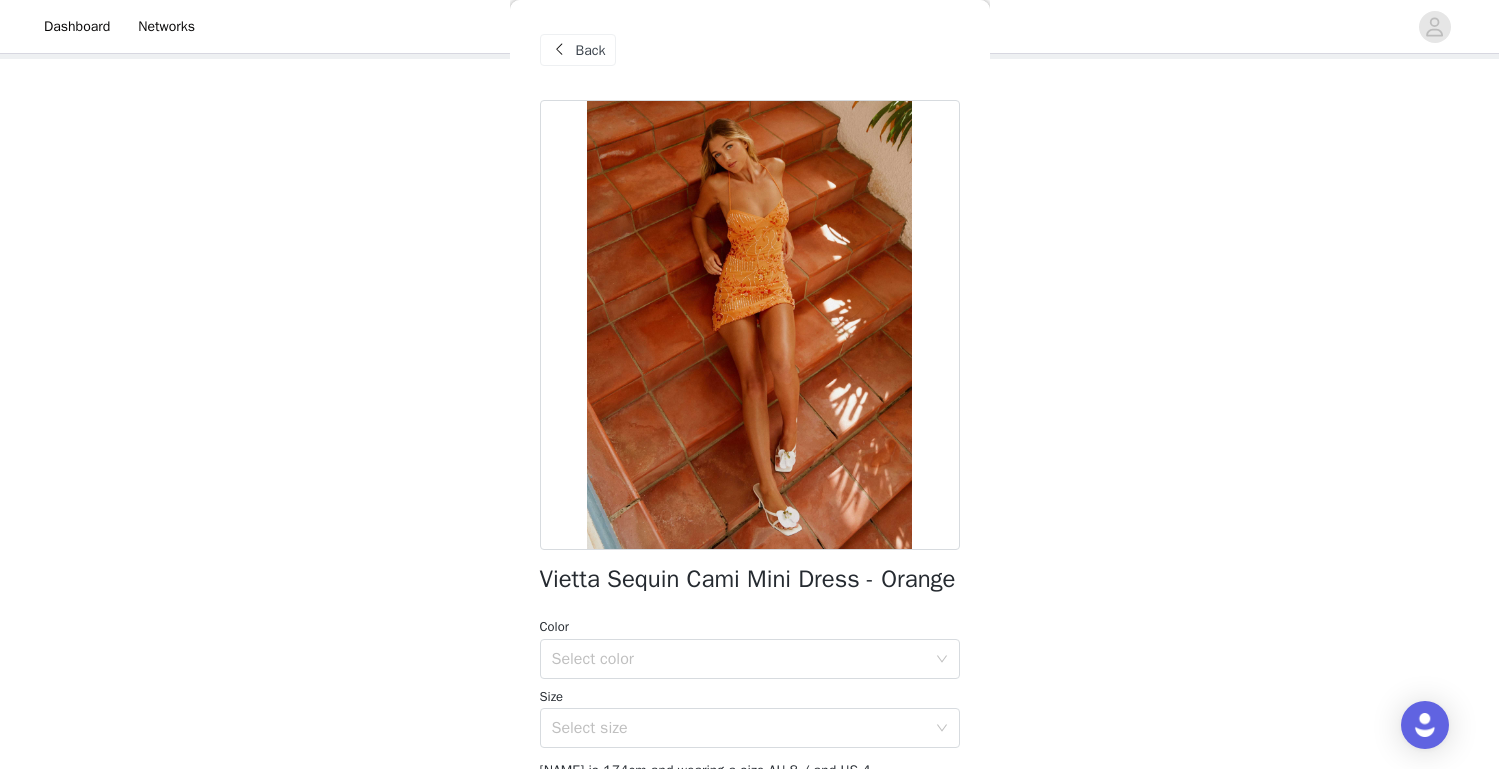scroll, scrollTop: 17, scrollLeft: 0, axis: vertical 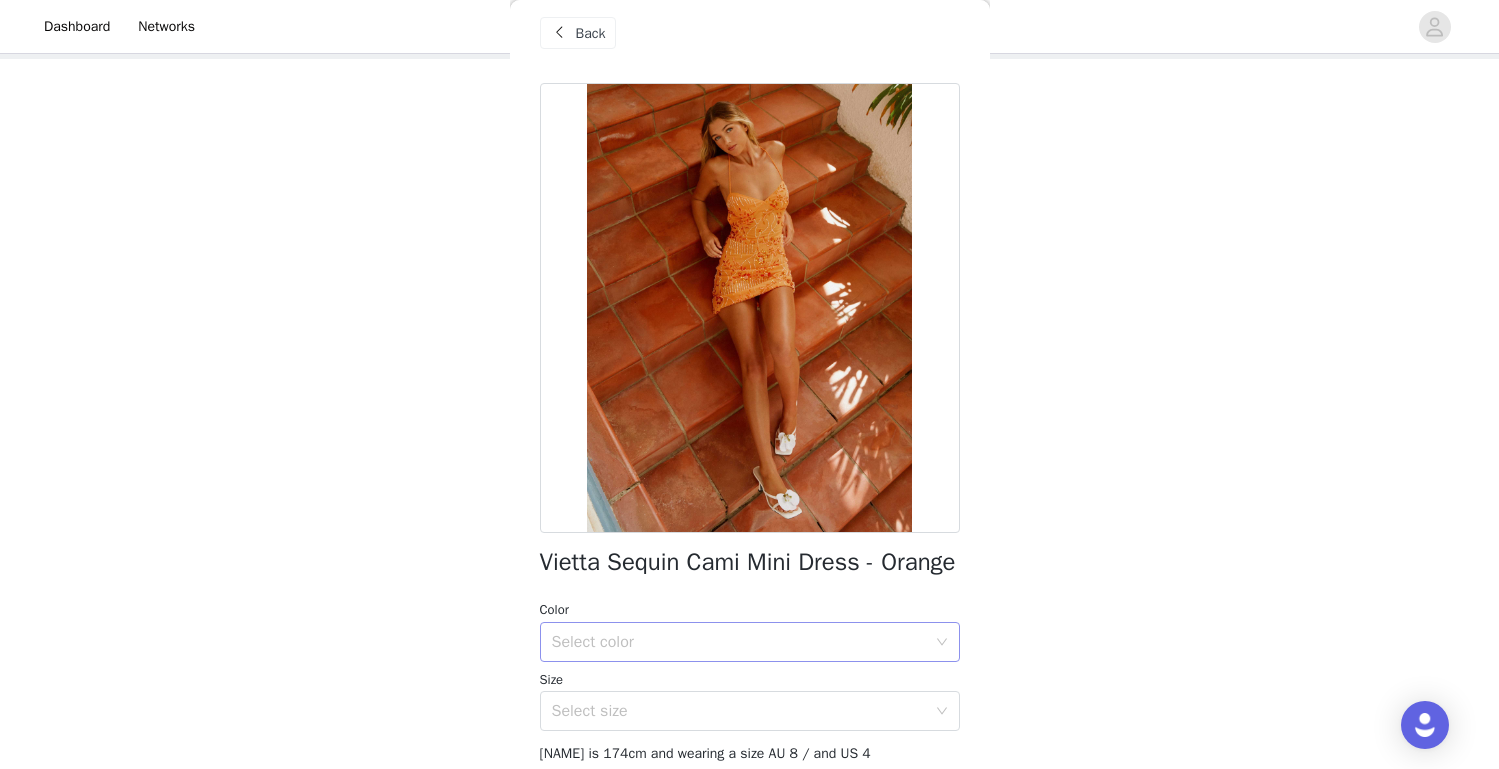 click on "Select color" at bounding box center [739, 642] 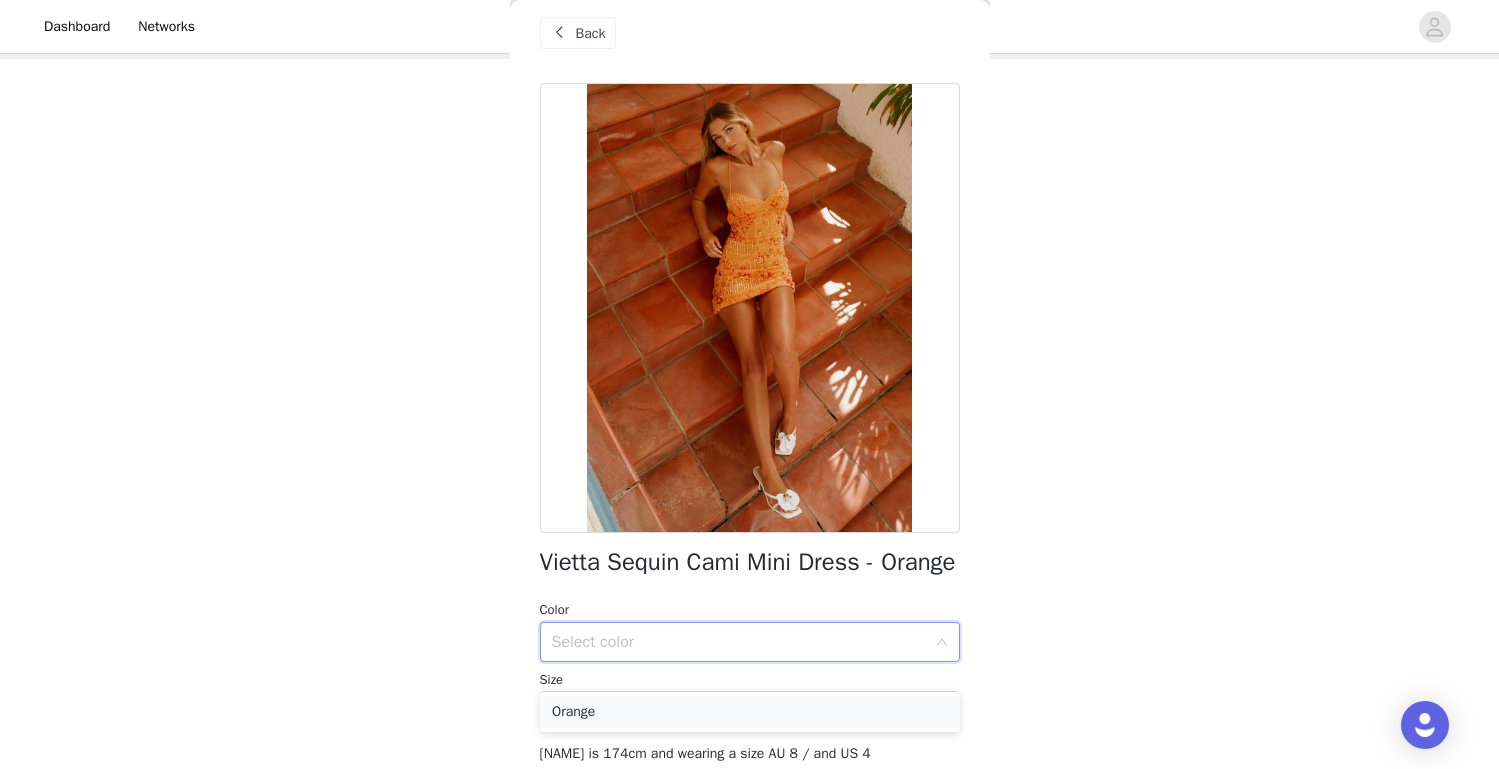 click on "Orange" at bounding box center [750, 712] 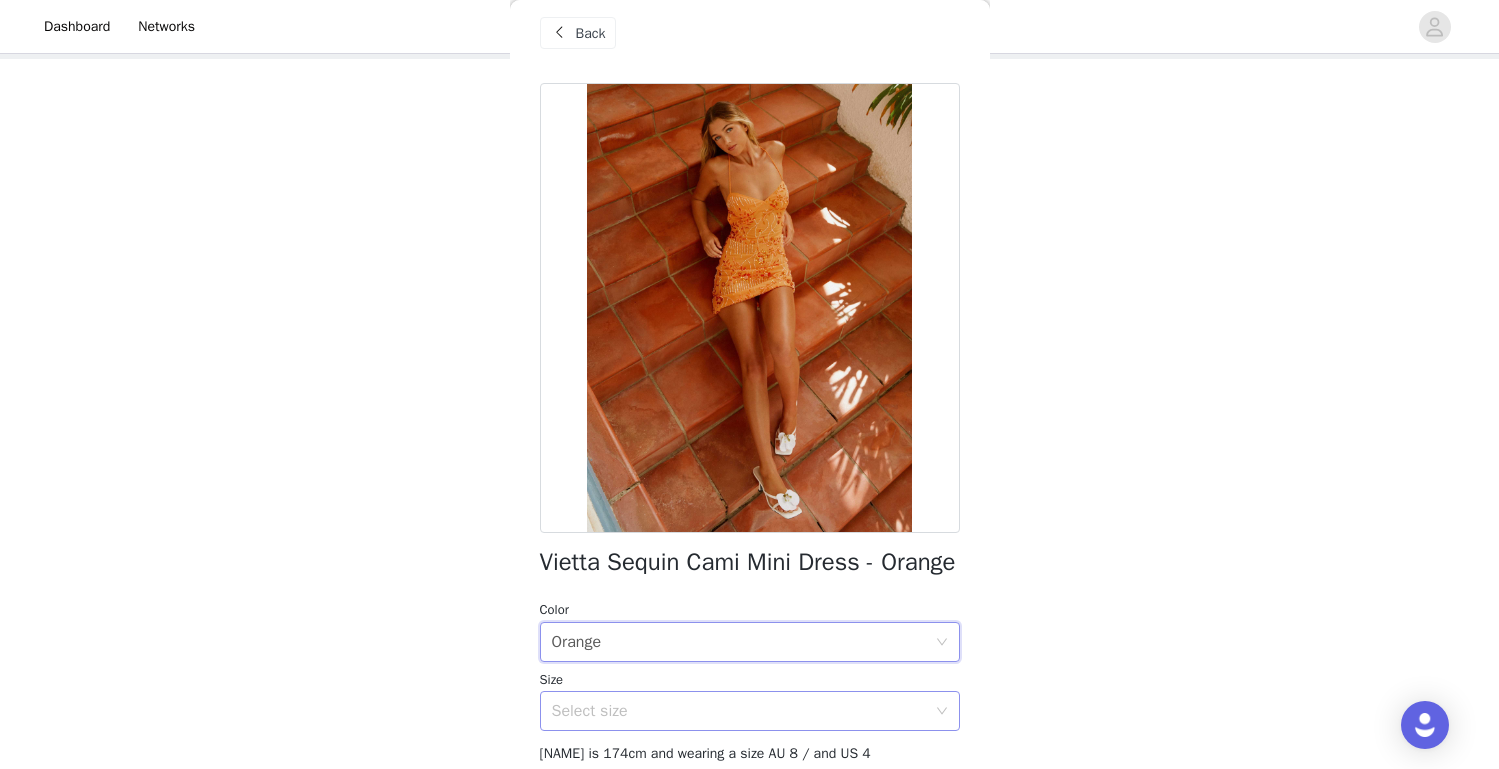 click on "Select size" at bounding box center (739, 711) 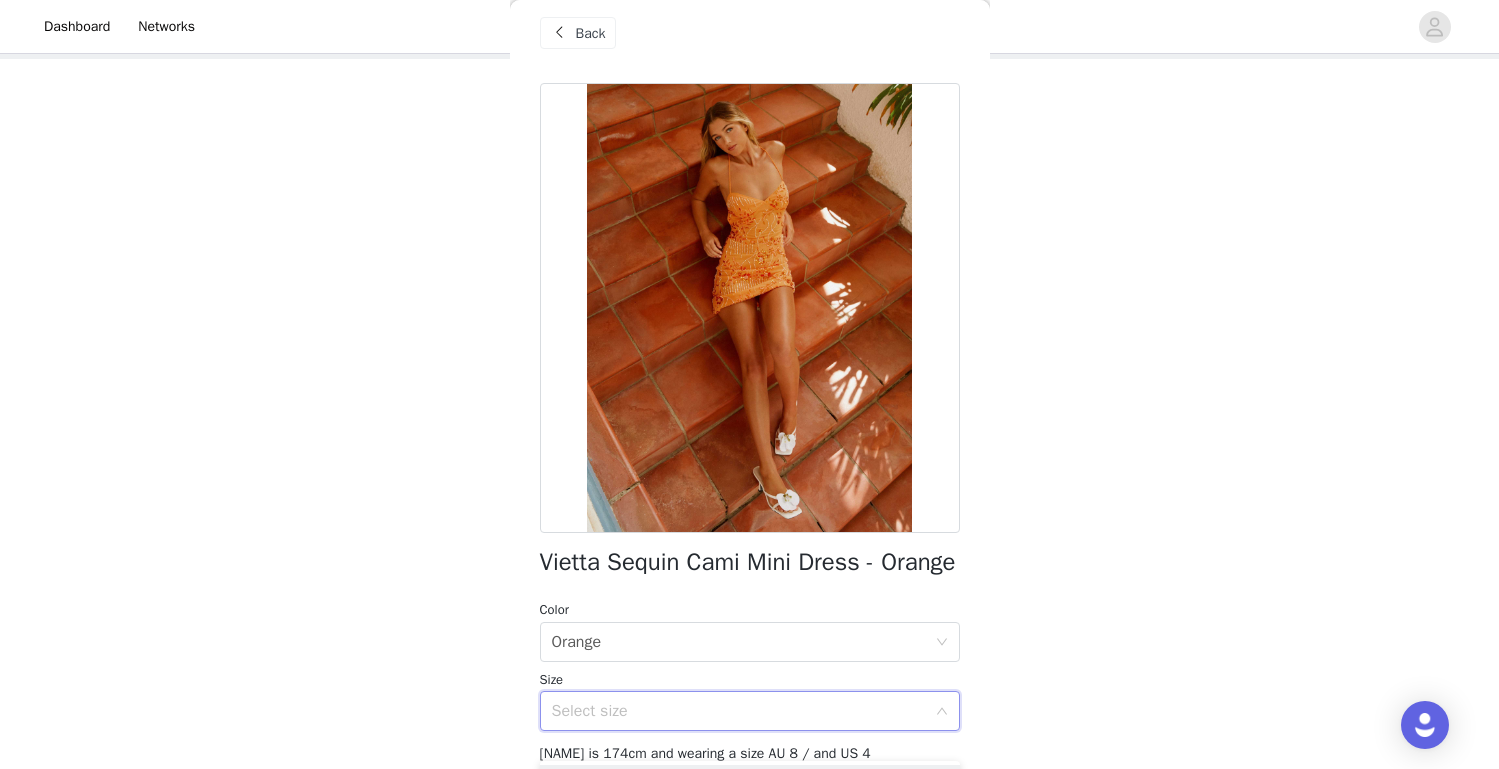 click on "Select size" at bounding box center [739, 711] 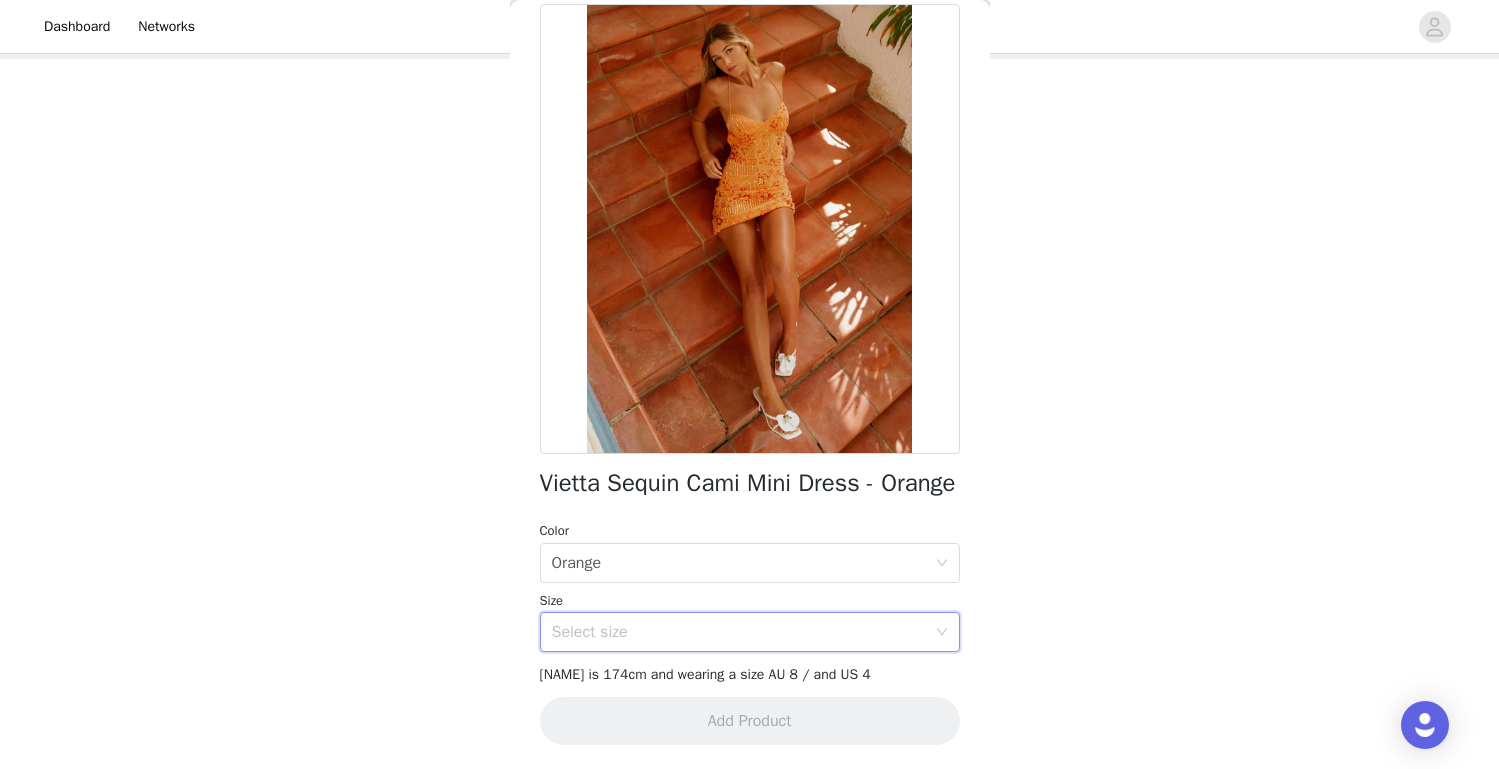 scroll, scrollTop: 143, scrollLeft: 0, axis: vertical 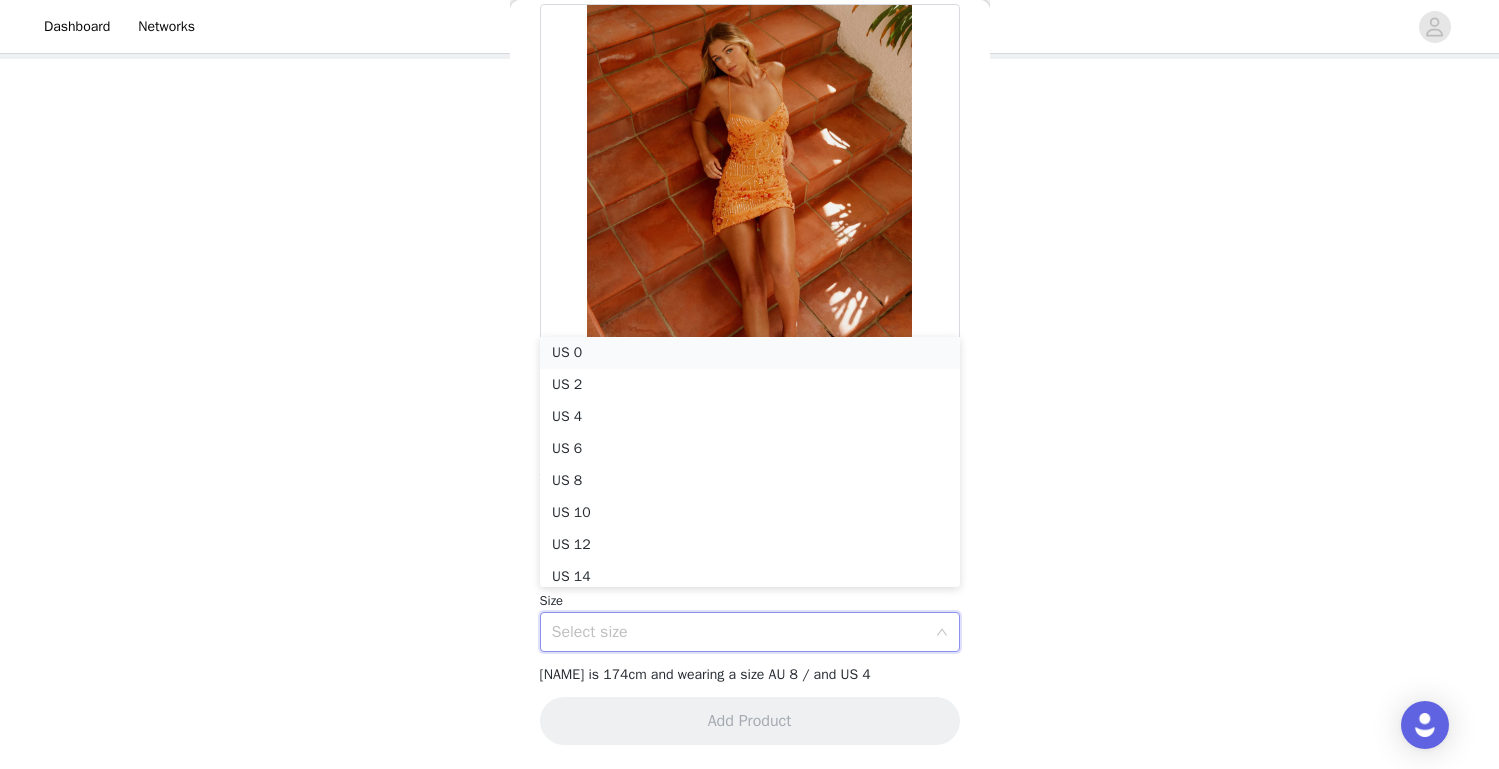 click on "US 0" at bounding box center (750, 353) 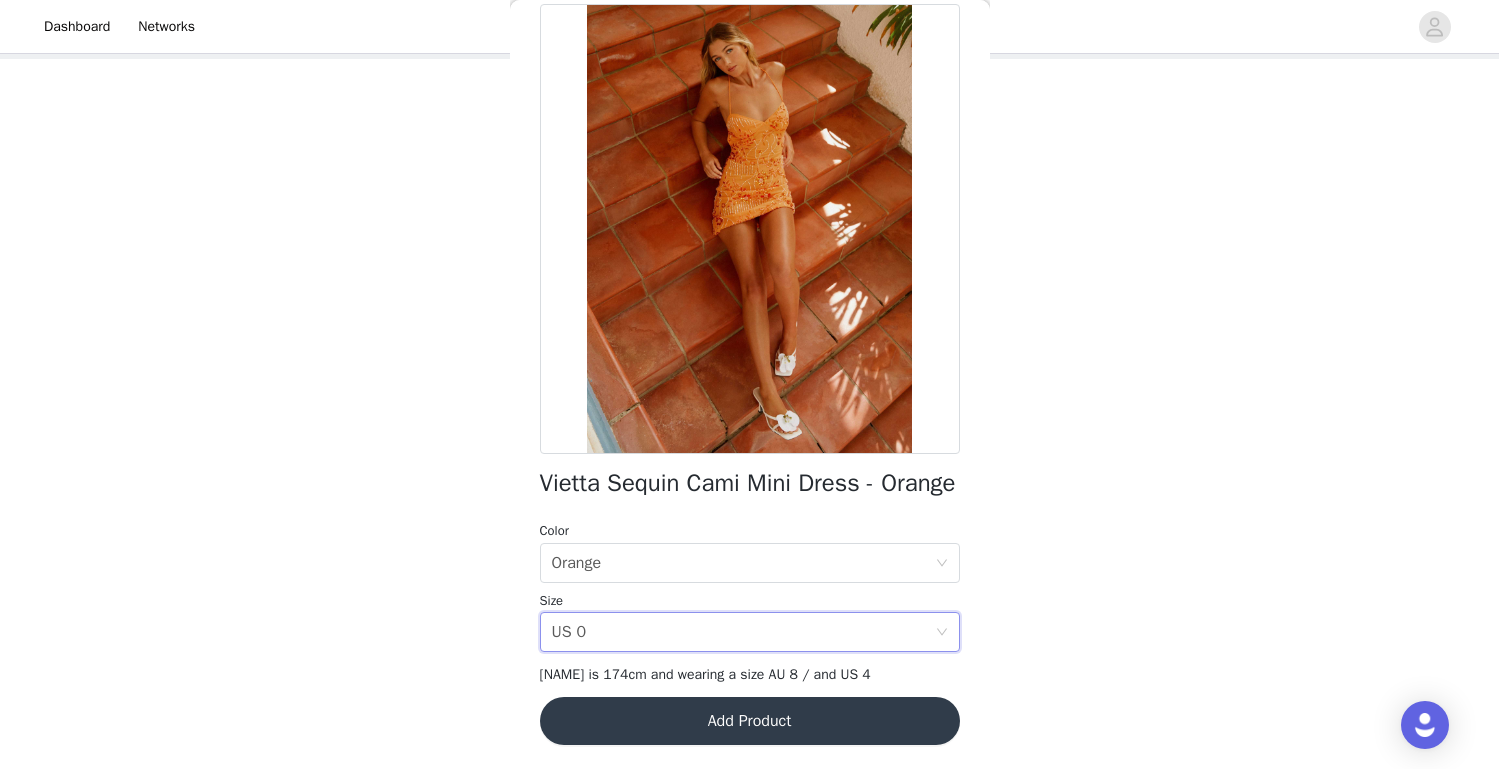 scroll, scrollTop: 353, scrollLeft: 0, axis: vertical 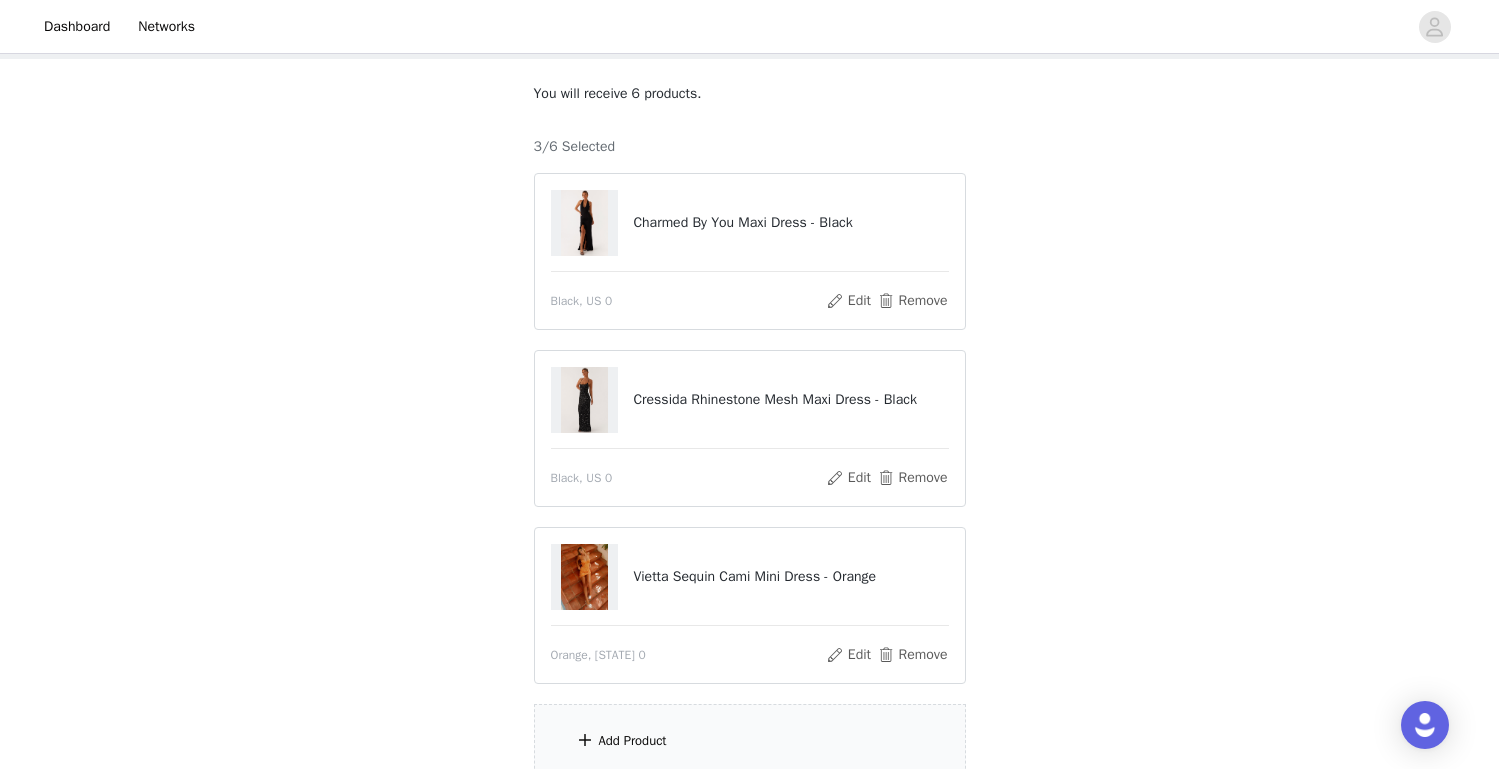 click on "Add Product" at bounding box center [750, 741] 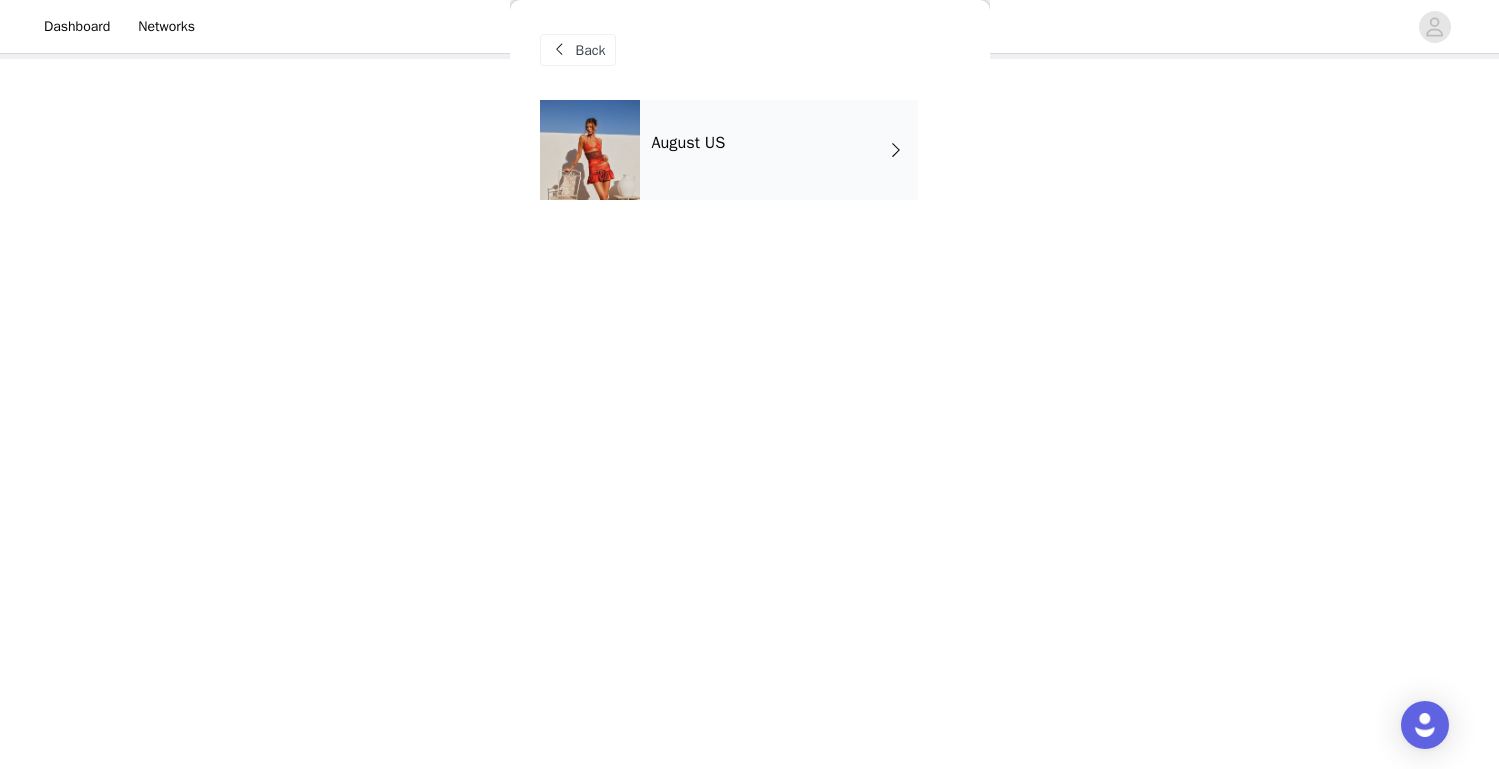 click on "August US" at bounding box center (779, 150) 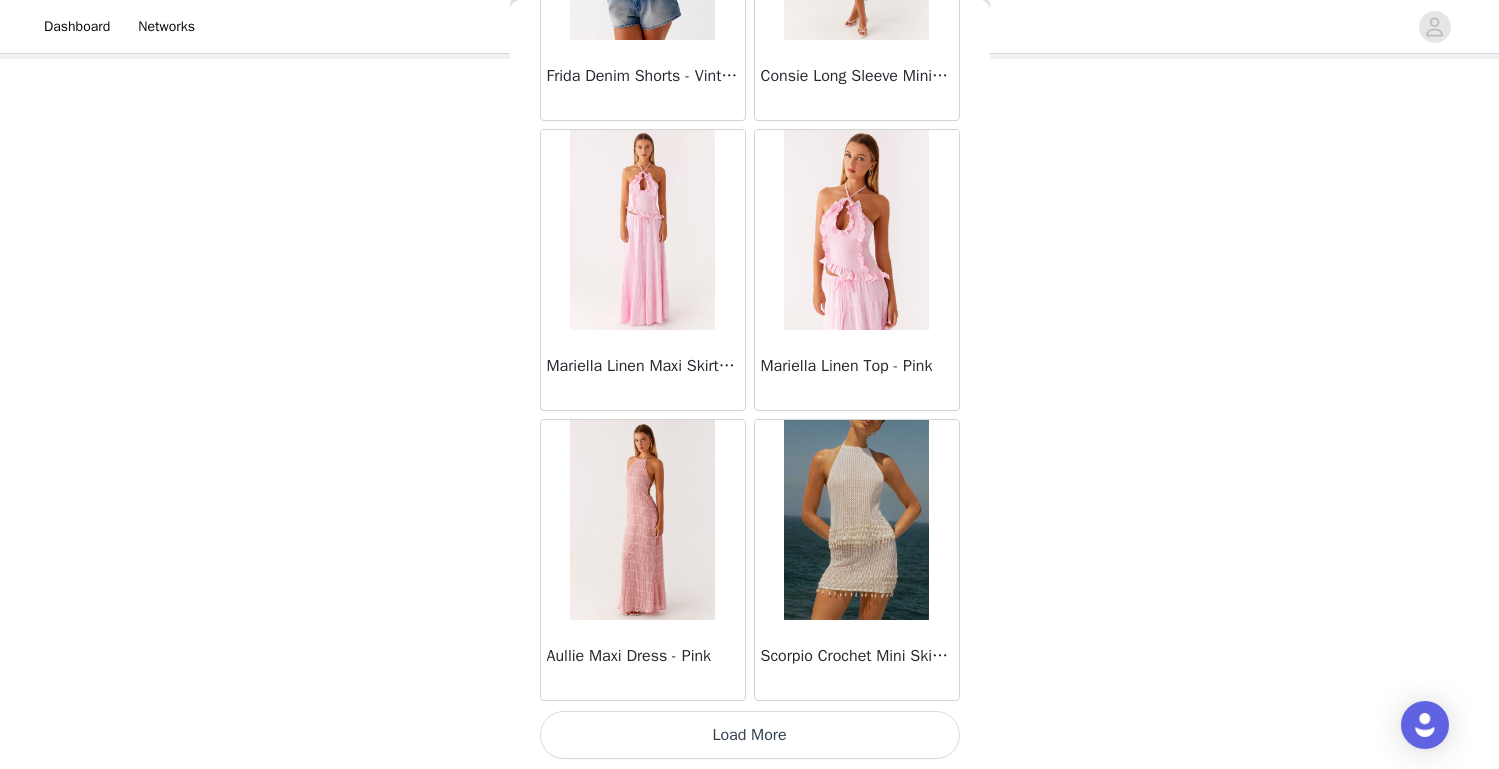 click on "Load More" at bounding box center [750, 735] 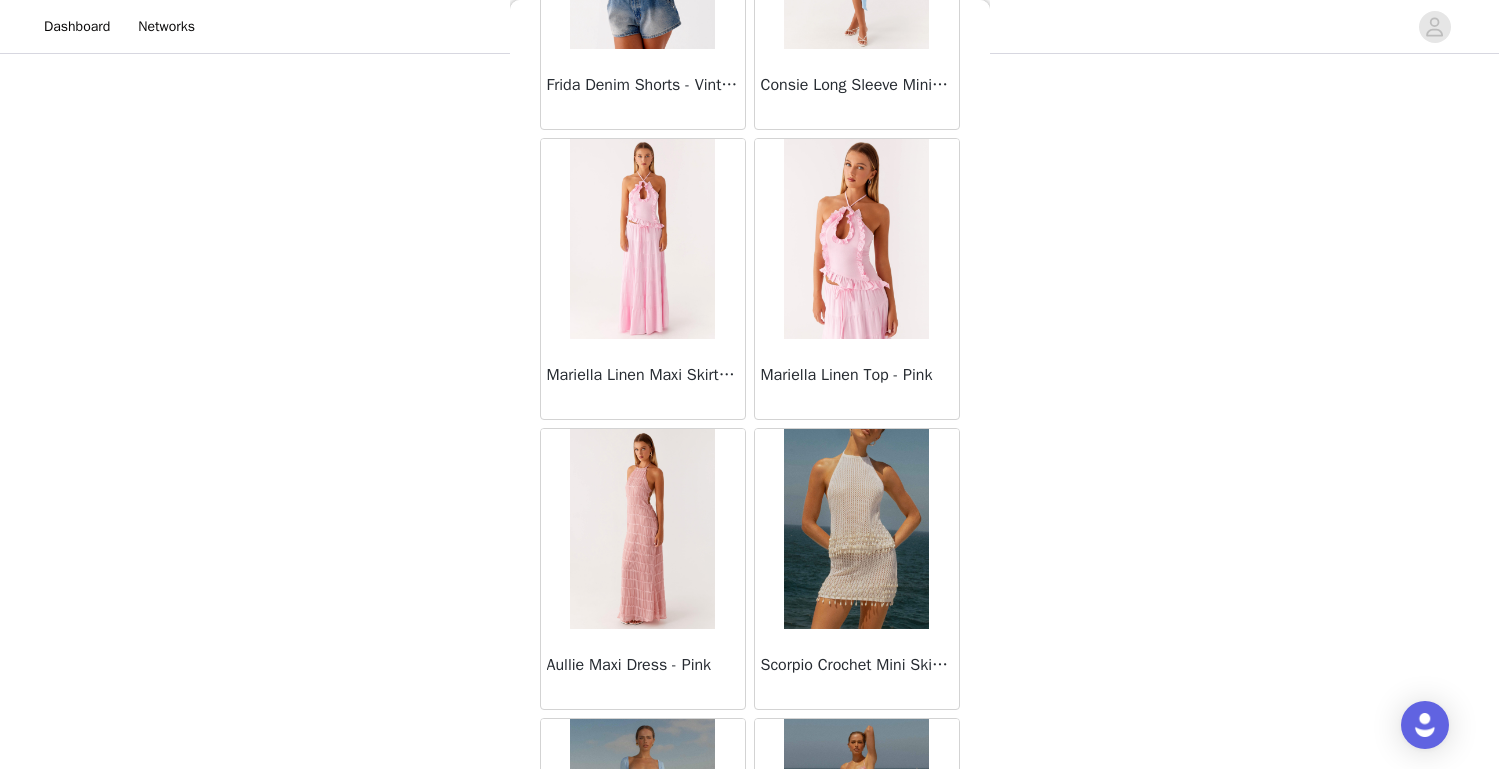 scroll, scrollTop: 282, scrollLeft: 0, axis: vertical 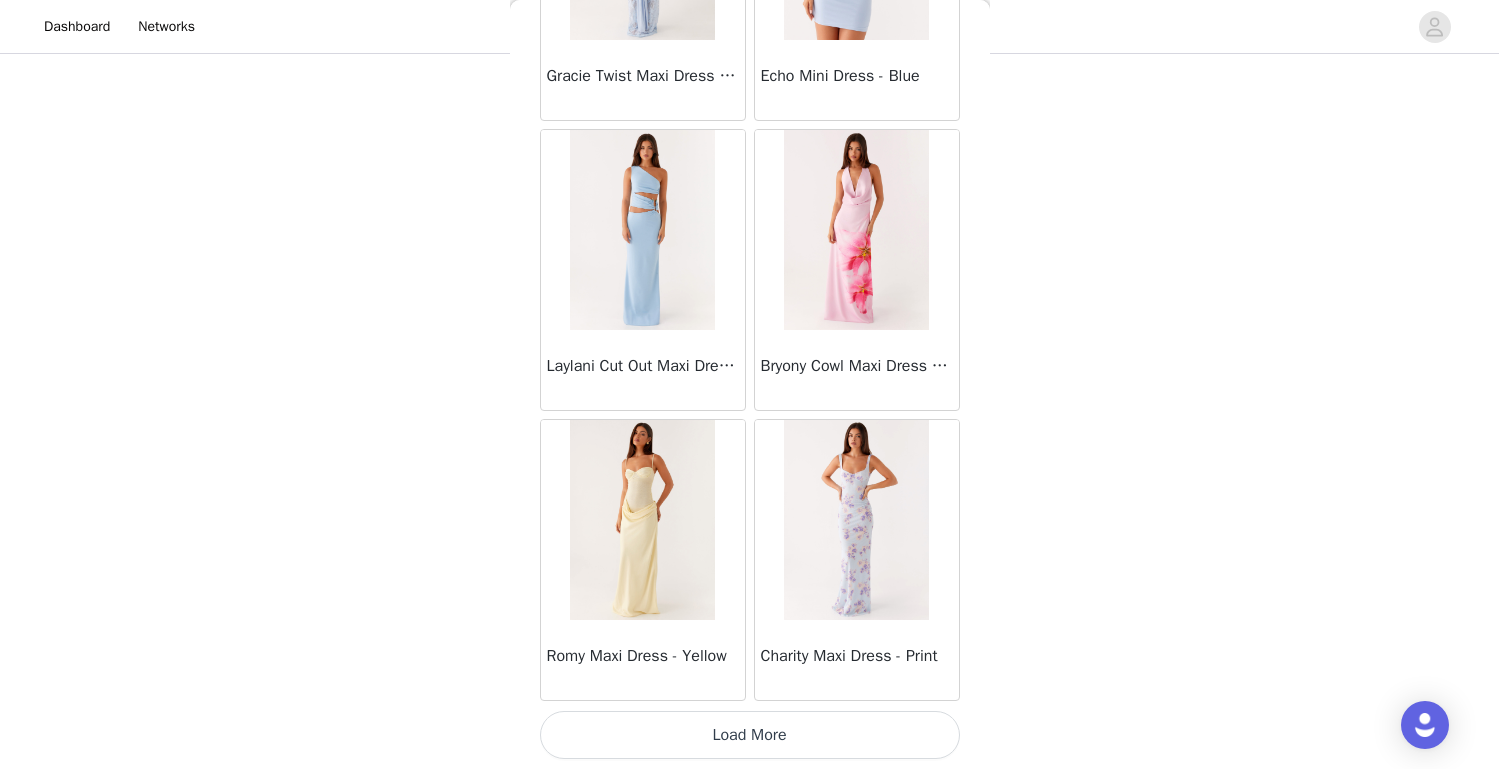 click on "Load More" at bounding box center [750, 735] 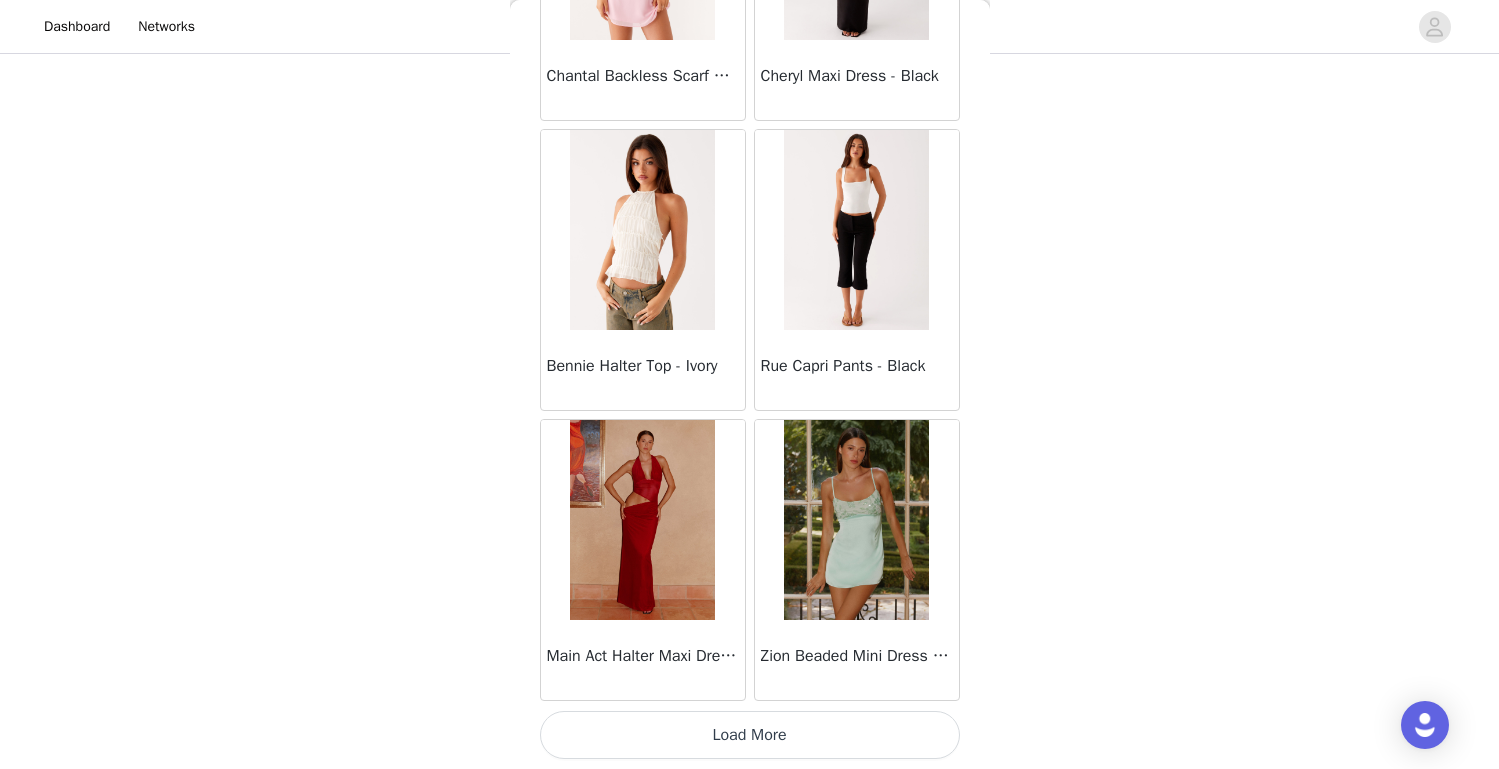 scroll, scrollTop: 8091, scrollLeft: 0, axis: vertical 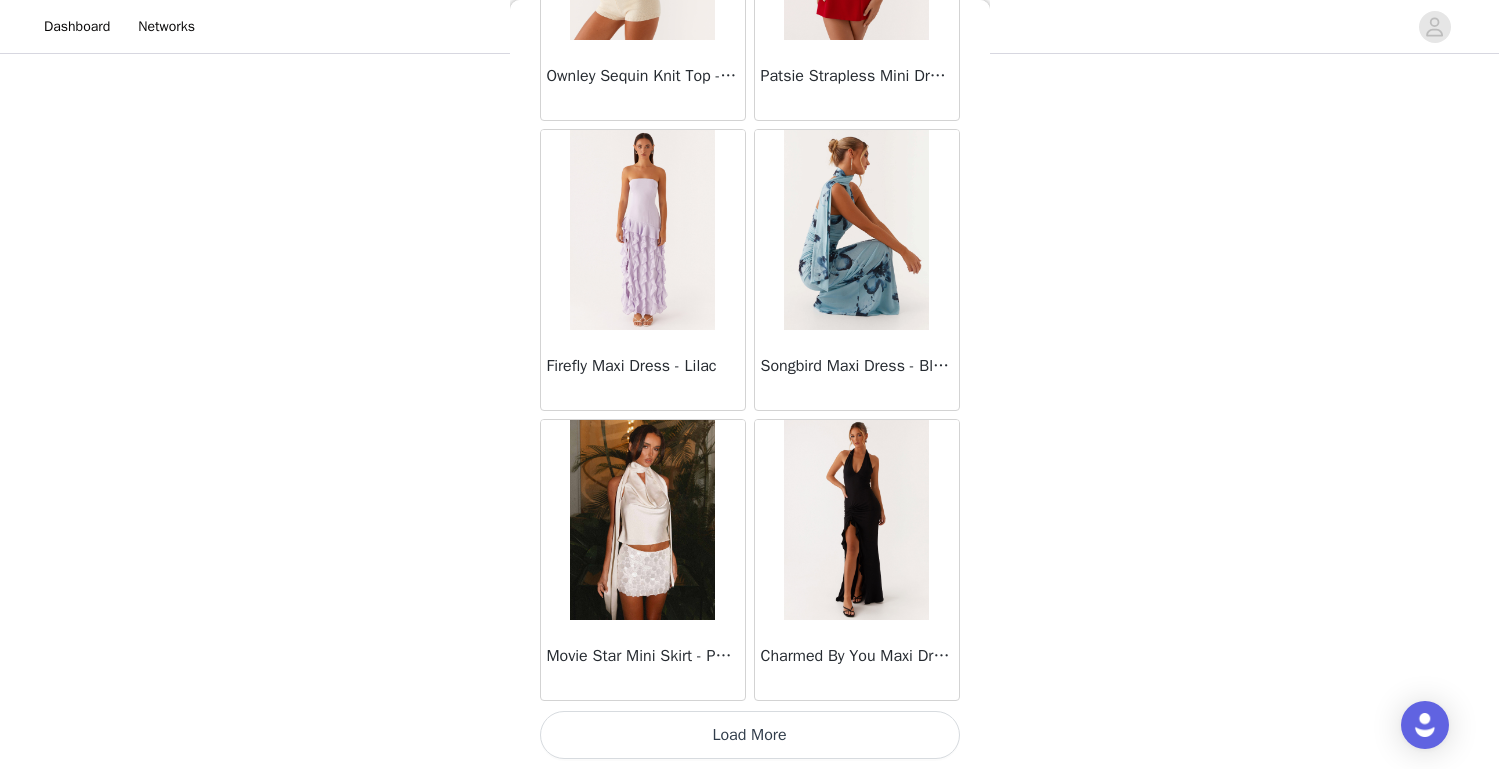 click on "Load More" at bounding box center [750, 735] 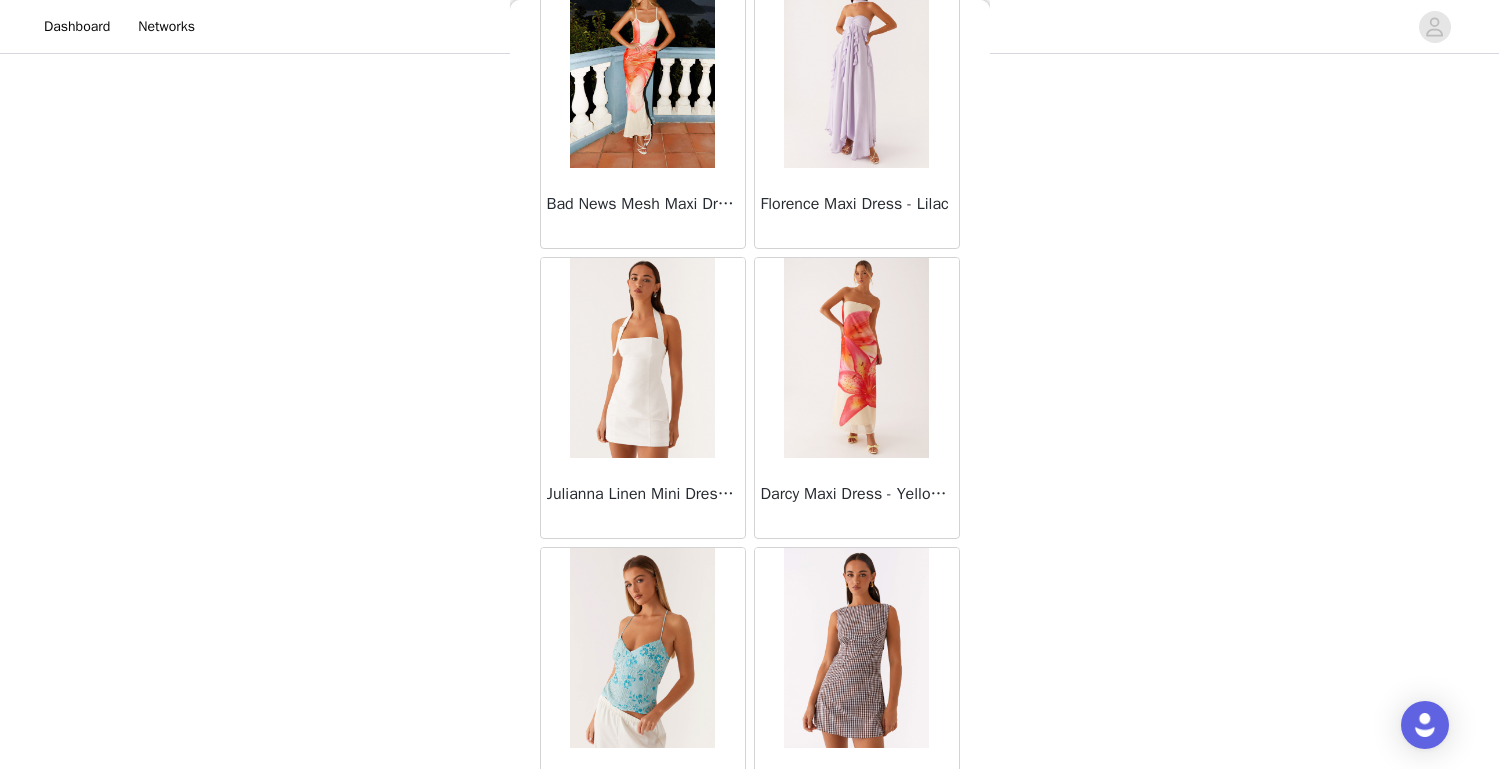 scroll, scrollTop: 13444, scrollLeft: 0, axis: vertical 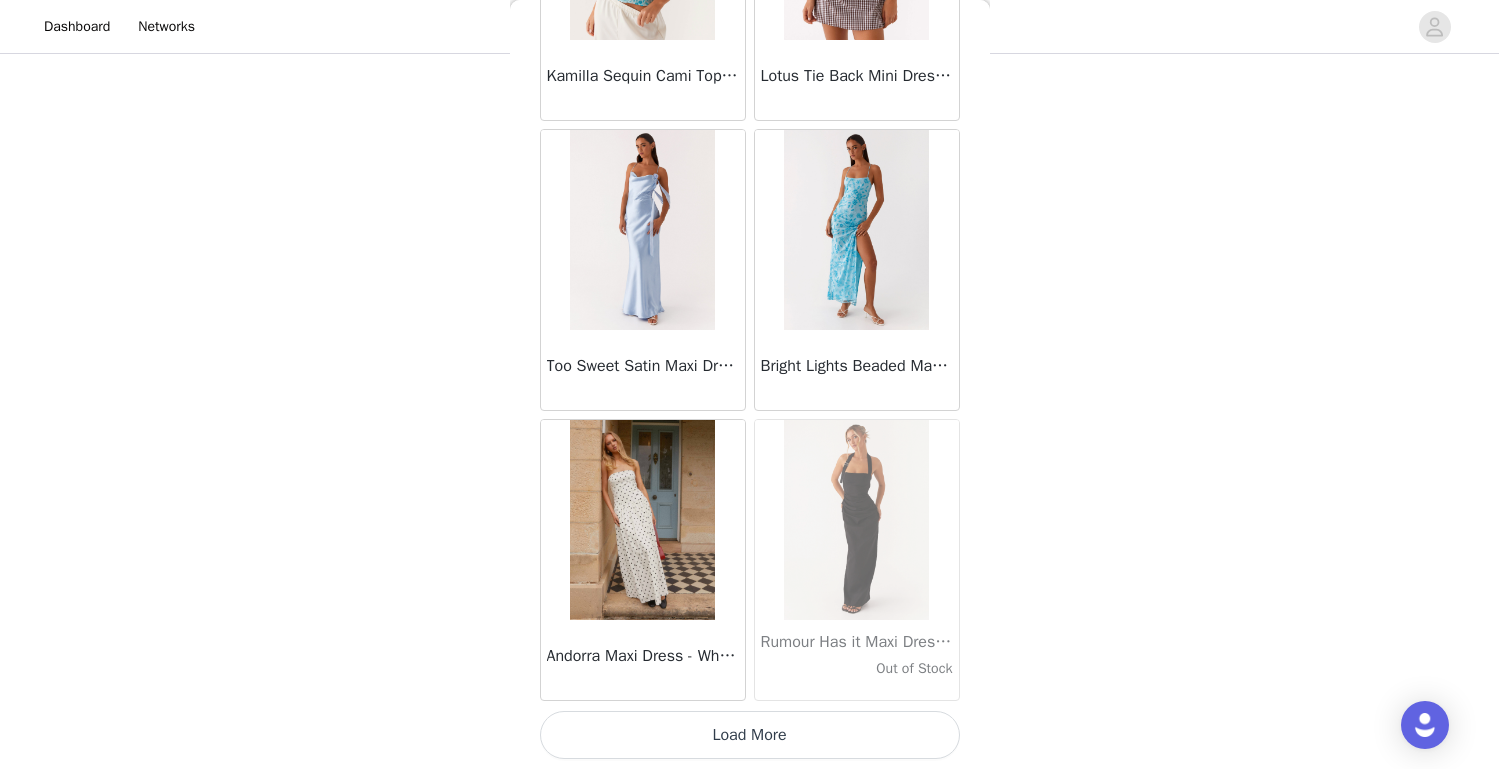 click on "Load More" at bounding box center (750, 735) 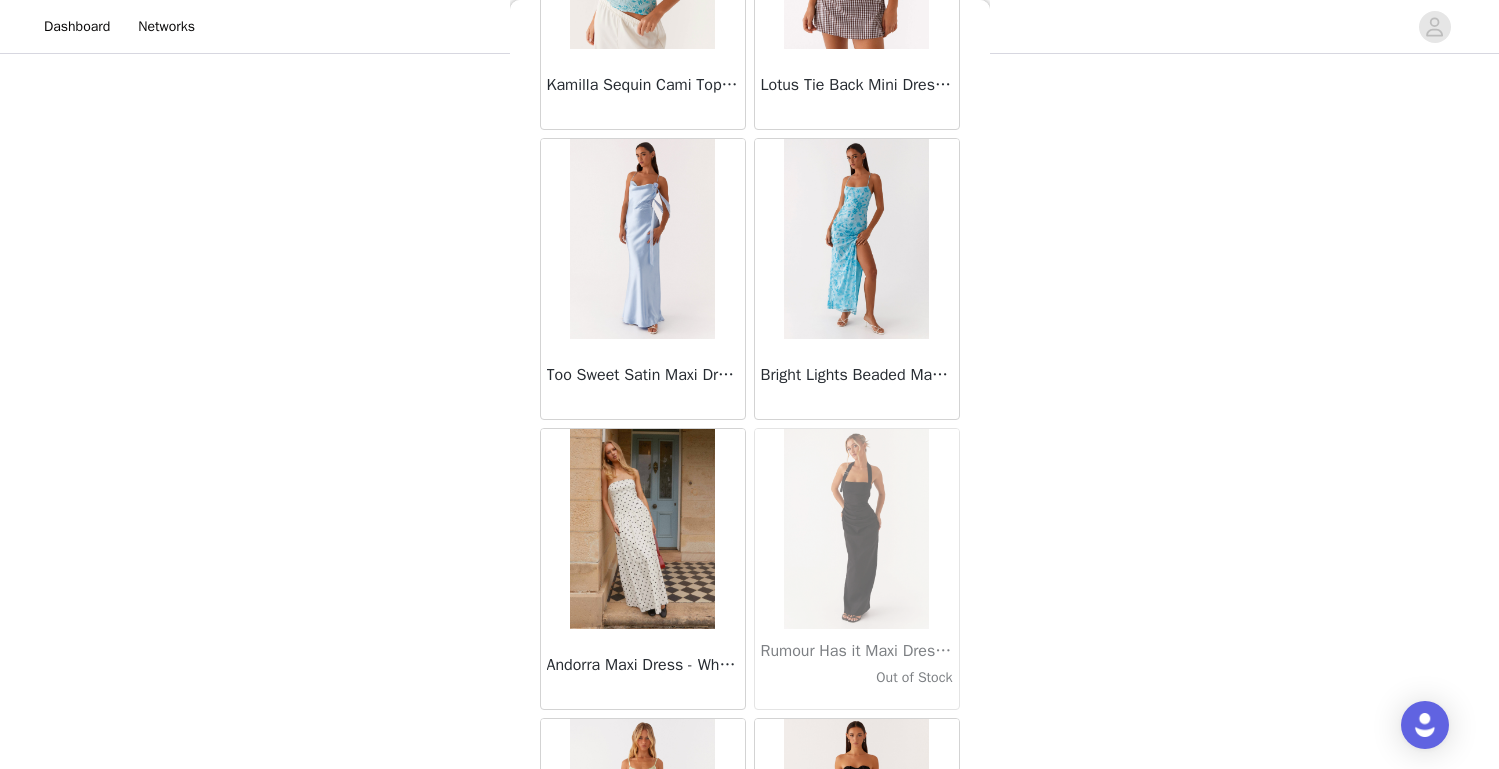 scroll, scrollTop: 280, scrollLeft: 0, axis: vertical 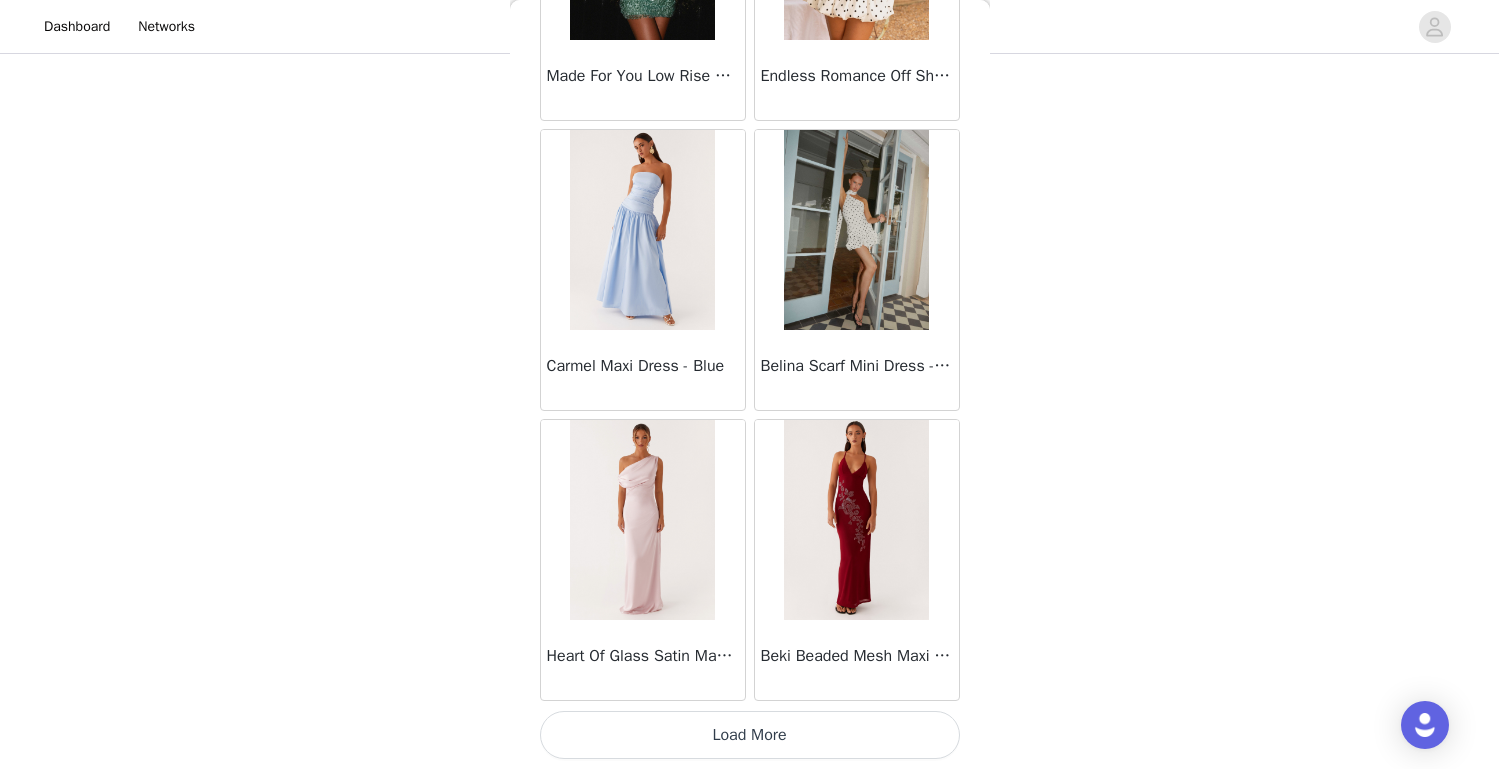click on "Load More" at bounding box center [750, 735] 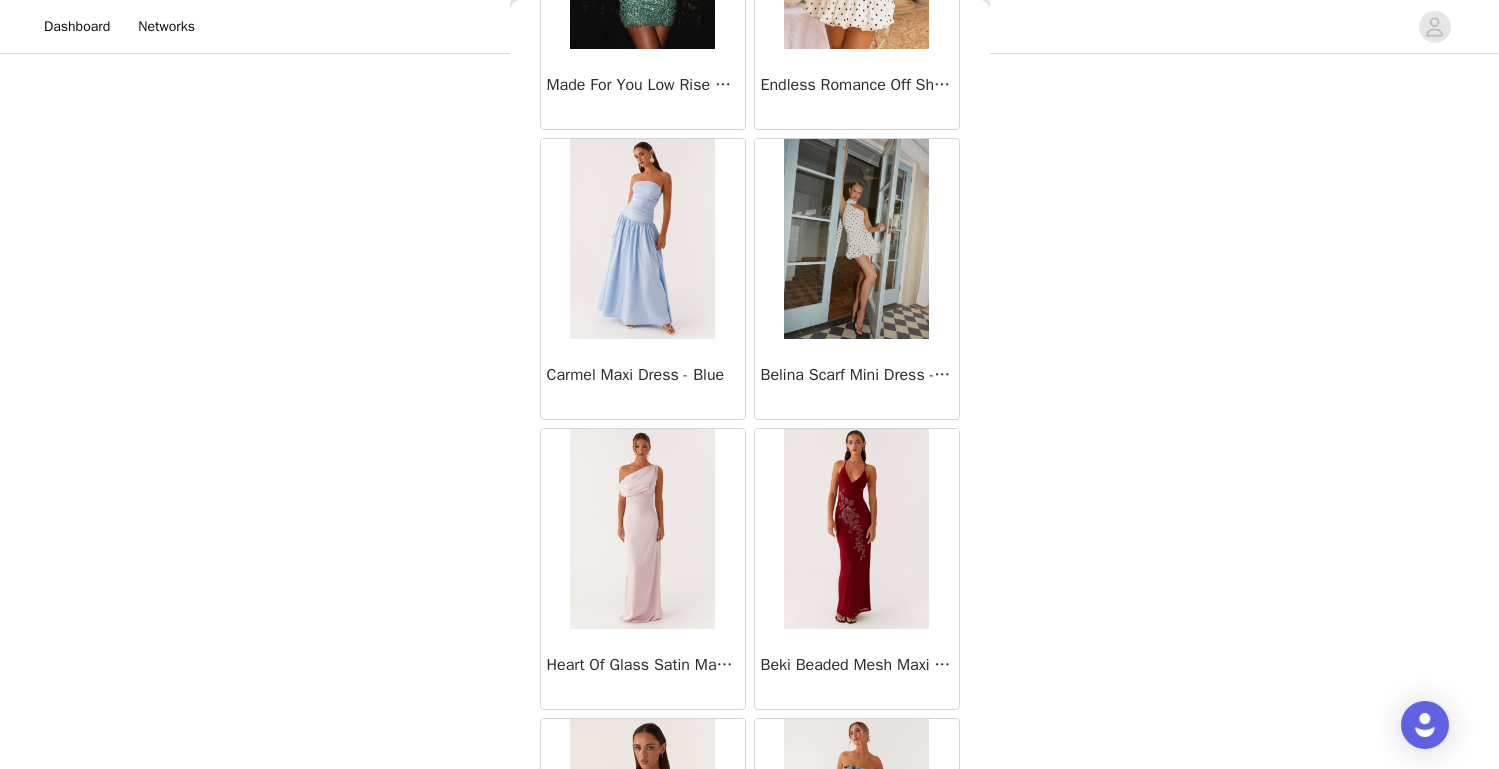scroll, scrollTop: 280, scrollLeft: 0, axis: vertical 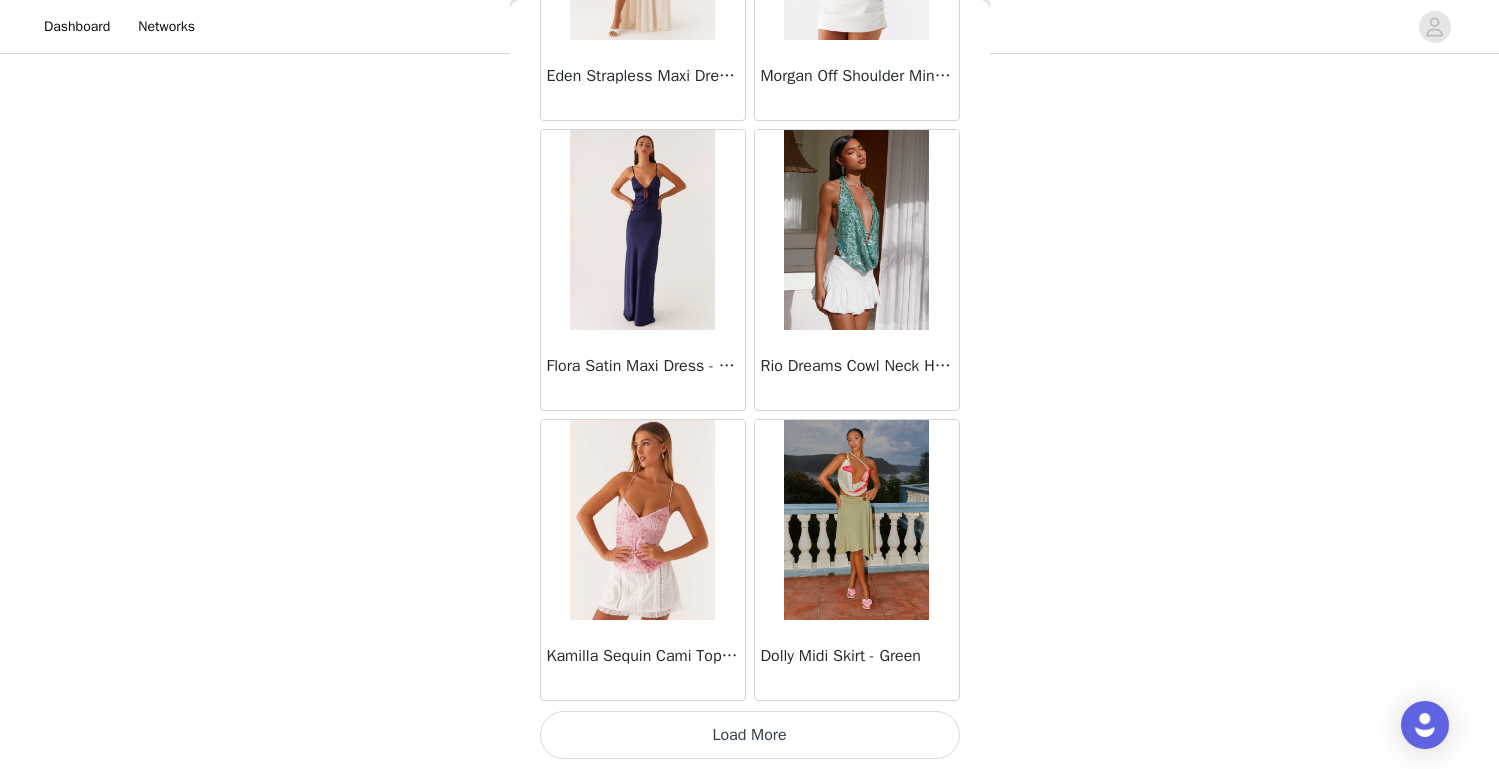 click on "Load More" at bounding box center (750, 735) 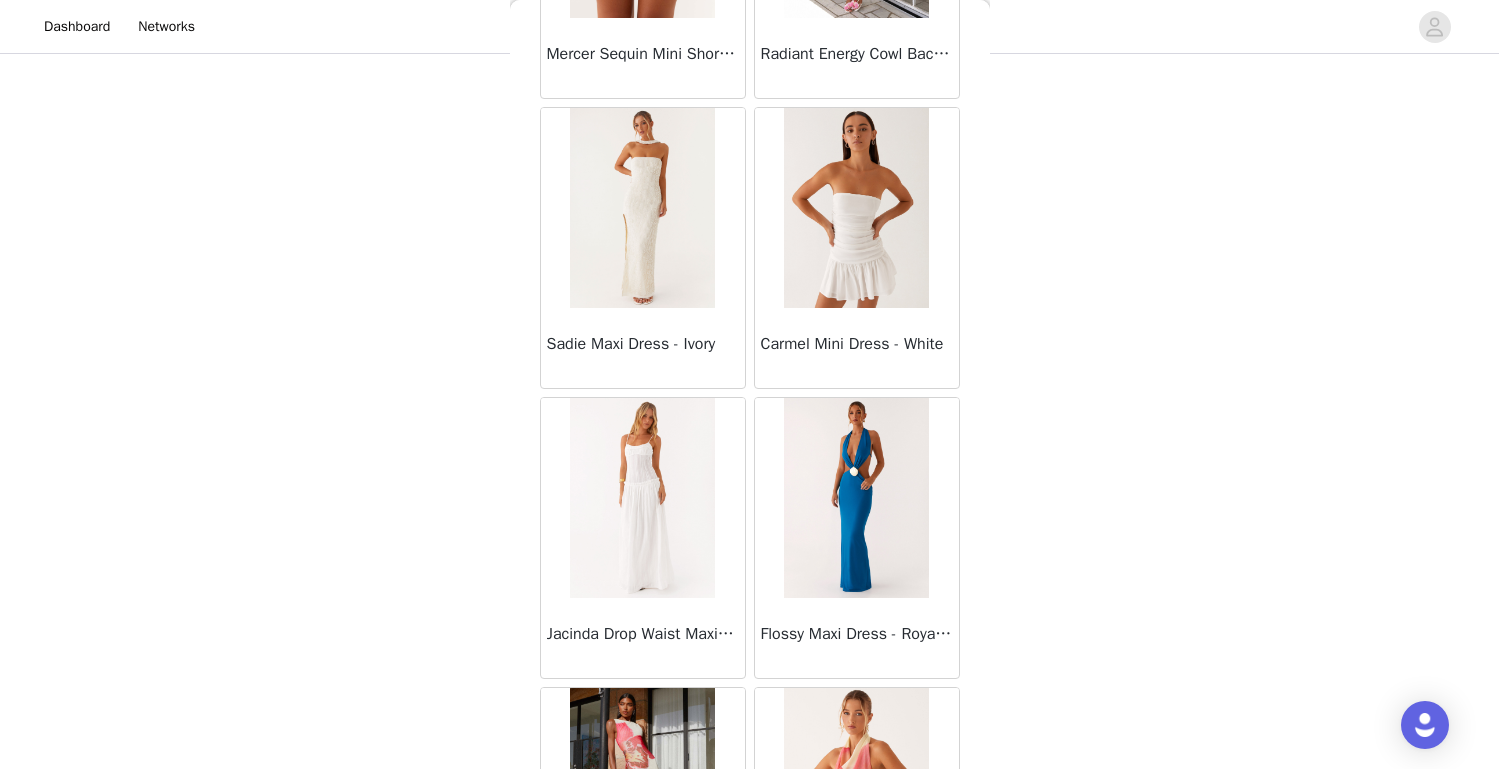 scroll, scrollTop: 22044, scrollLeft: 0, axis: vertical 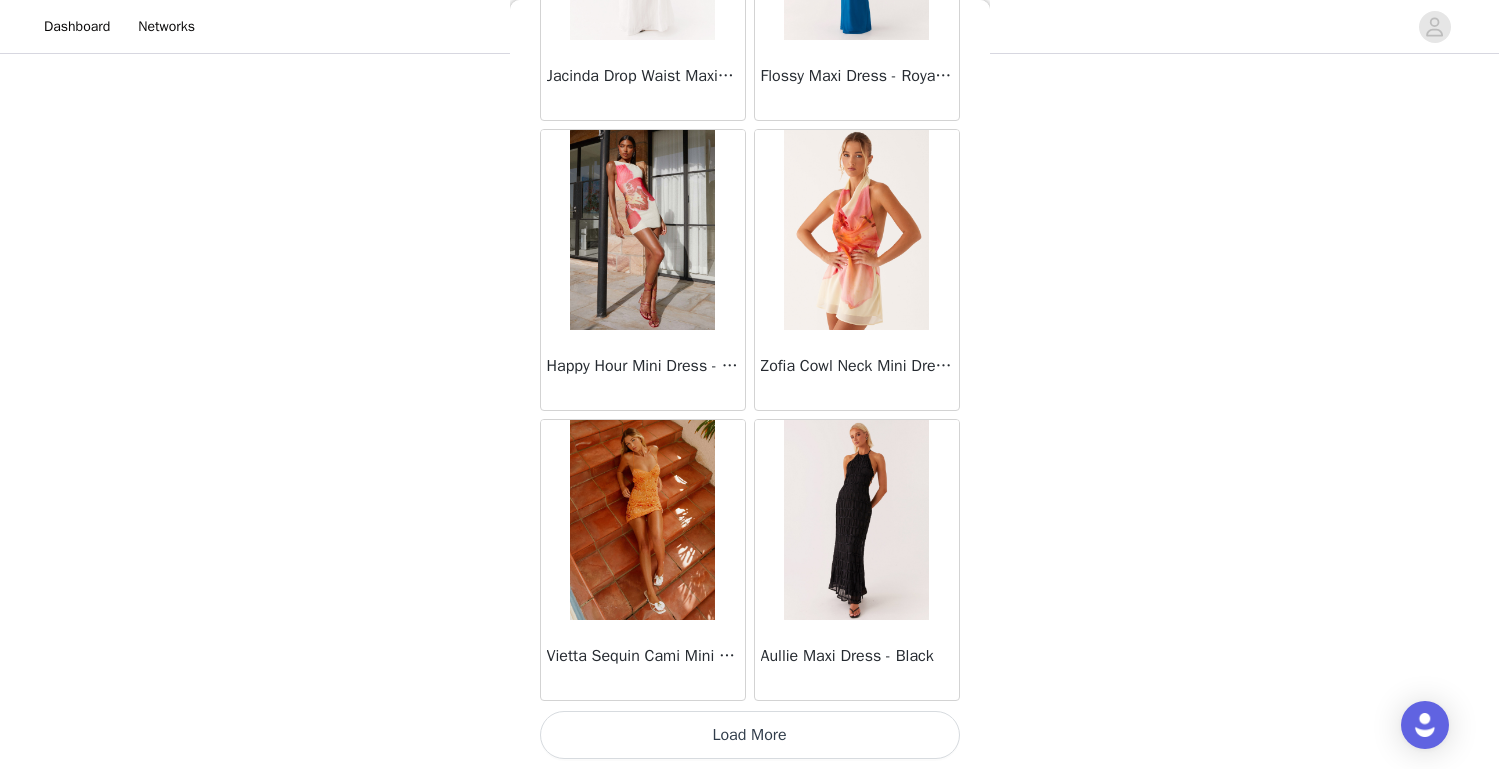 click on "Load More" at bounding box center [750, 735] 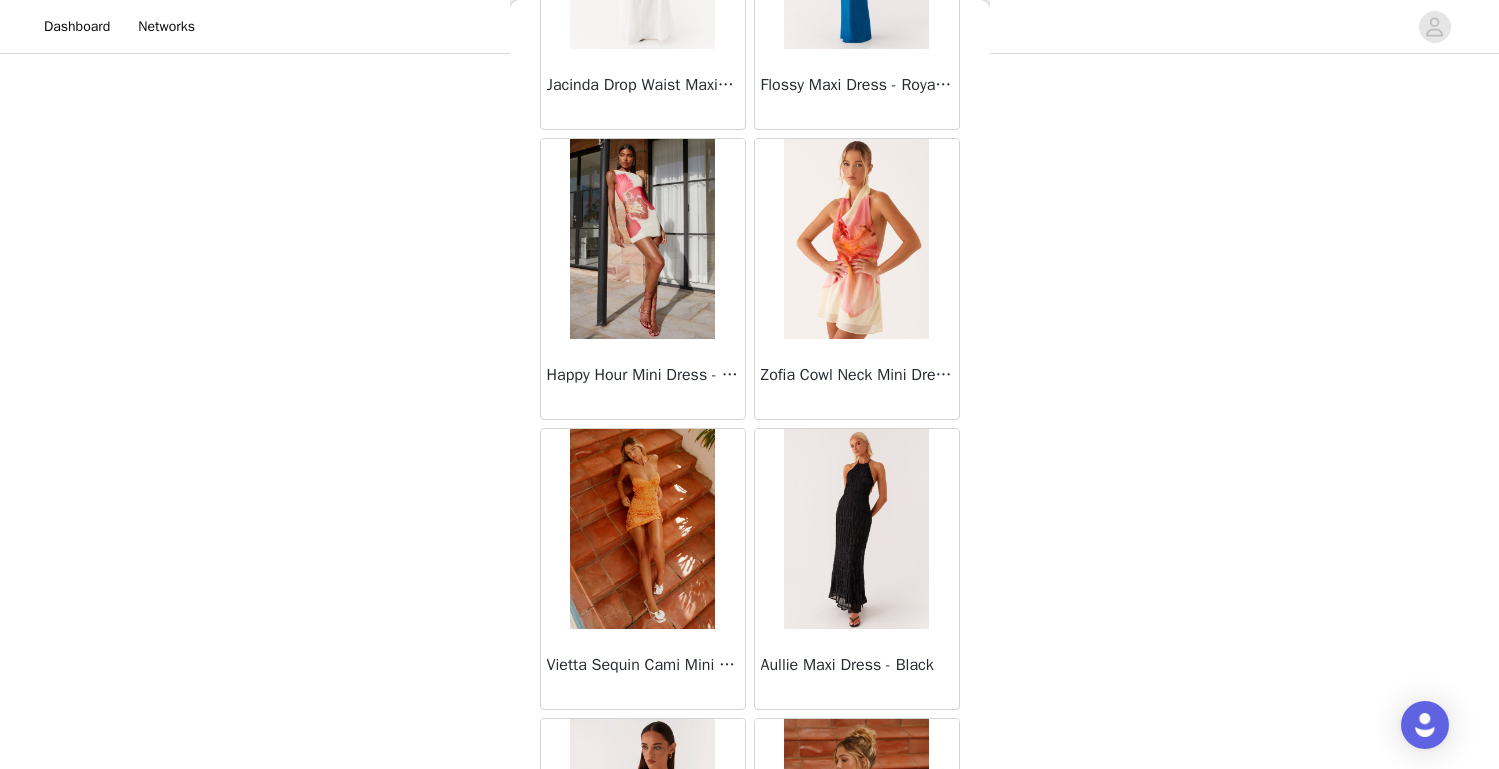 scroll, scrollTop: 280, scrollLeft: 0, axis: vertical 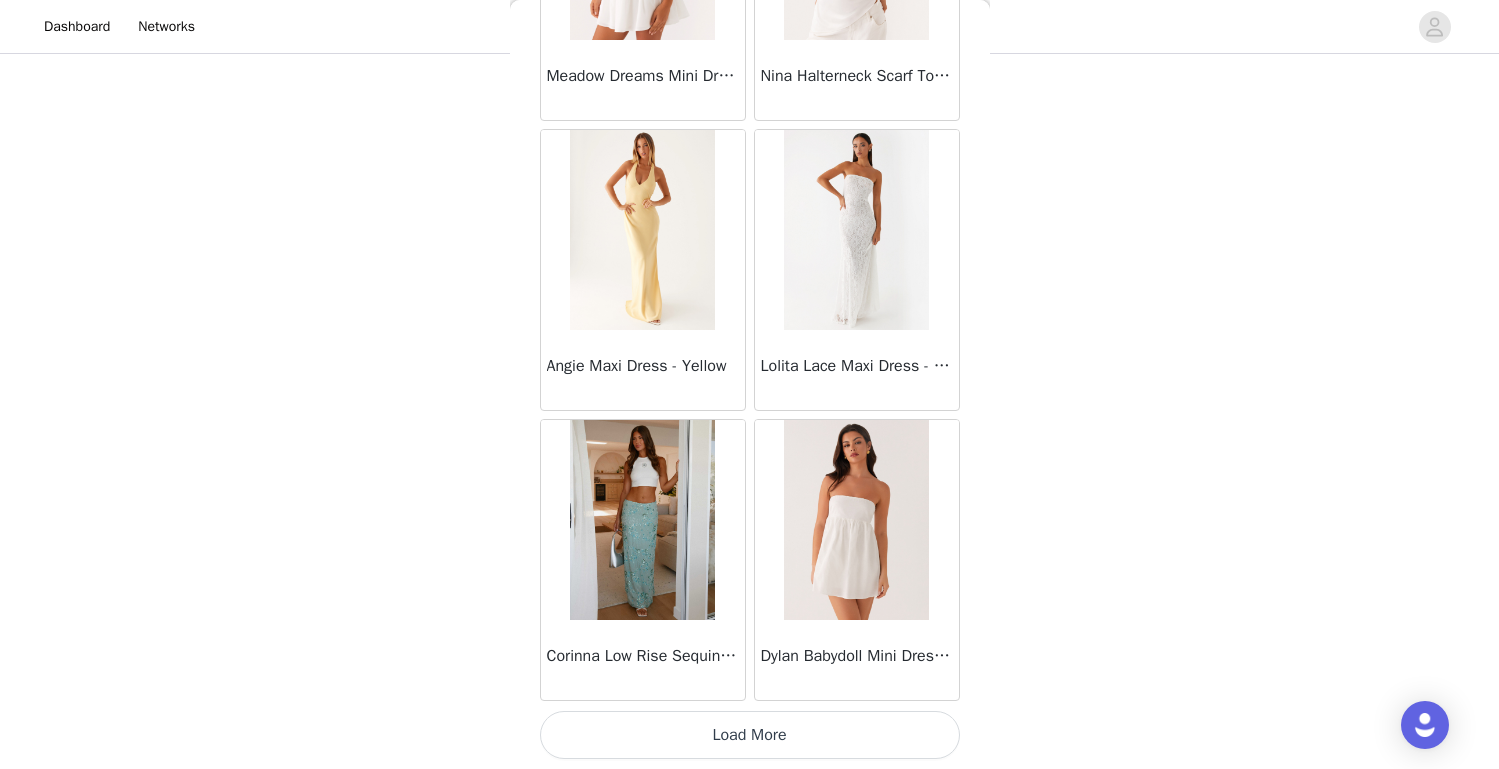 click on "Load More" at bounding box center [750, 735] 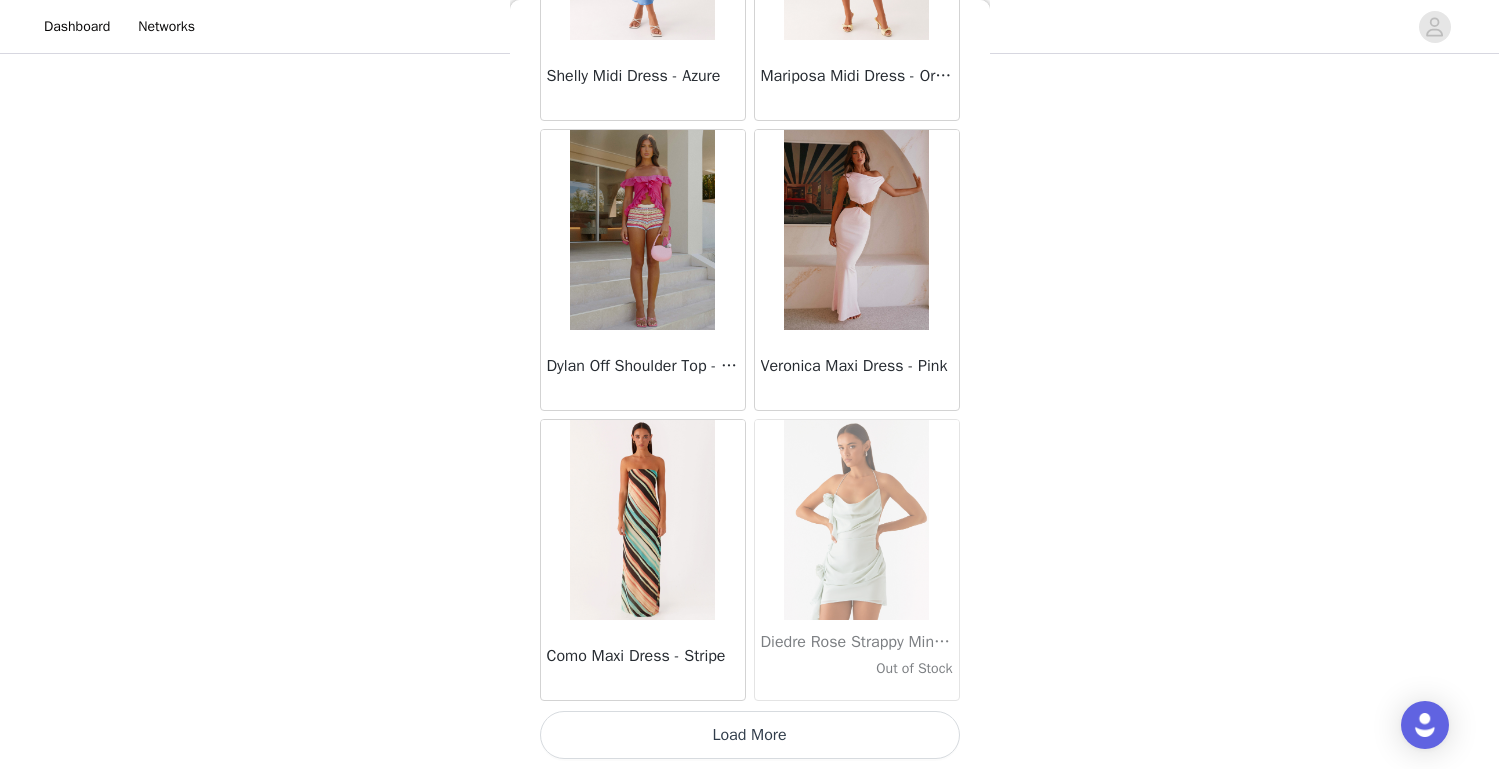 scroll, scrollTop: 28391, scrollLeft: 0, axis: vertical 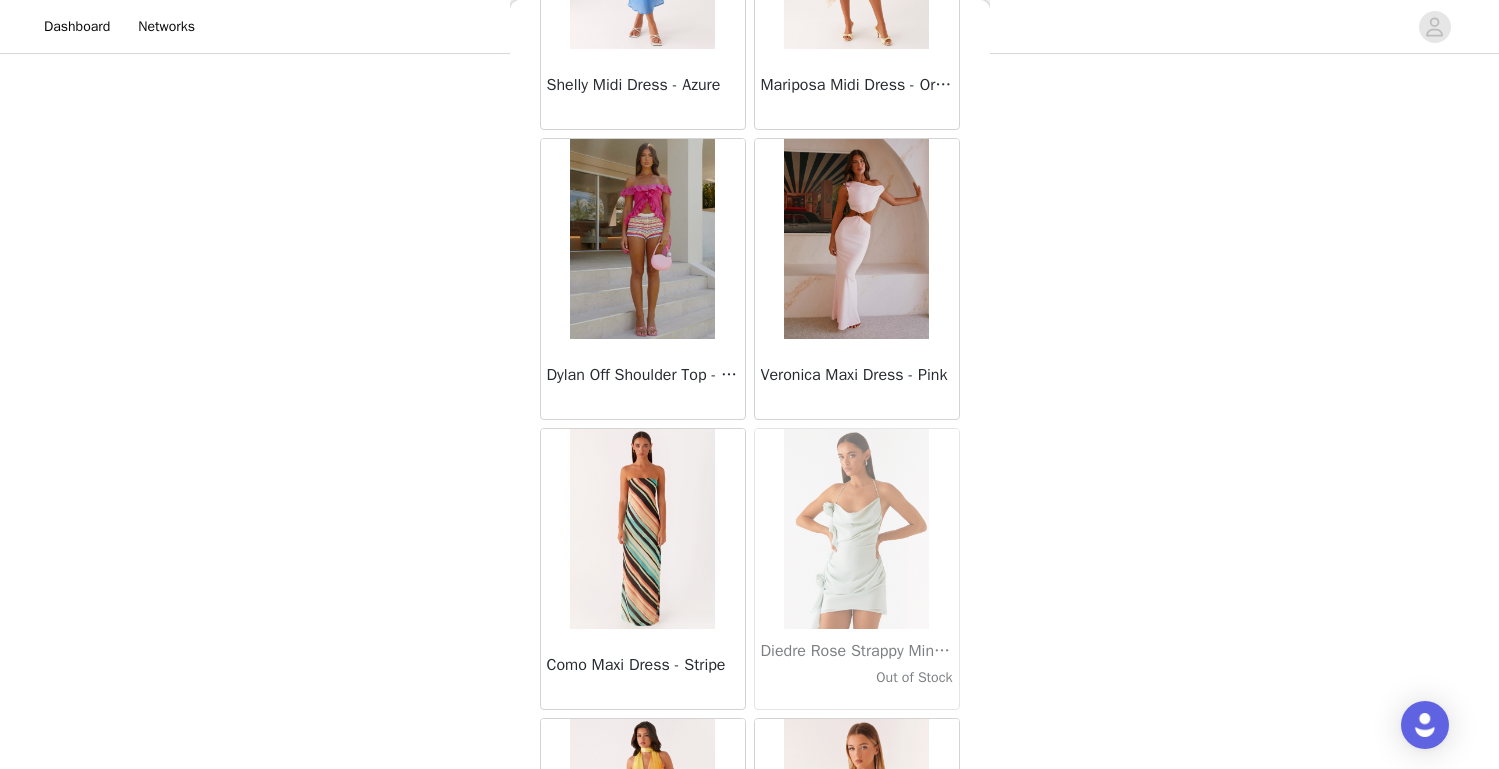 click at bounding box center [856, 239] 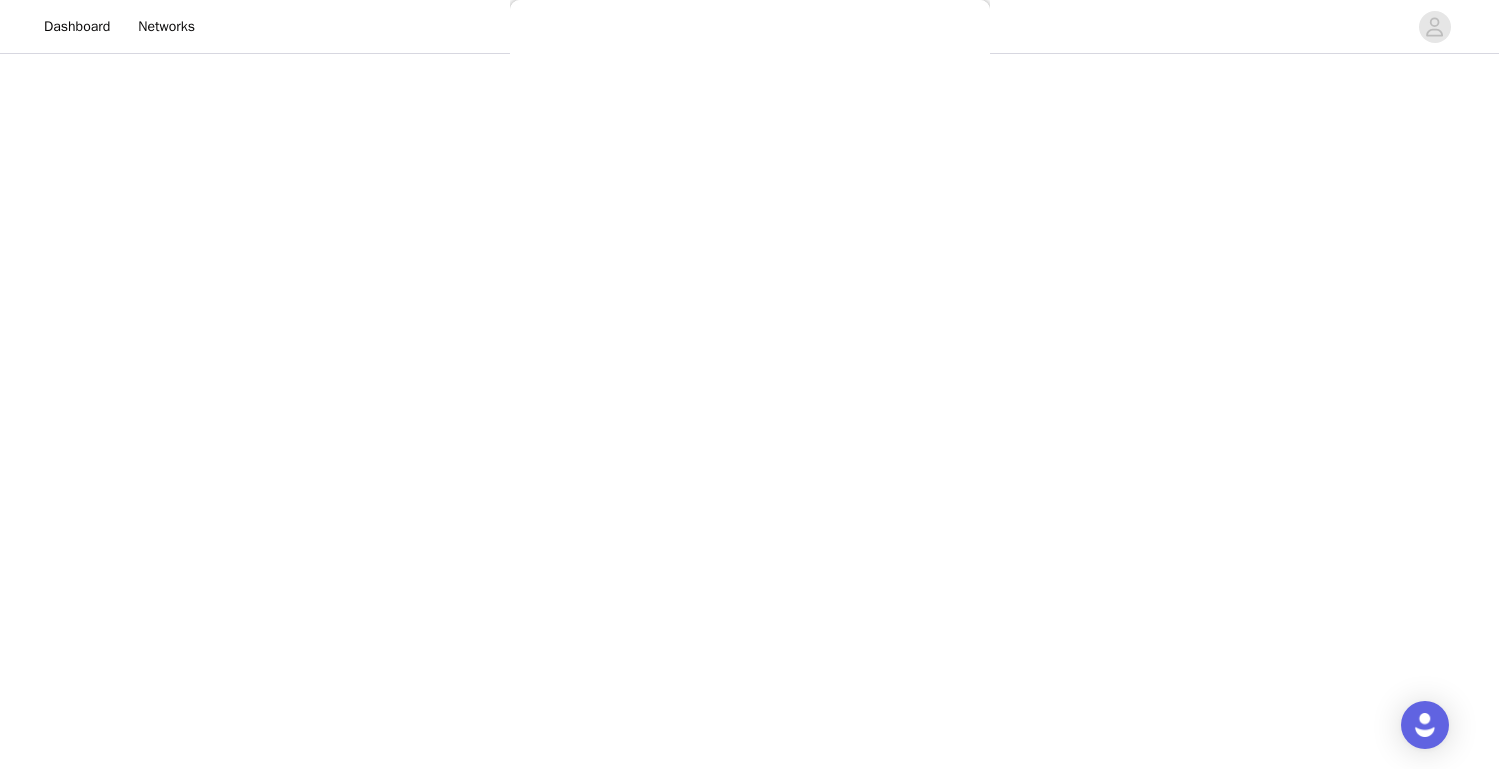 scroll, scrollTop: 0, scrollLeft: 0, axis: both 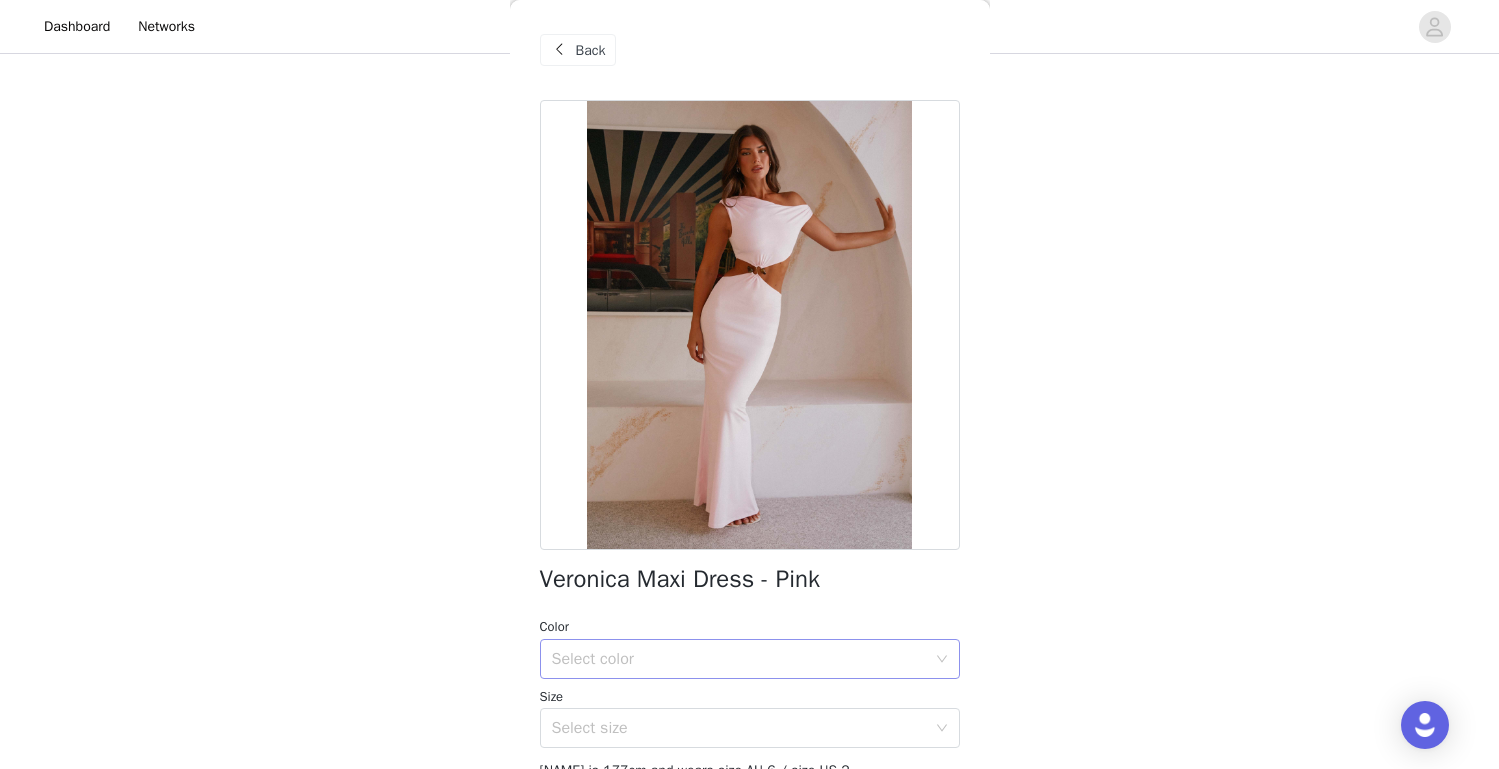 click on "Select color" at bounding box center [739, 659] 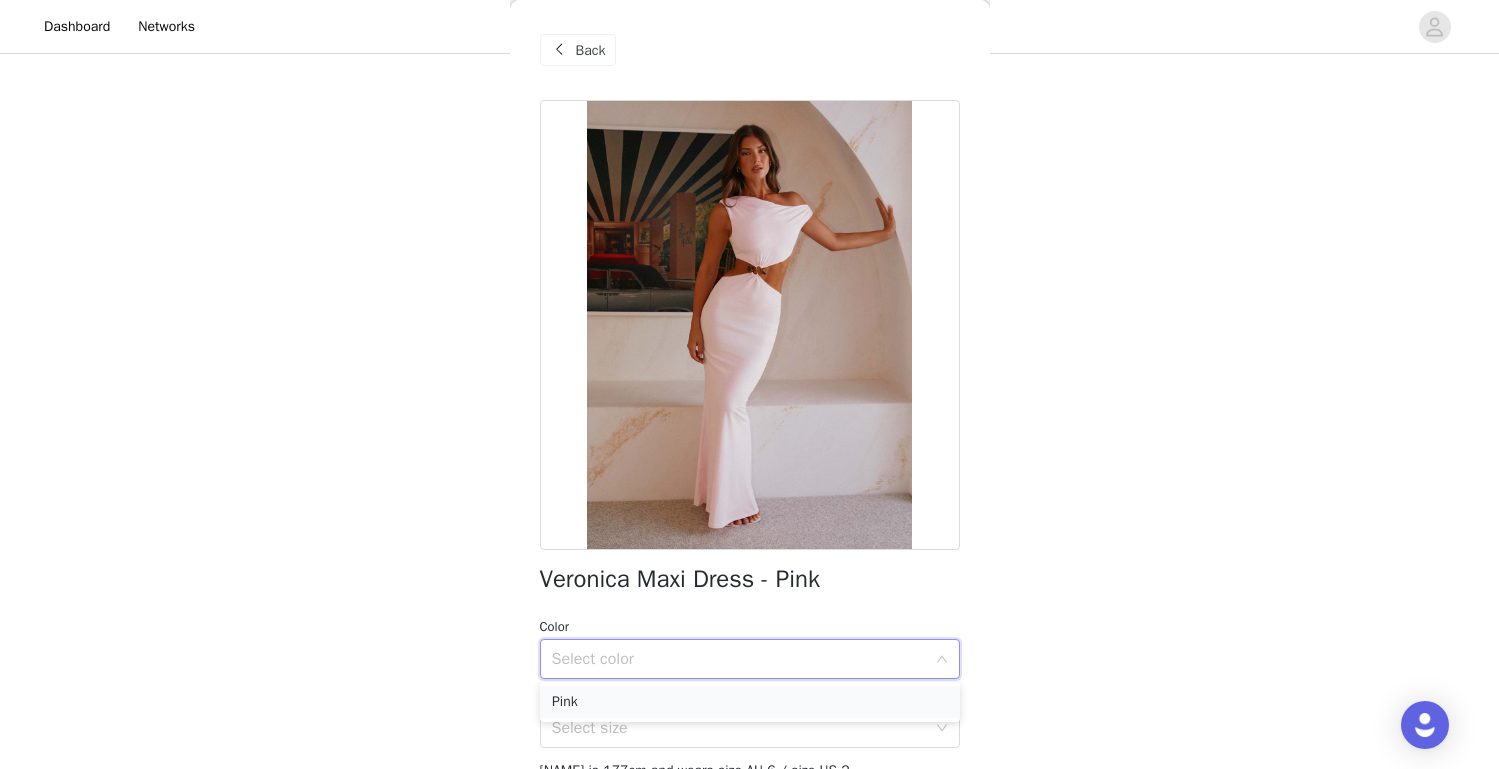 click on "Pink" at bounding box center (750, 702) 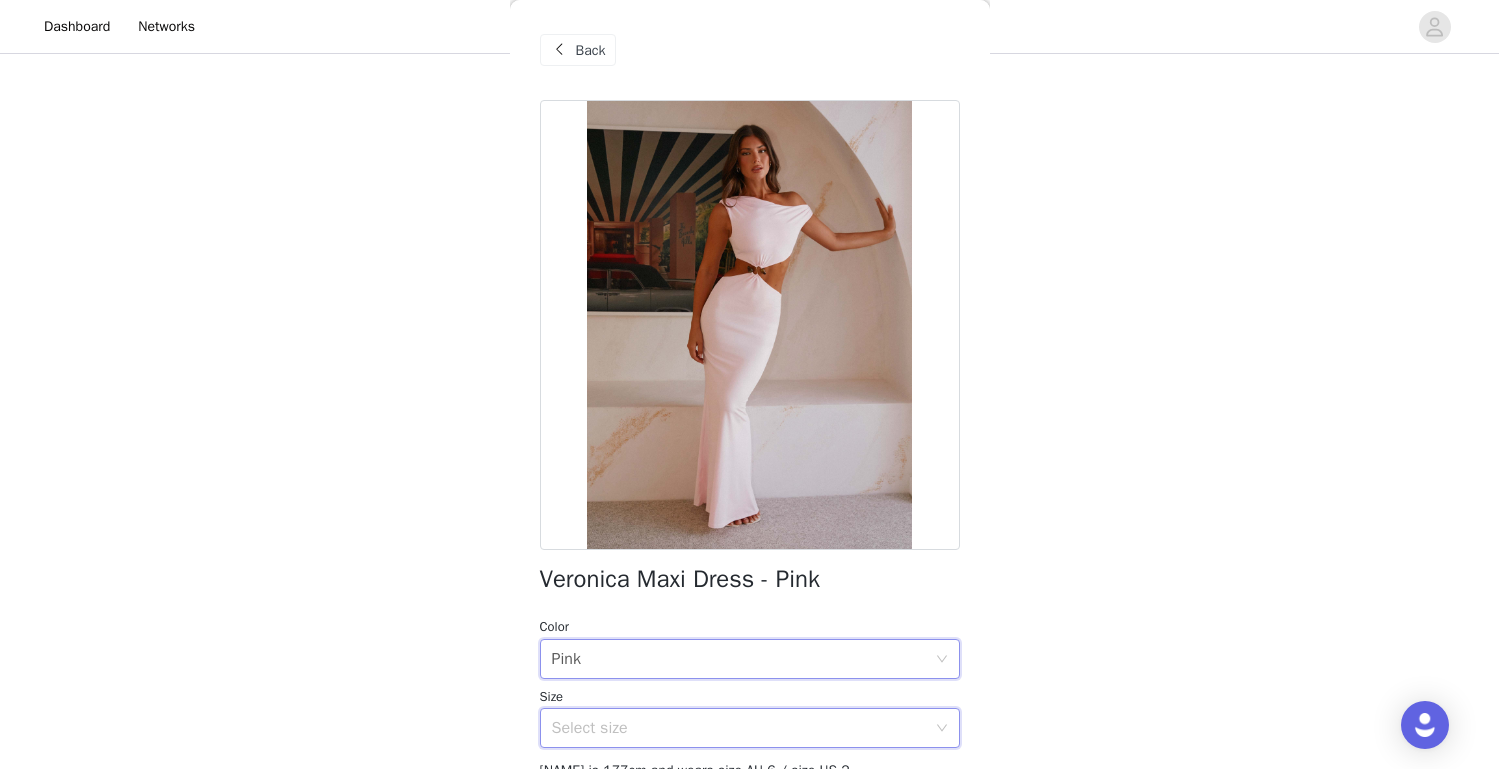 click on "Select size" at bounding box center [743, 728] 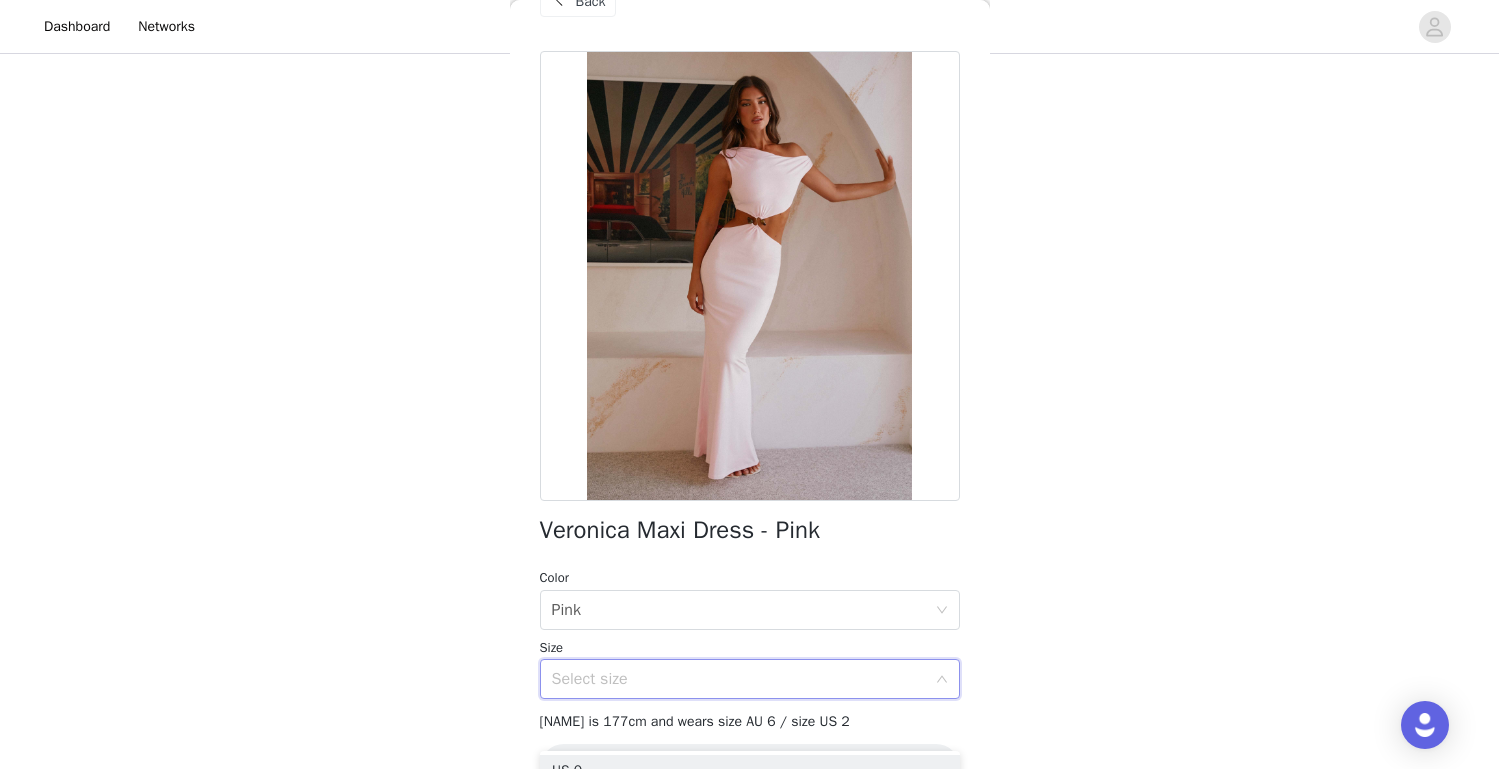 scroll, scrollTop: 70, scrollLeft: 0, axis: vertical 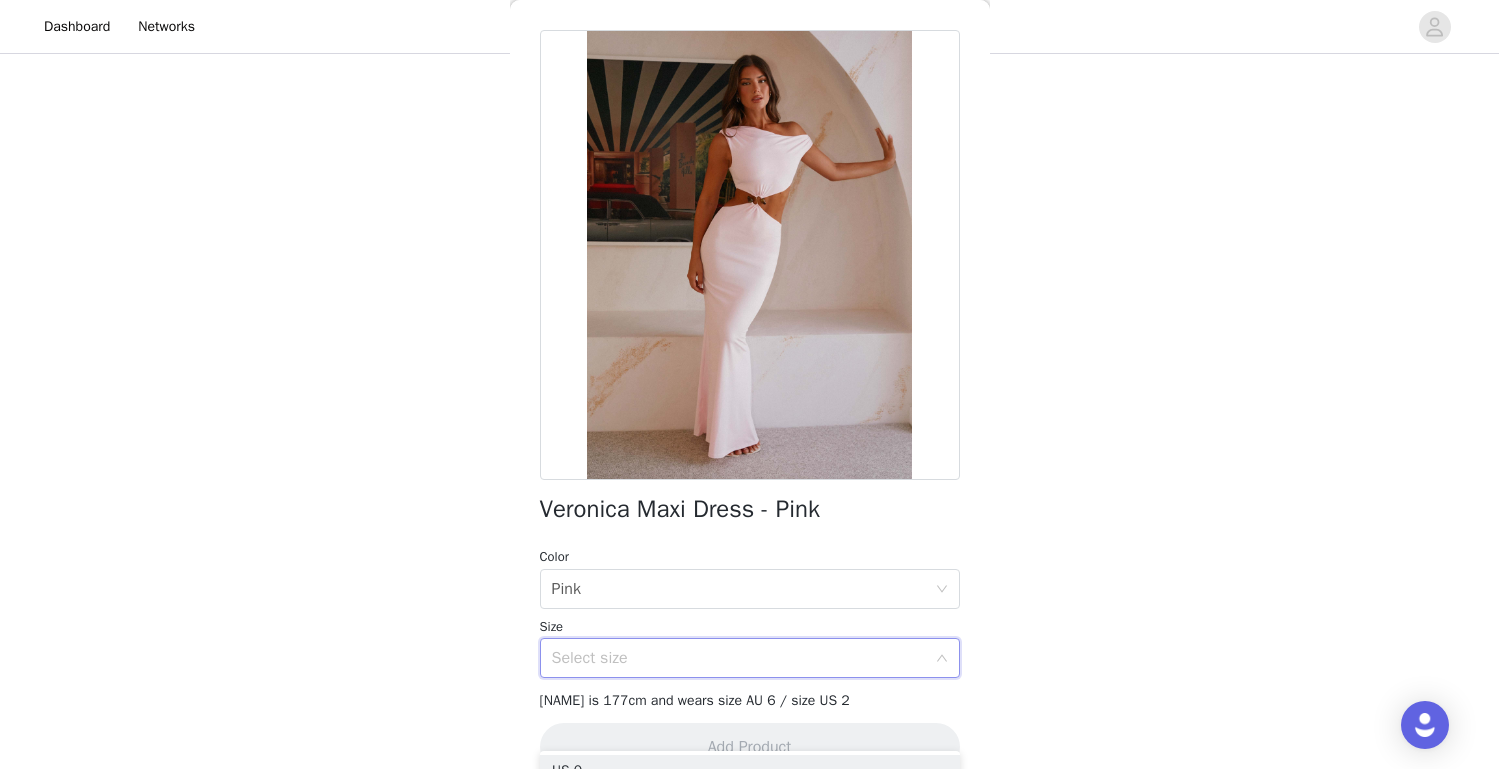 click on "Select size" at bounding box center [739, 658] 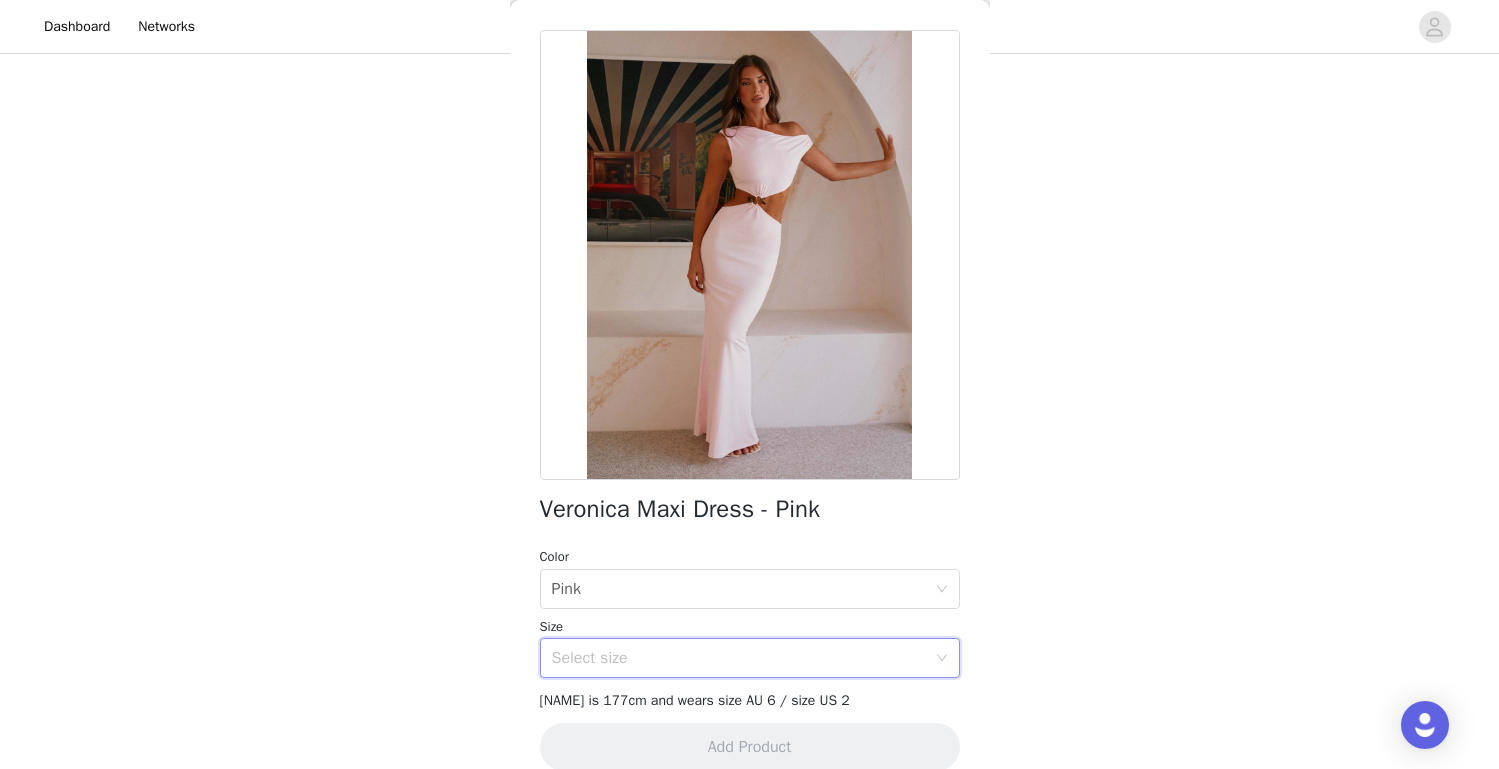 click on "Select size" at bounding box center [739, 658] 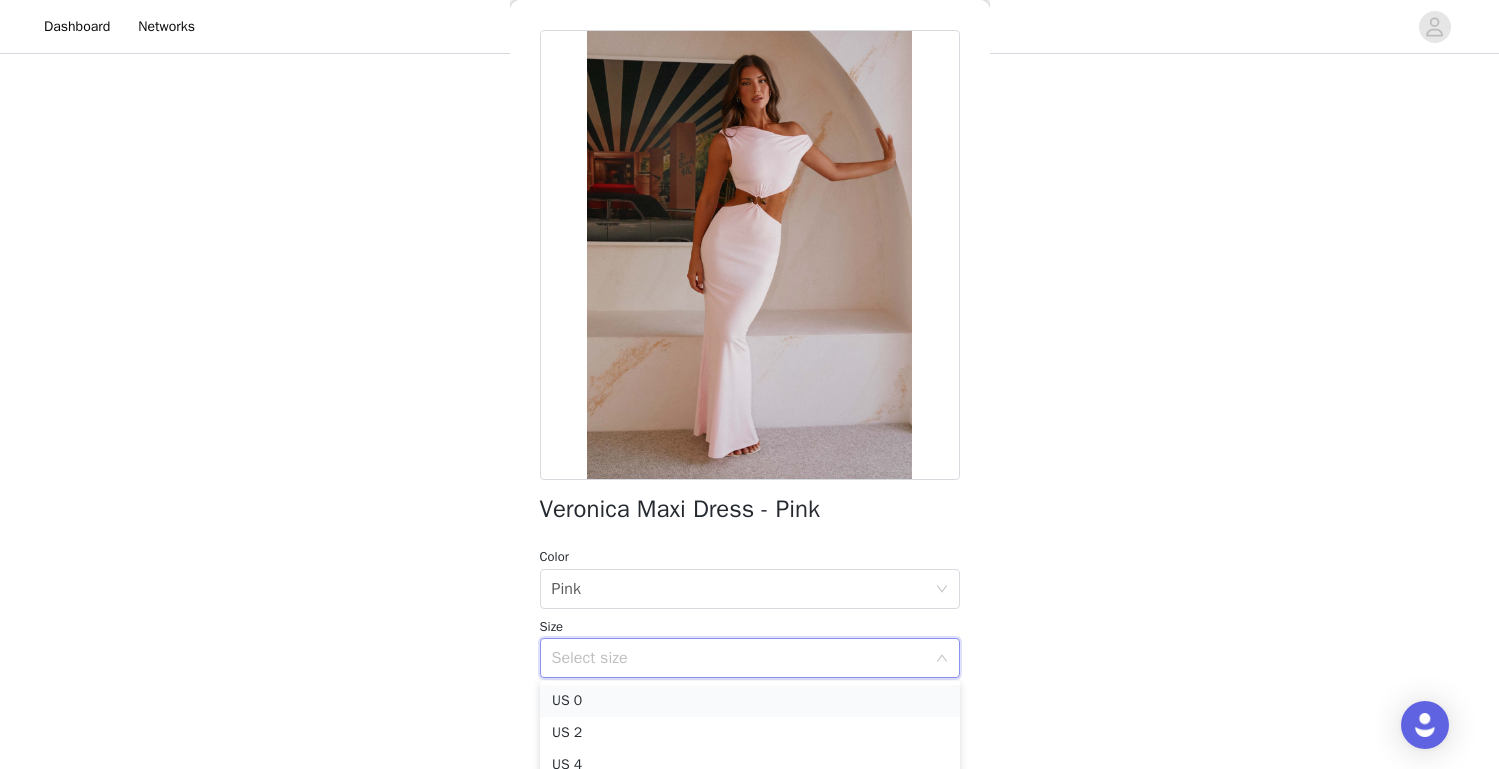 click on "US 0" at bounding box center (750, 701) 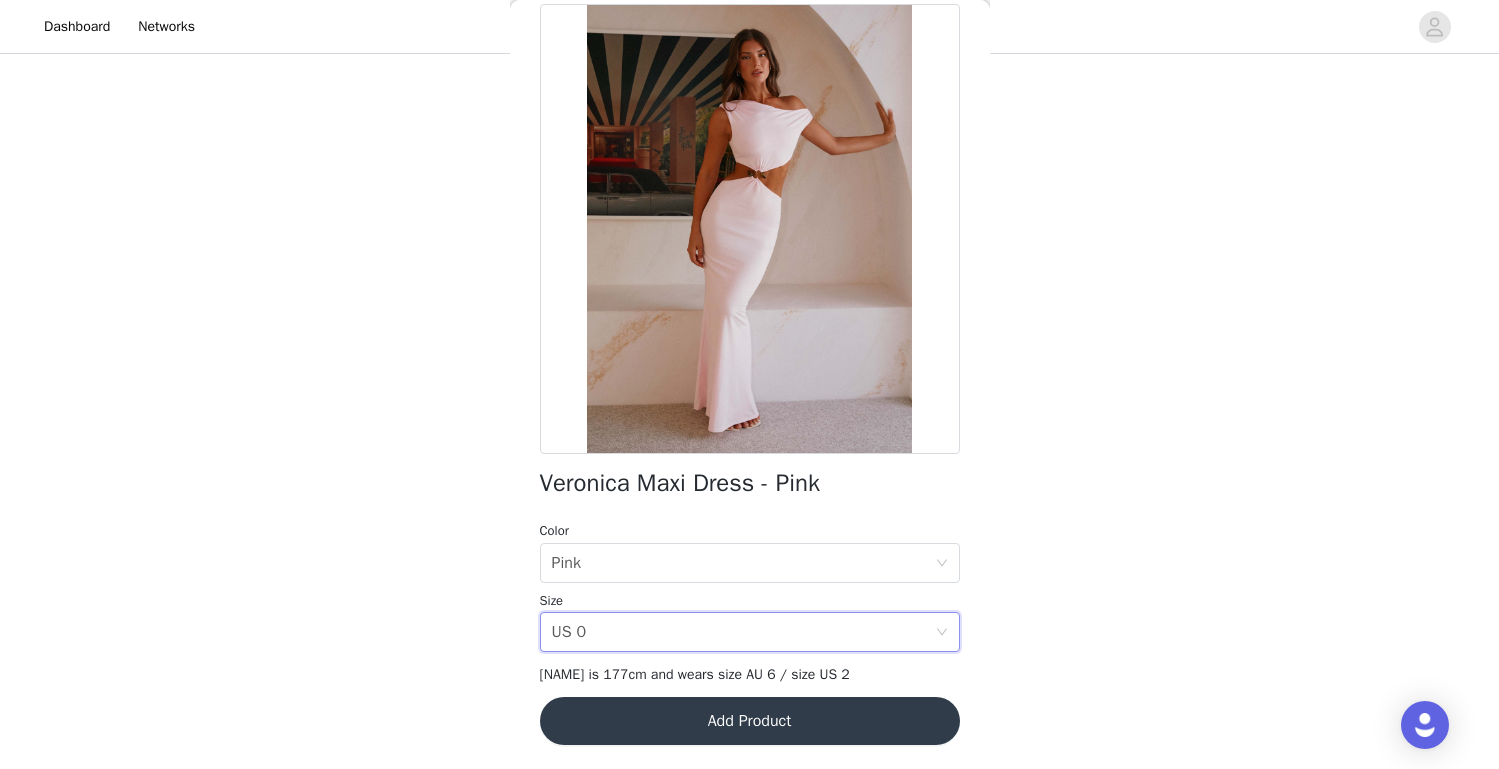 scroll, scrollTop: 263, scrollLeft: 0, axis: vertical 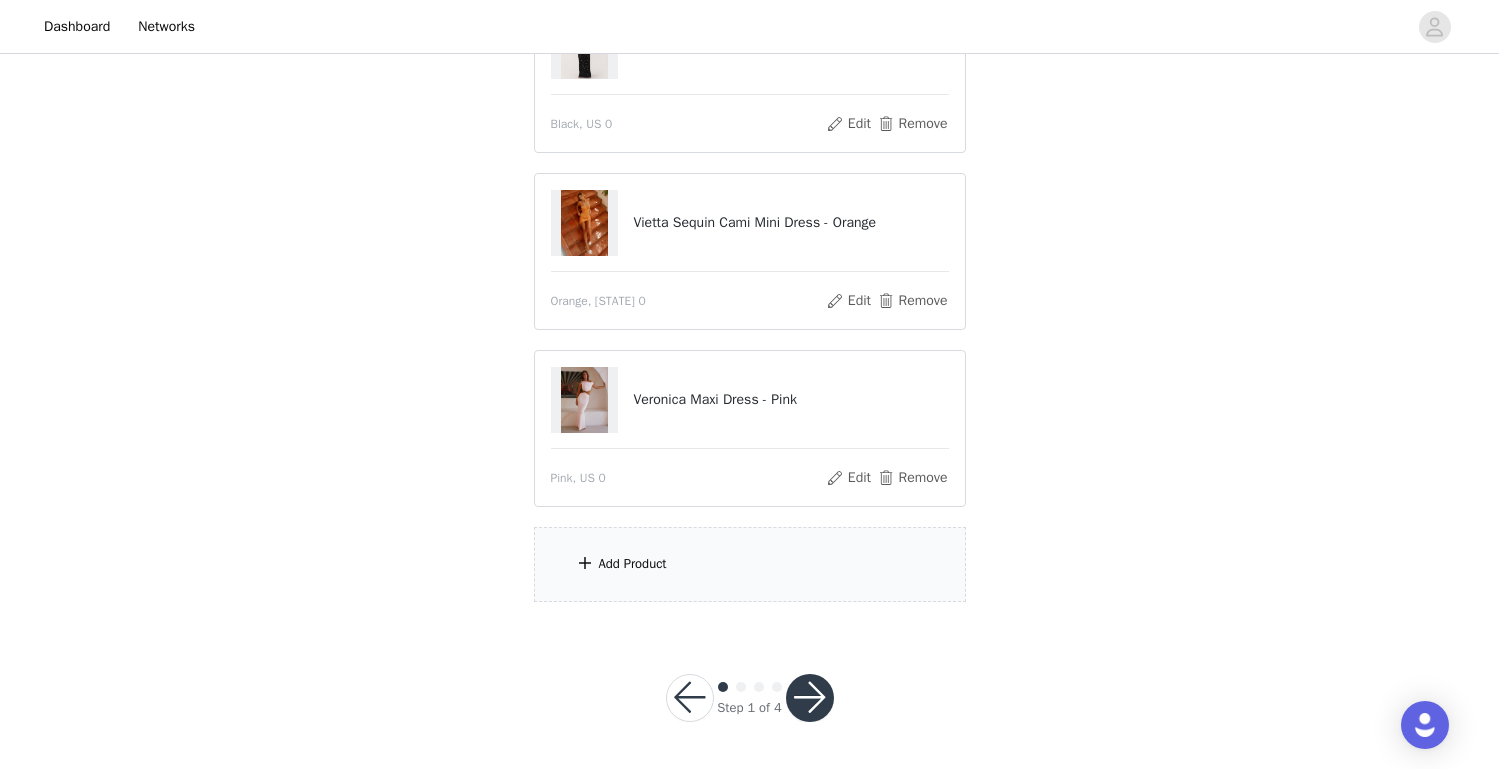 click on "Add Product" at bounding box center [633, 564] 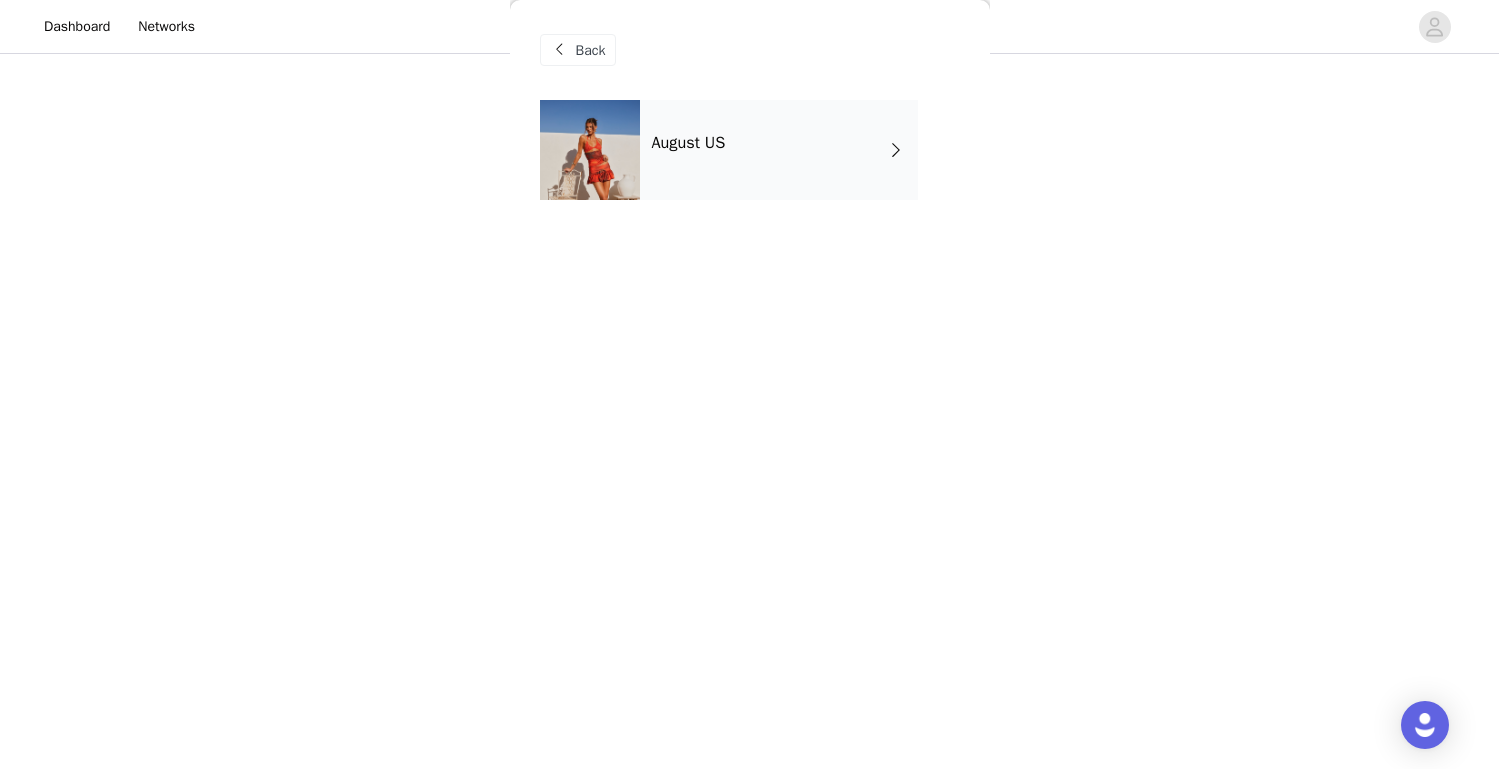 click on "August US" at bounding box center [779, 150] 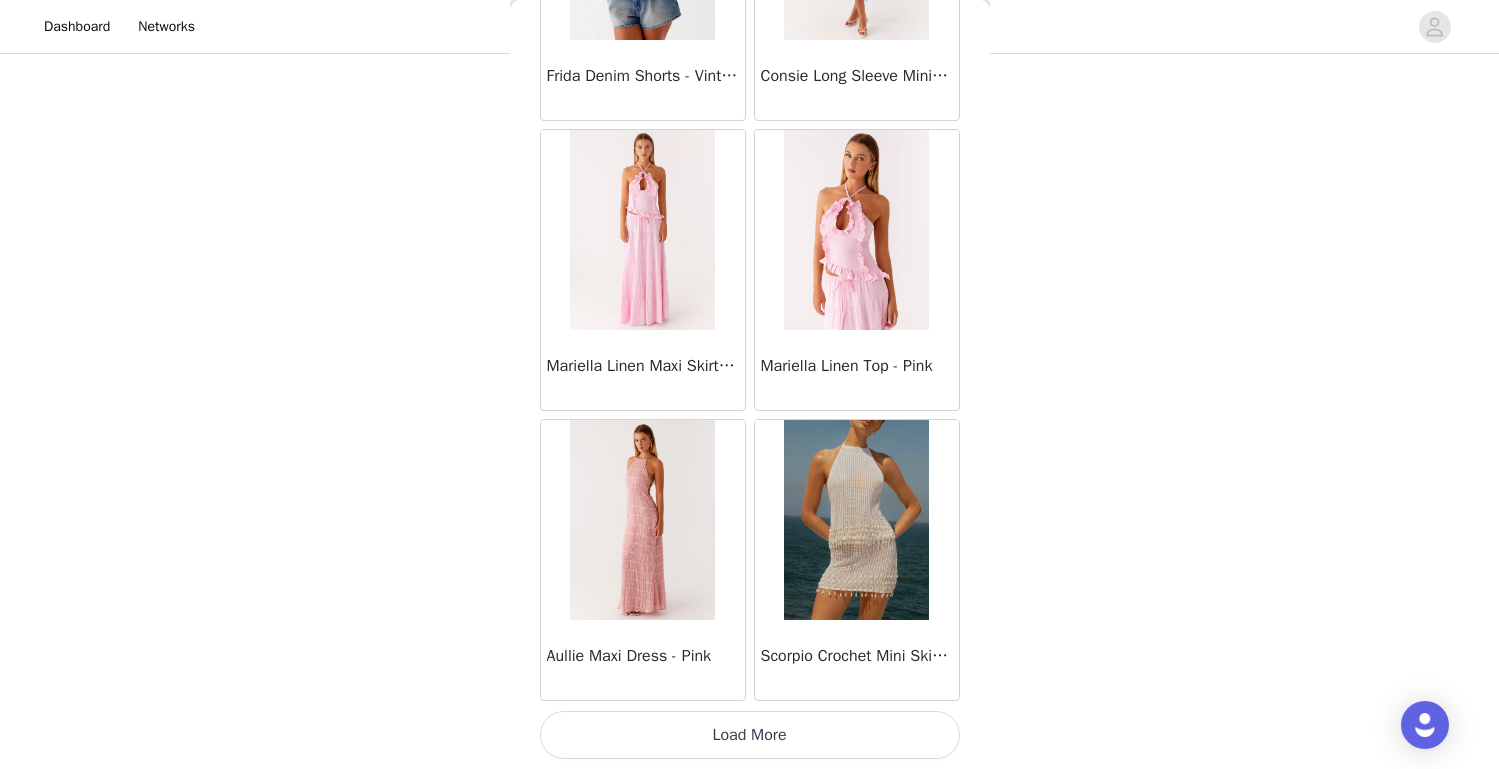 scroll, scrollTop: 2291, scrollLeft: 0, axis: vertical 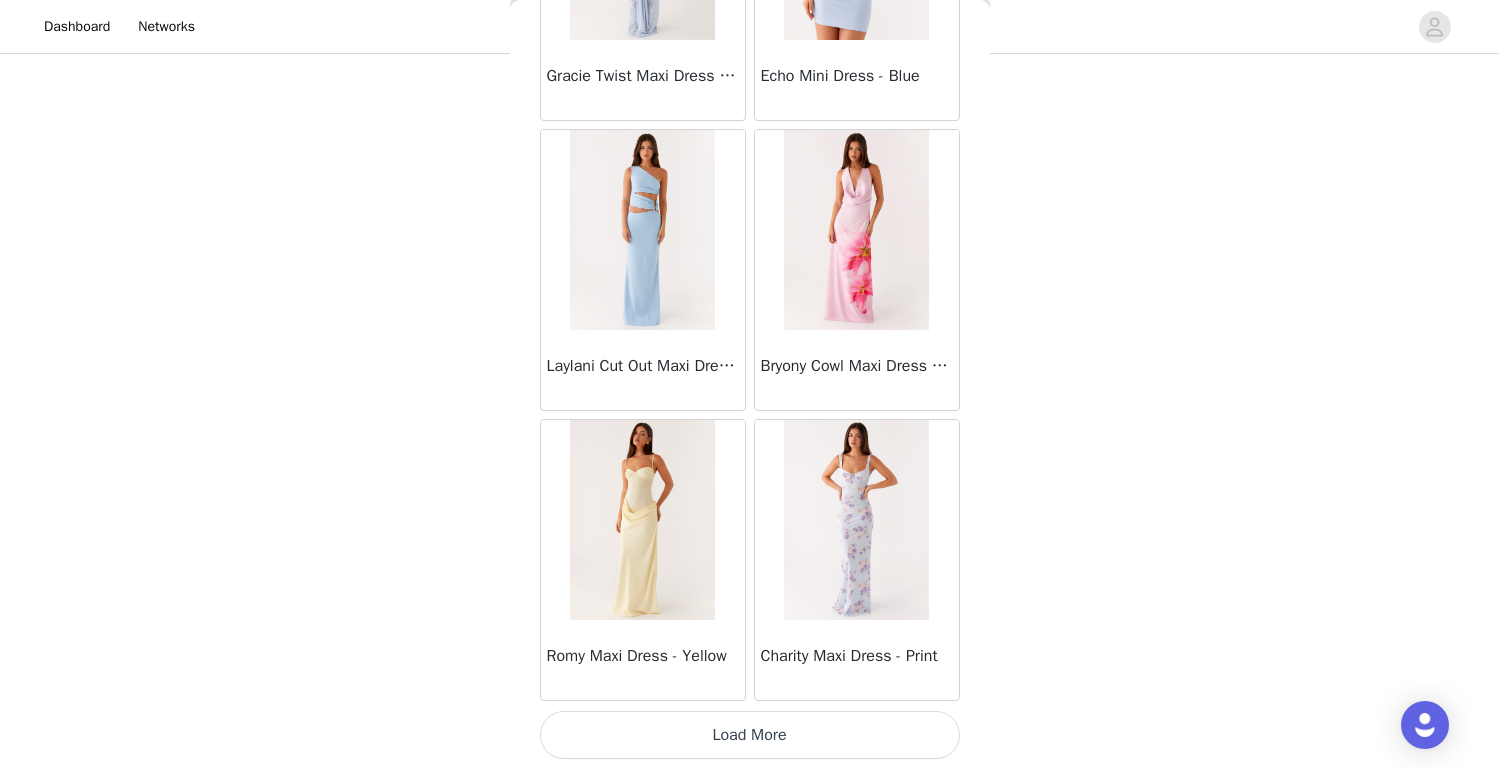 click on "Load More" at bounding box center [750, 735] 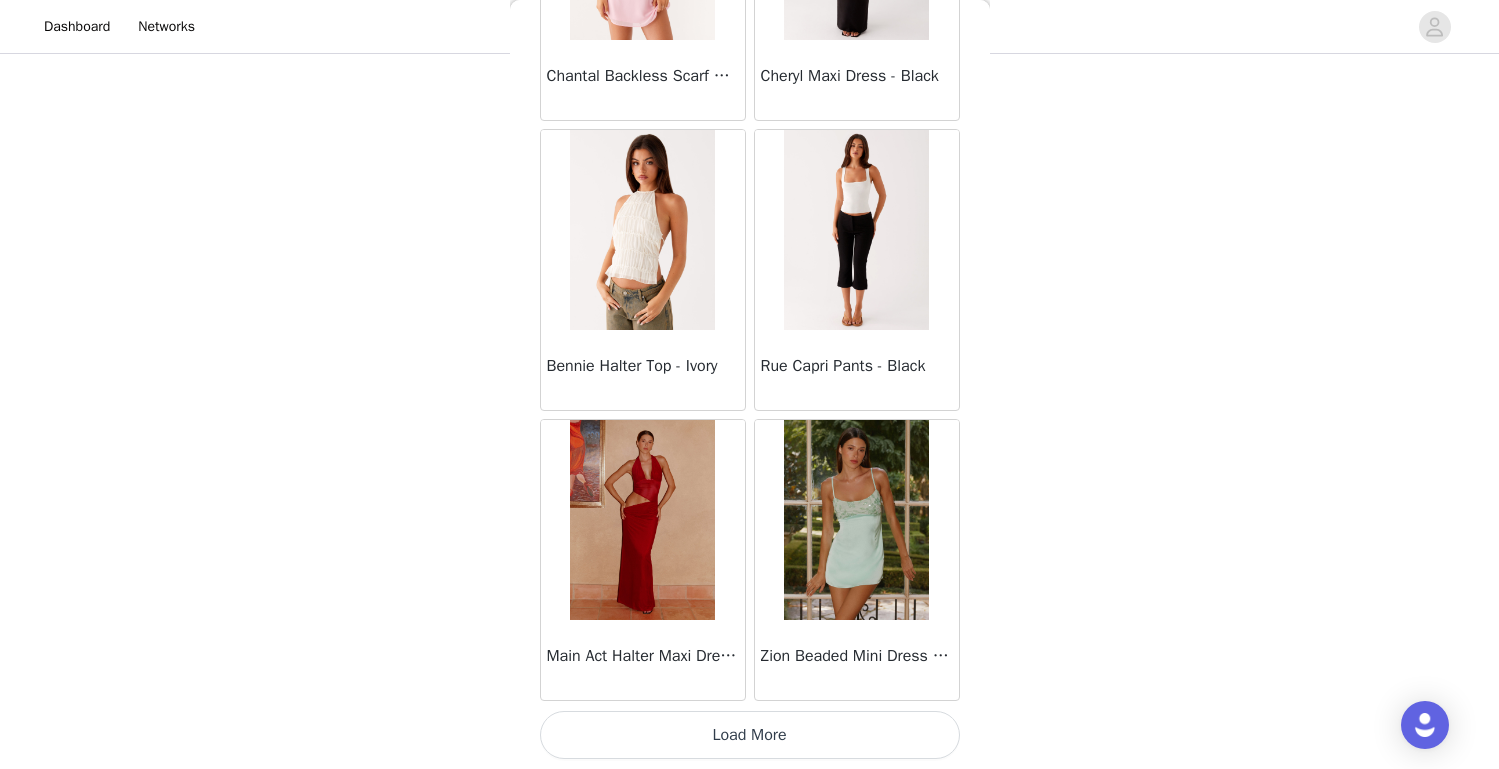 scroll, scrollTop: 8091, scrollLeft: 0, axis: vertical 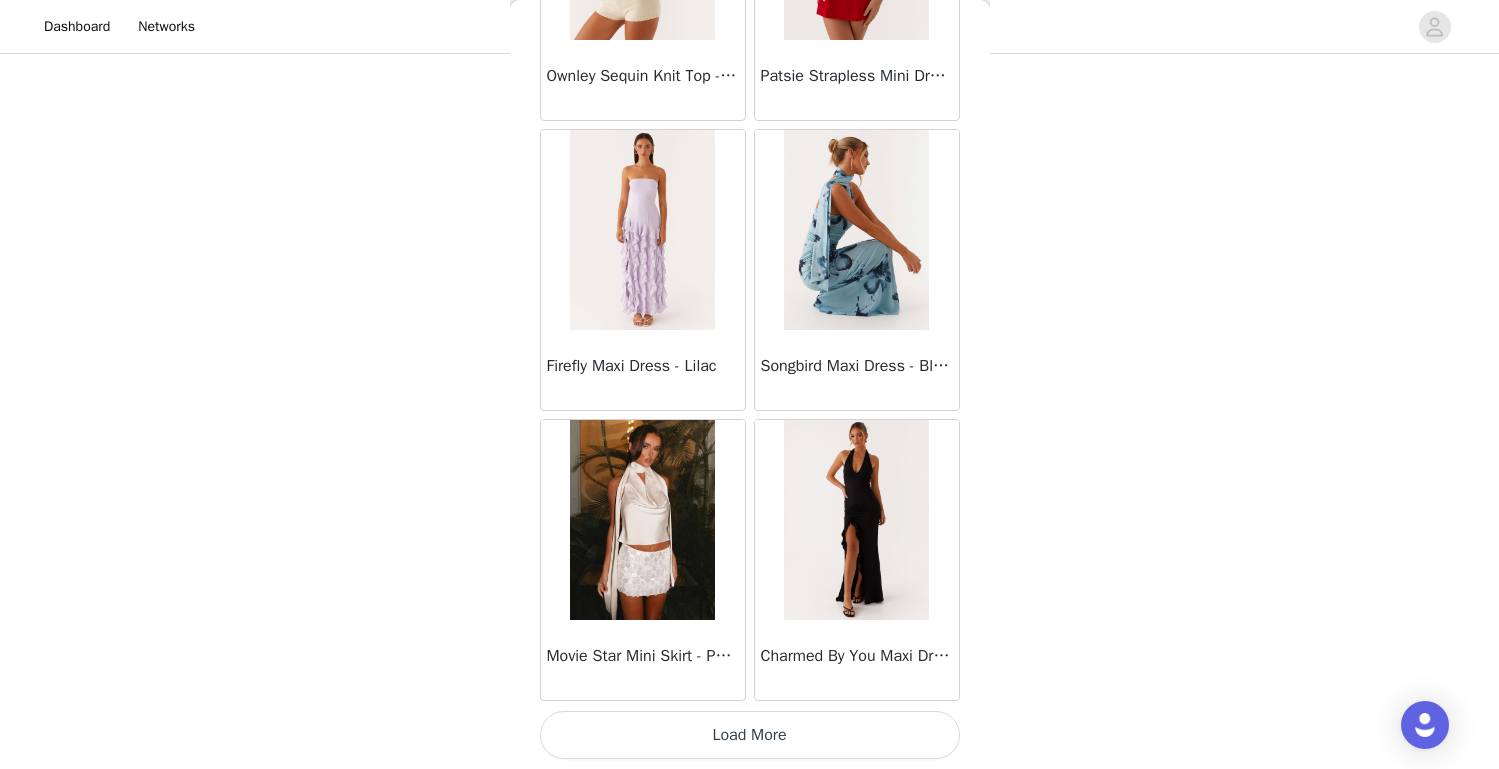 click on "Load More" at bounding box center [750, 735] 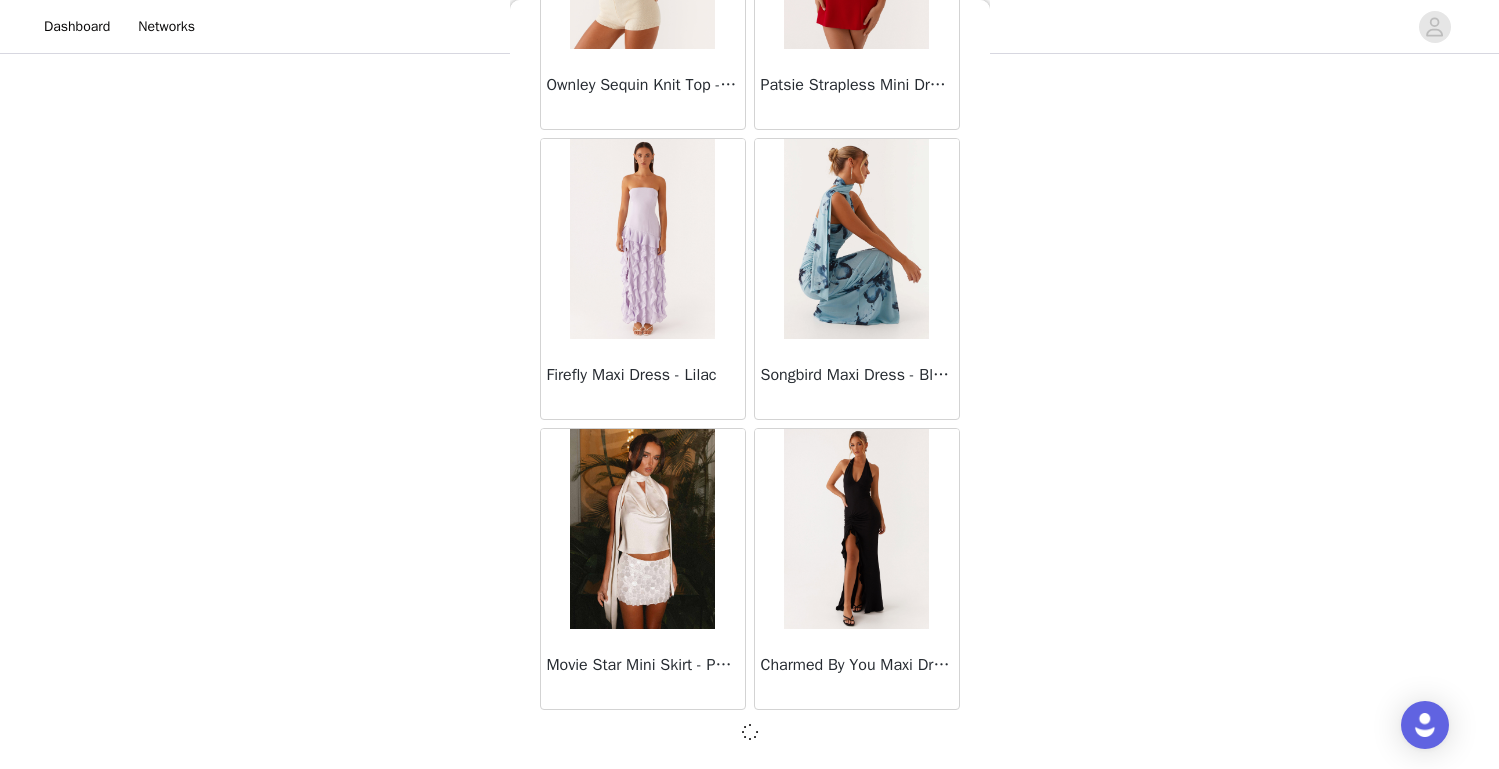 scroll, scrollTop: 10982, scrollLeft: 0, axis: vertical 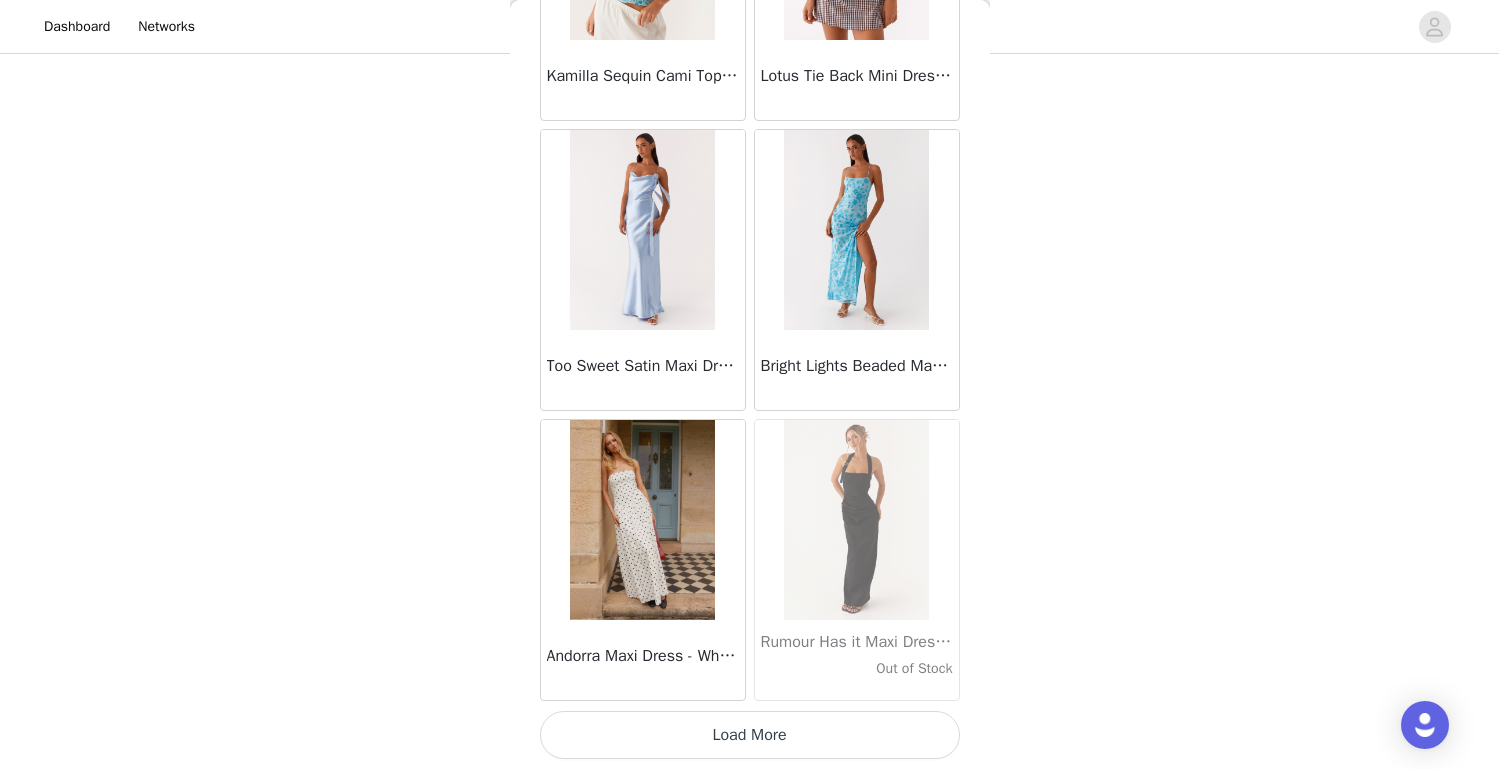 click on "Load More" at bounding box center (750, 735) 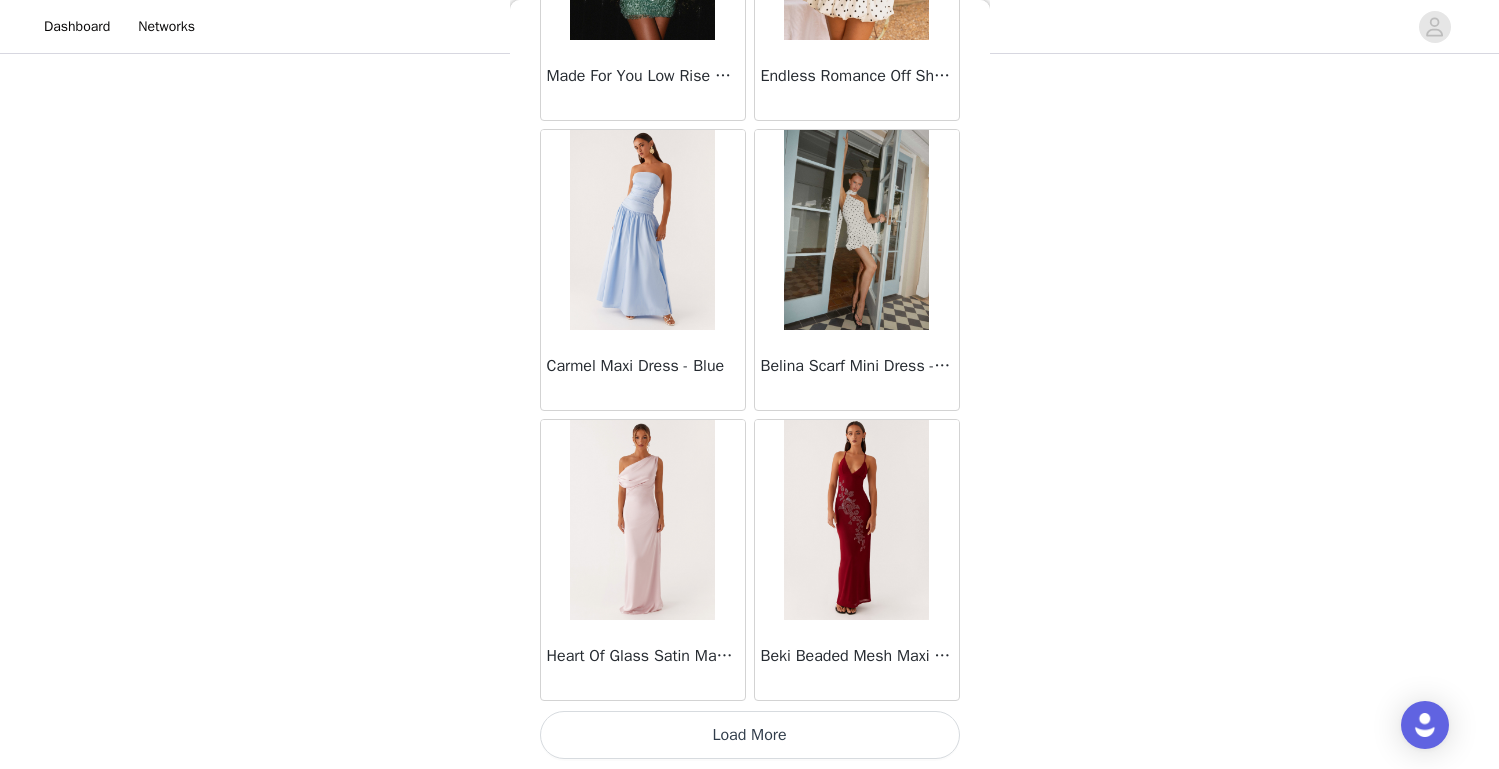 click on "Load More" at bounding box center (750, 735) 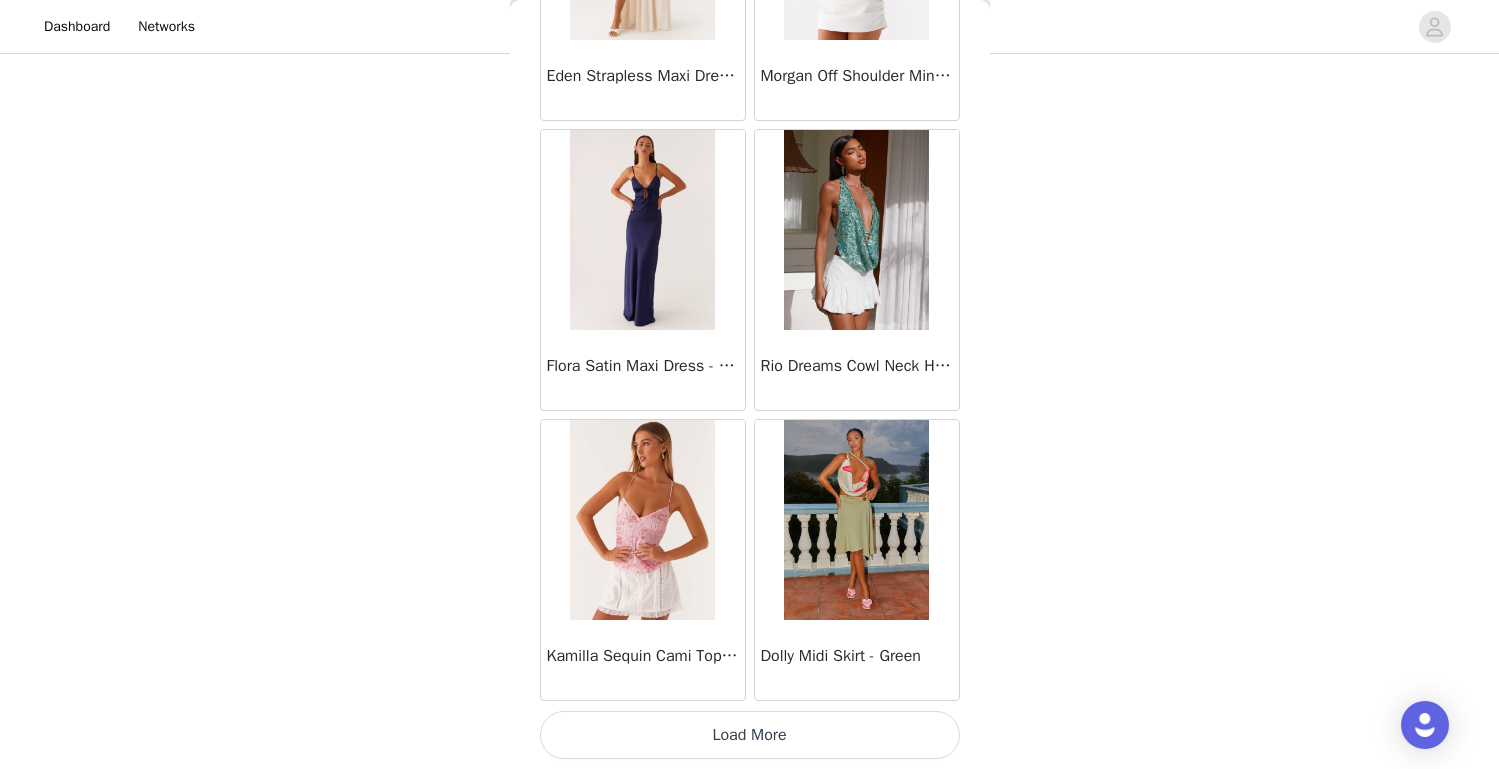 click on "Load More" at bounding box center (750, 735) 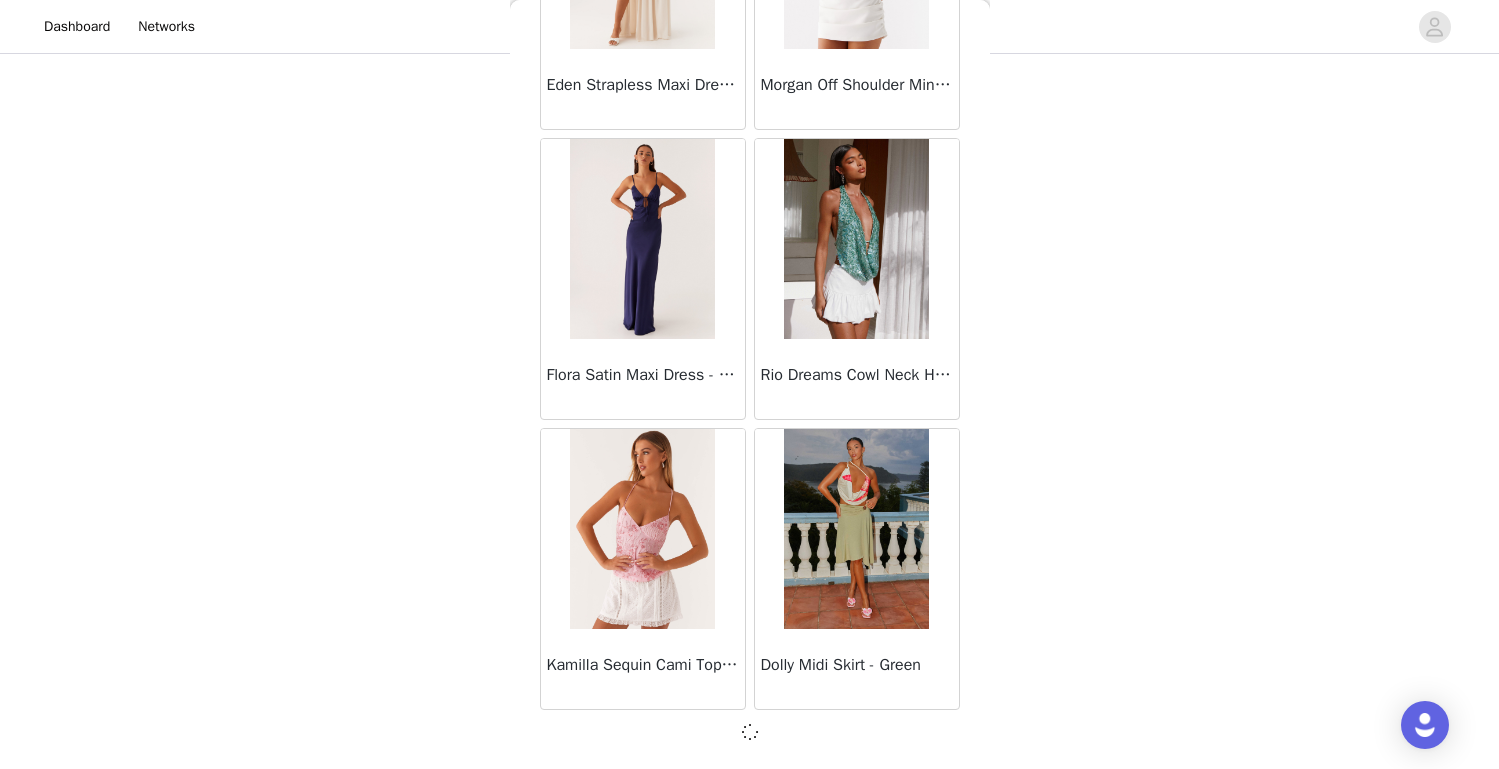 scroll, scrollTop: 457, scrollLeft: 0, axis: vertical 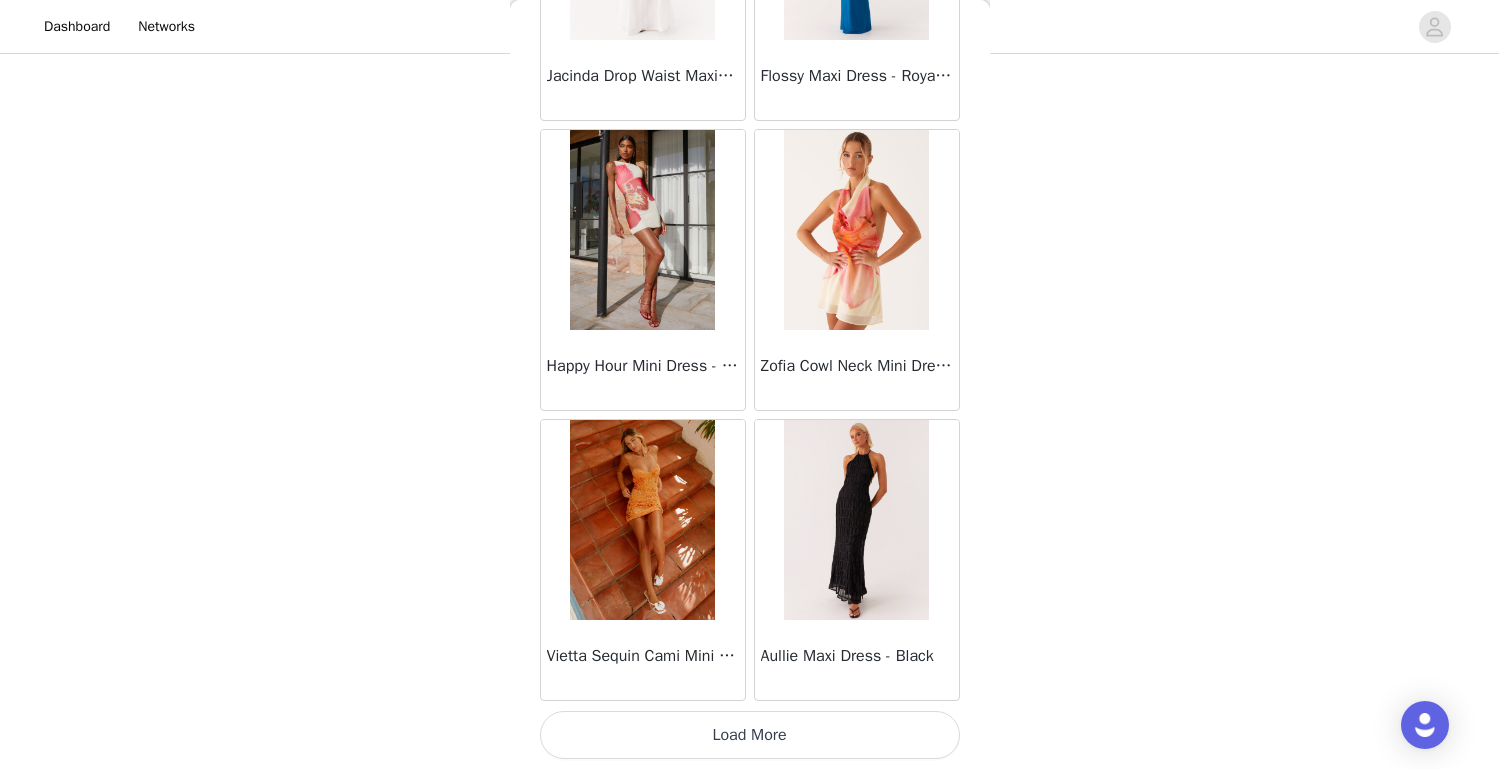 click on "Load More" at bounding box center [750, 735] 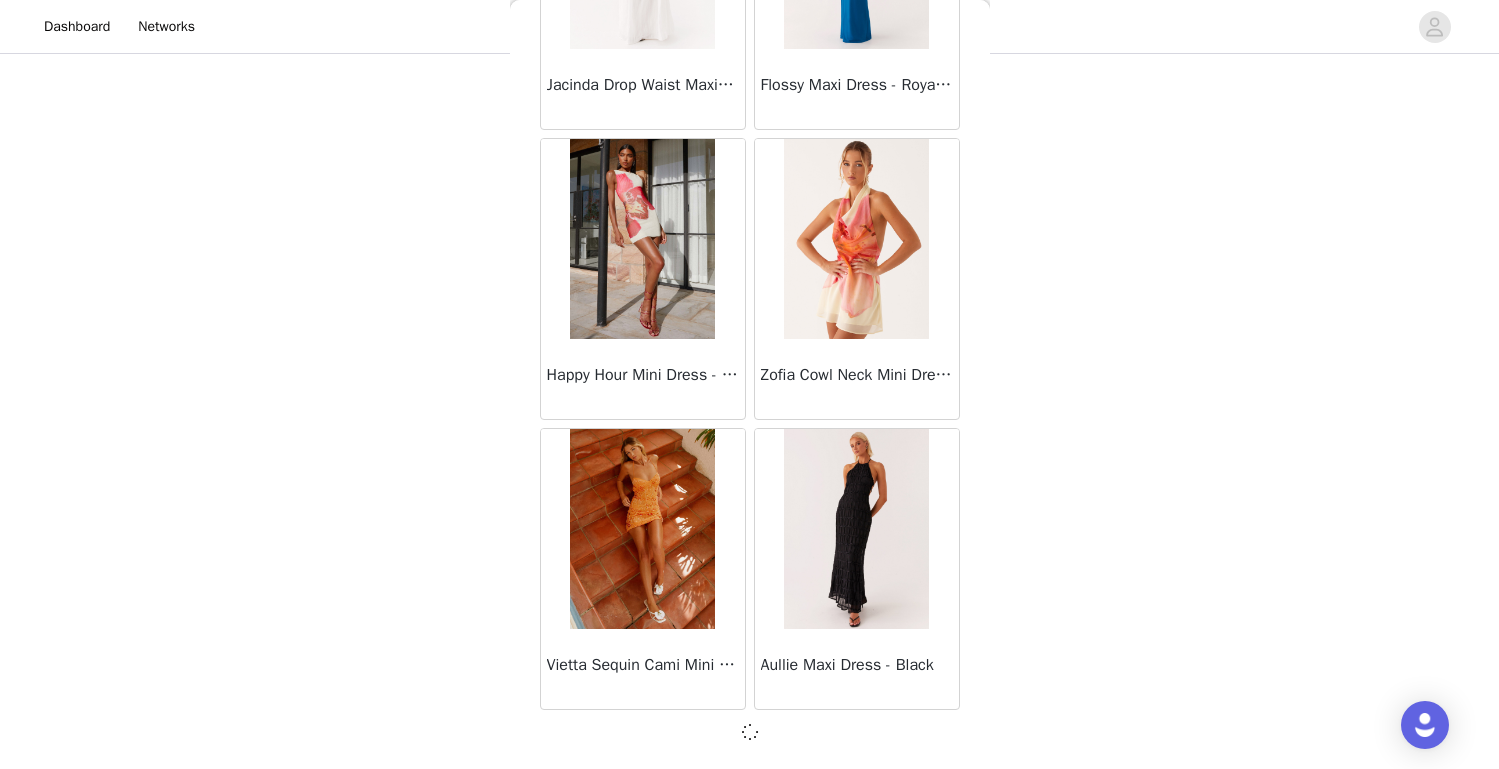 scroll, scrollTop: 22582, scrollLeft: 0, axis: vertical 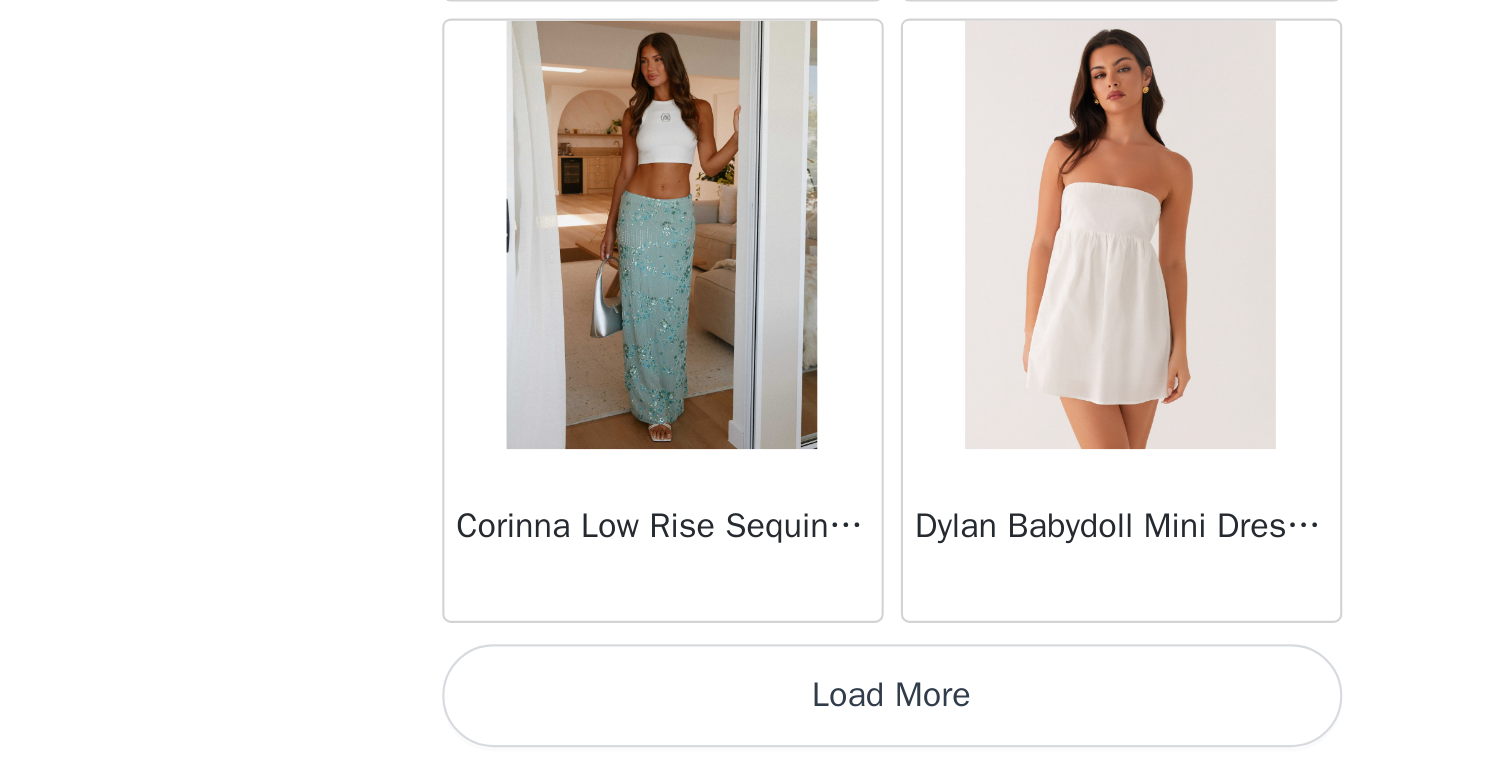 click on "Load More" at bounding box center [750, 735] 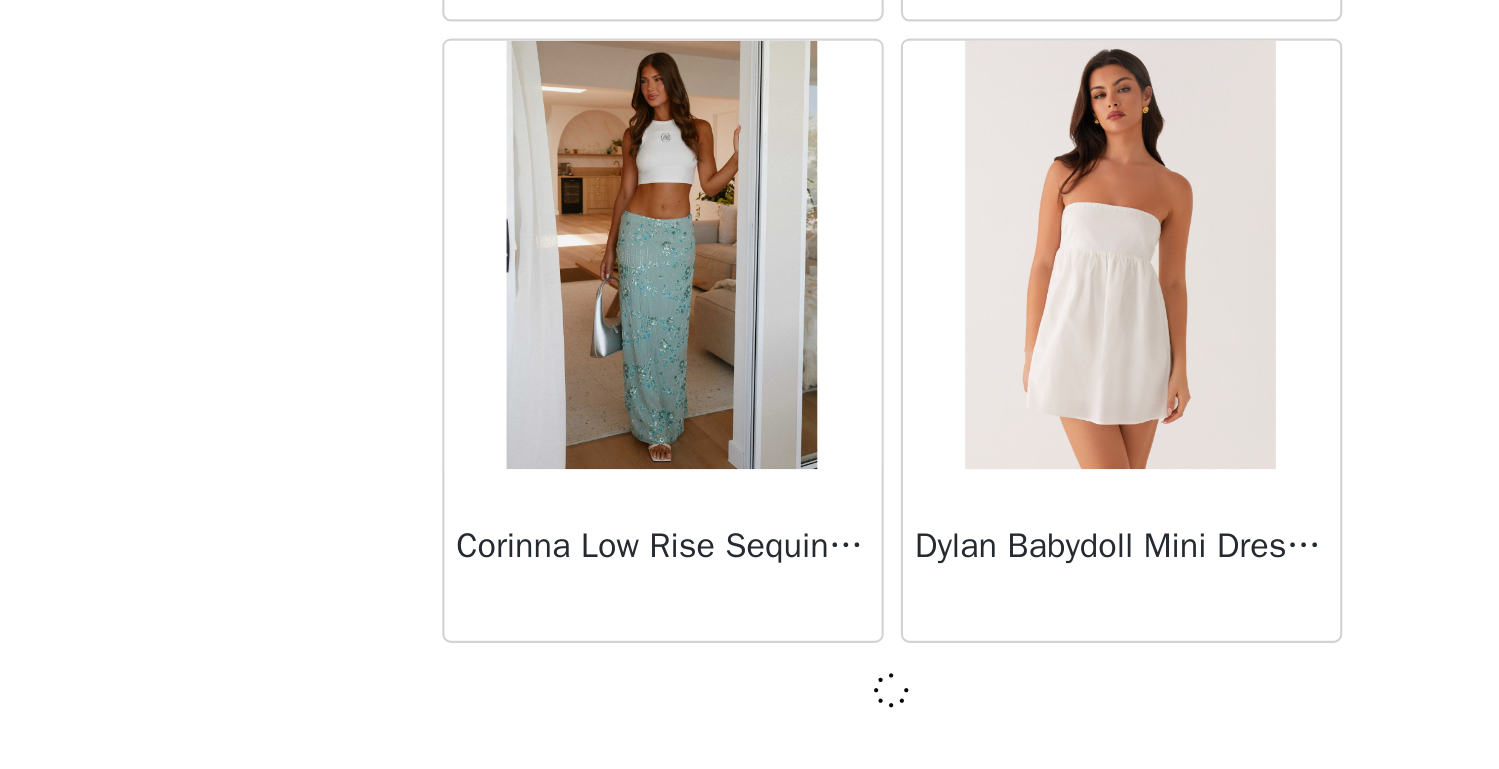 scroll, scrollTop: 25482, scrollLeft: 0, axis: vertical 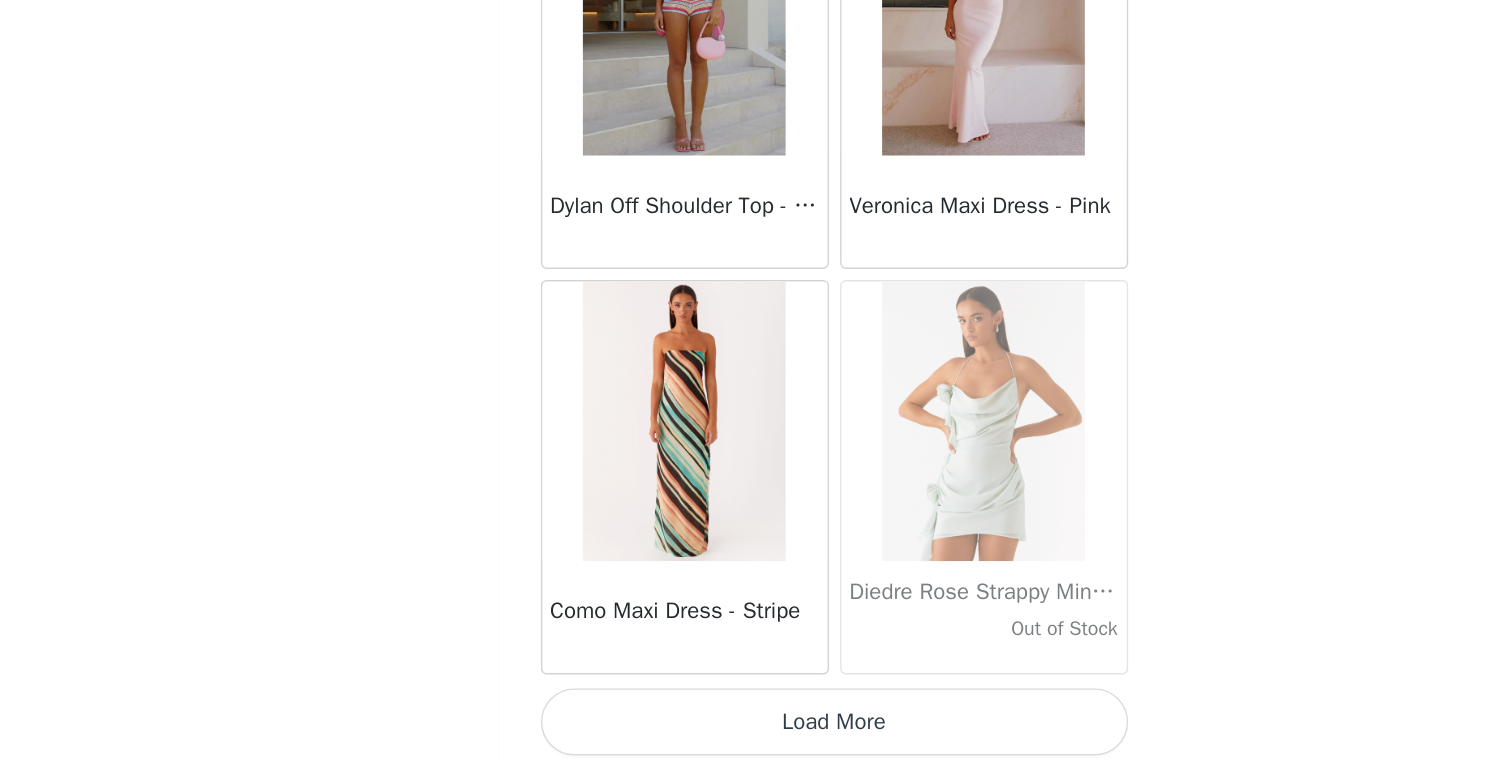click on "Load More" at bounding box center (750, 735) 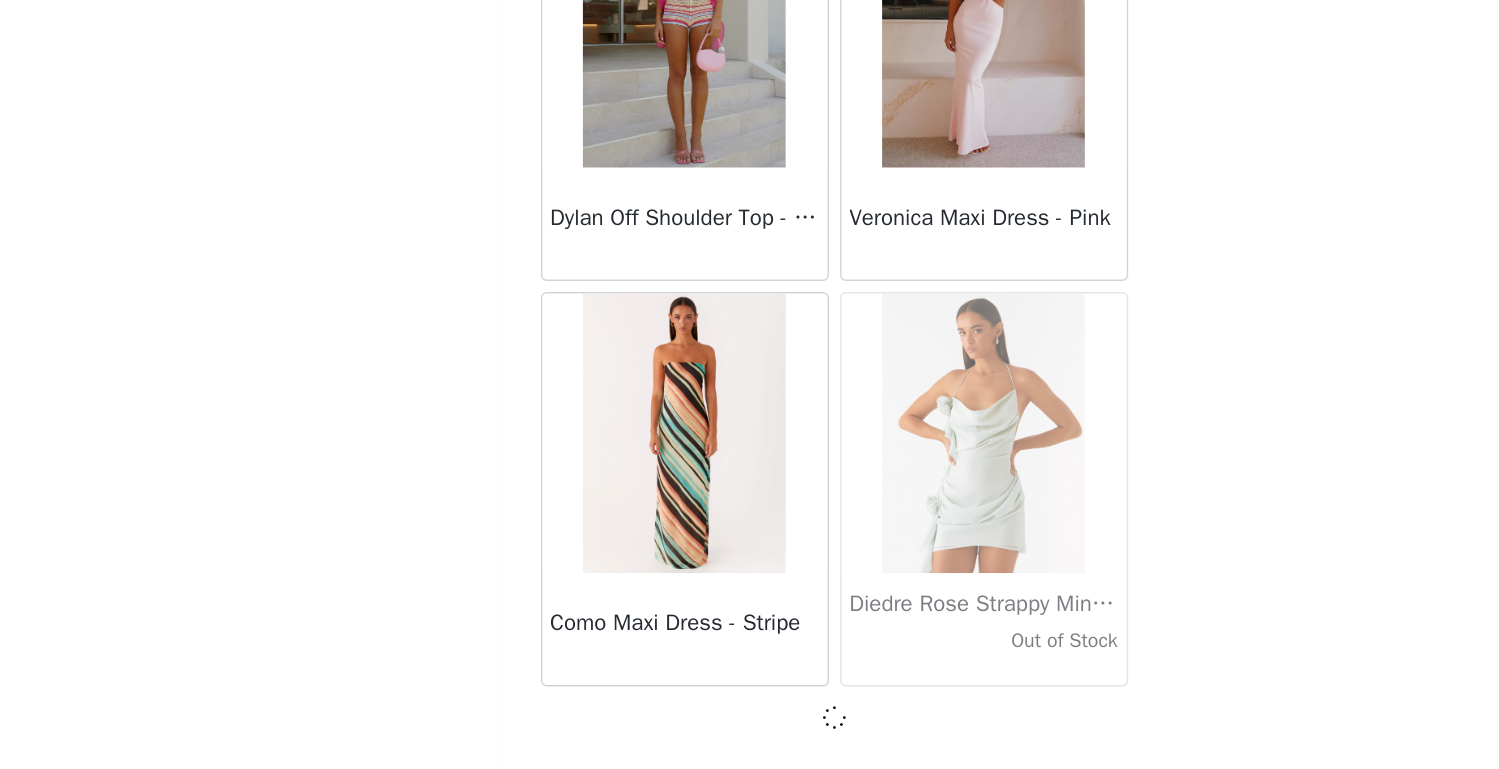 scroll, scrollTop: 28382, scrollLeft: 0, axis: vertical 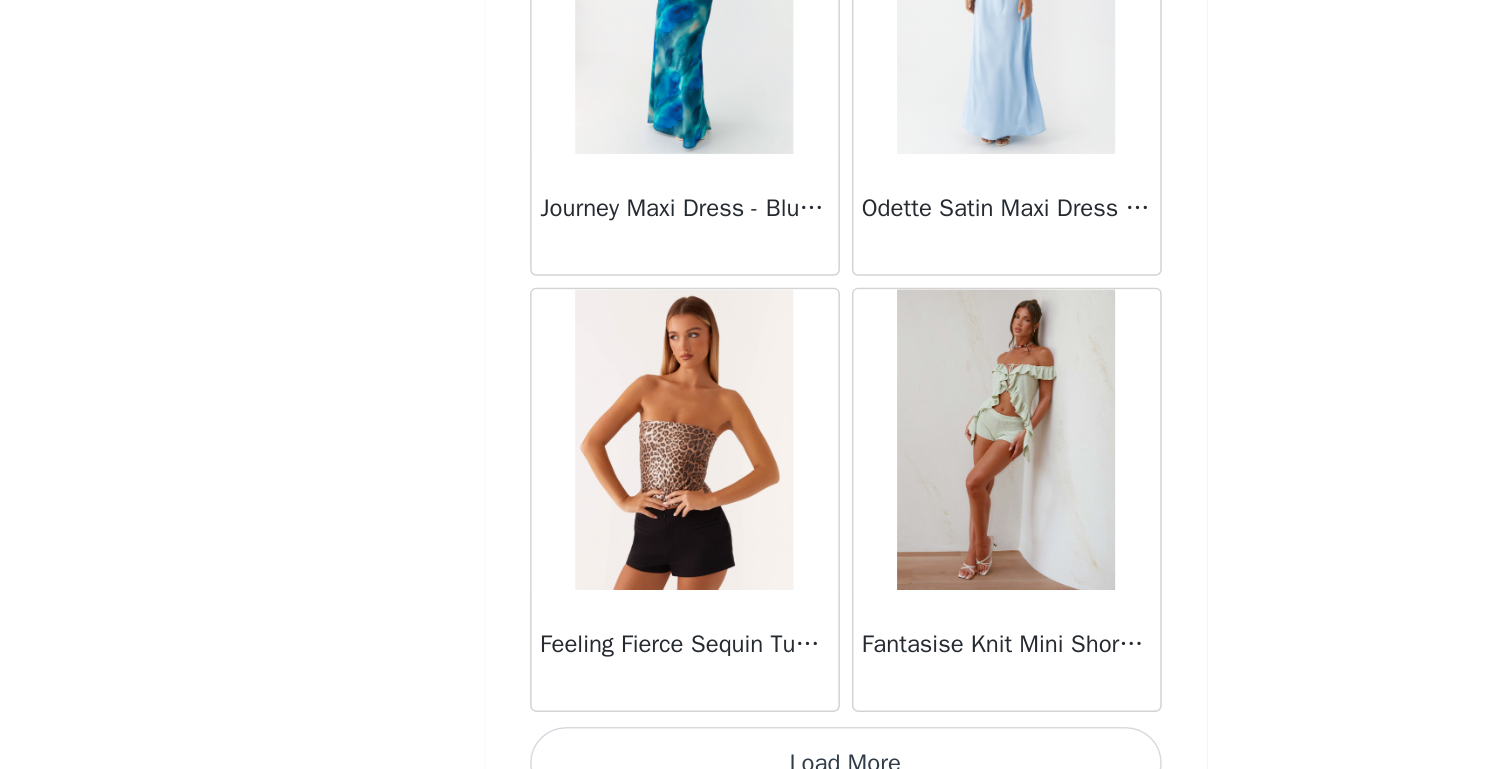 click on "Load More" at bounding box center (750, 735) 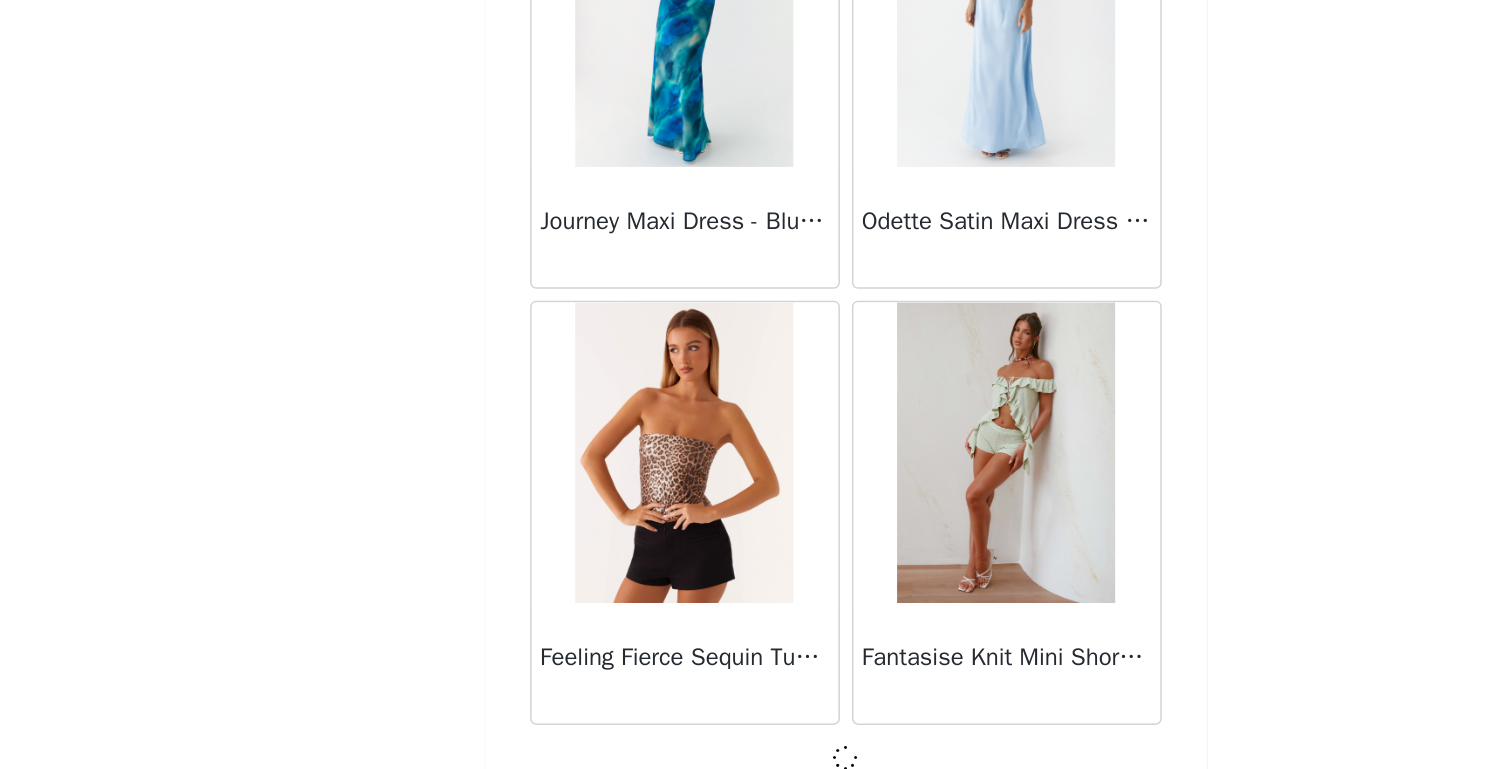 scroll, scrollTop: 31282, scrollLeft: 0, axis: vertical 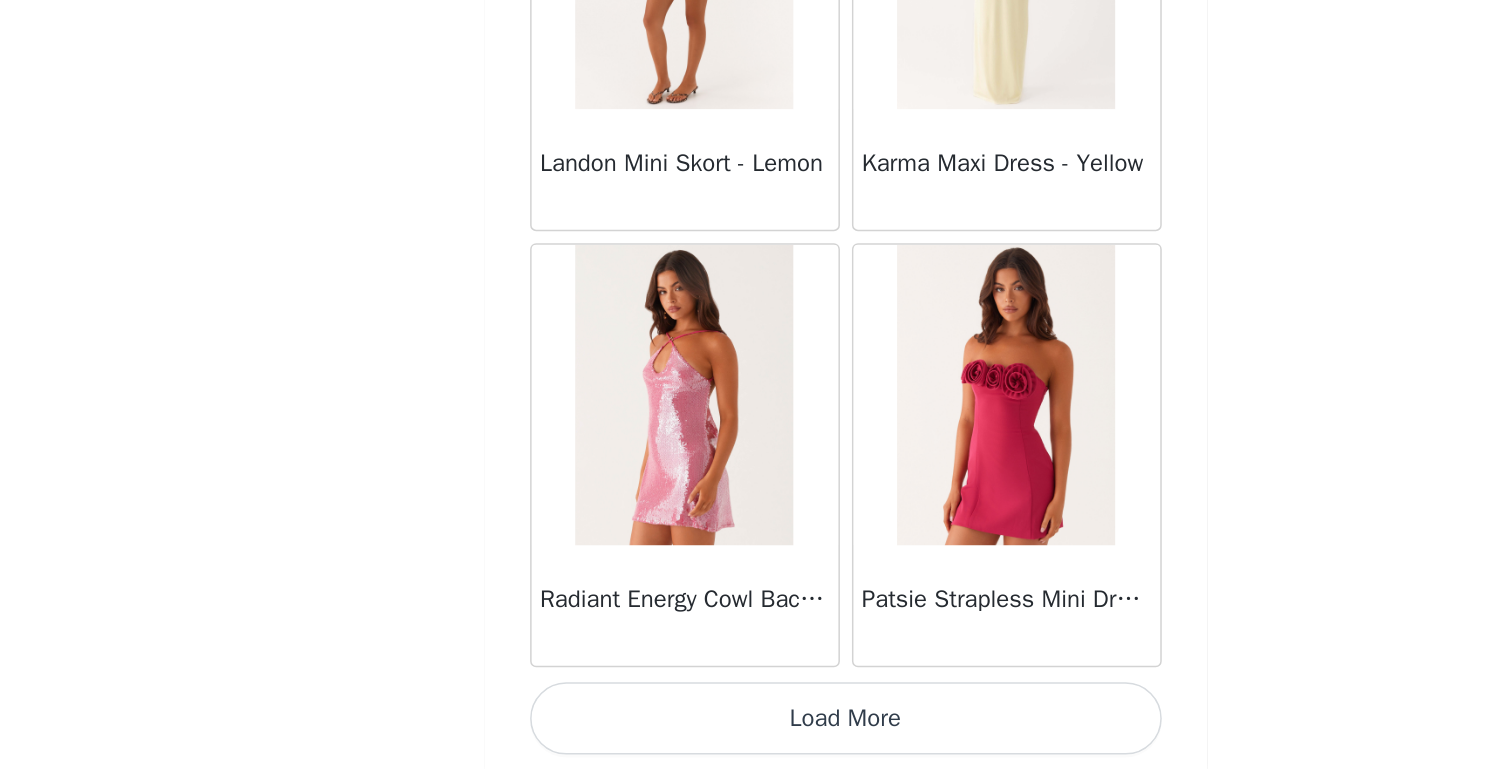 click on "Load More" at bounding box center [750, 735] 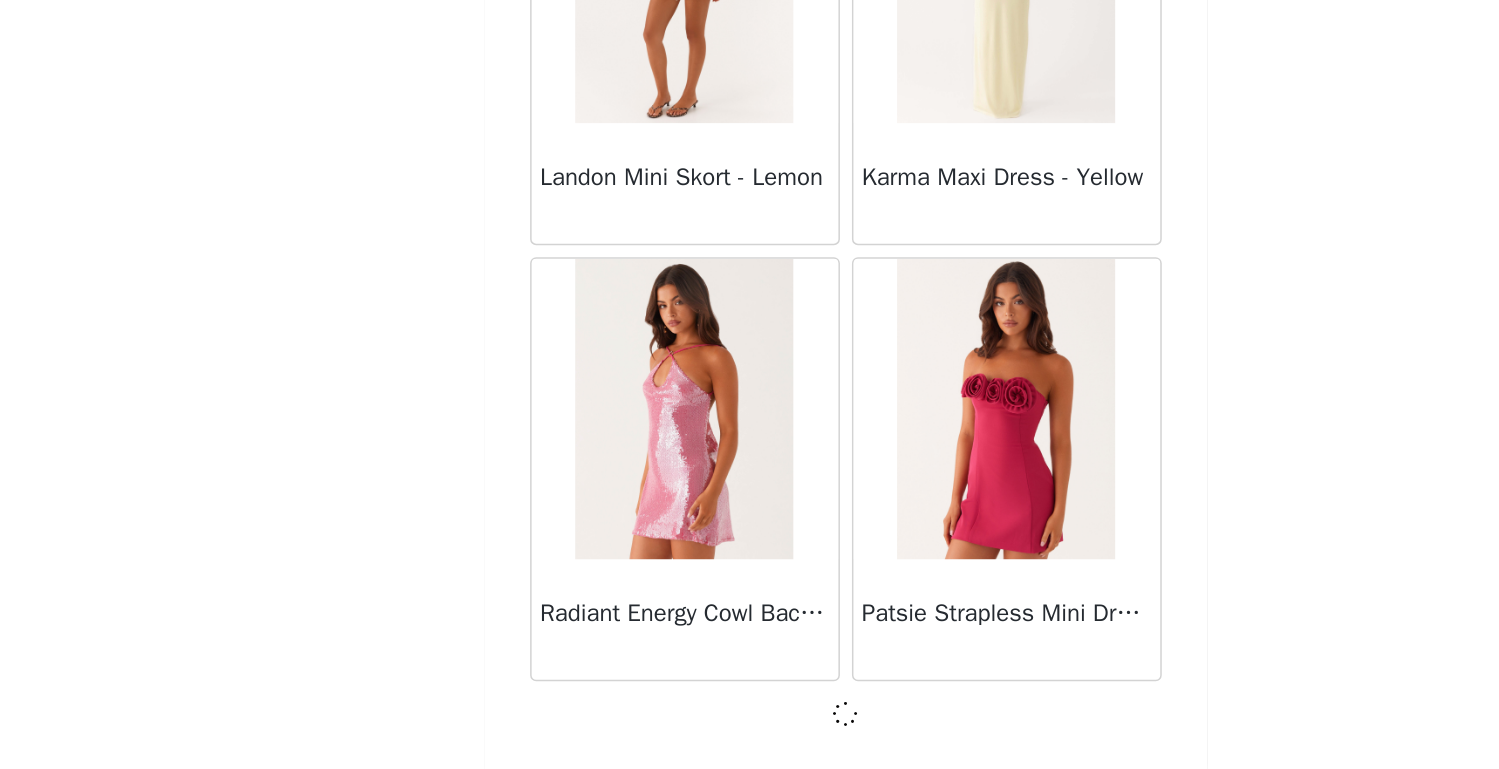 scroll, scrollTop: 462, scrollLeft: 0, axis: vertical 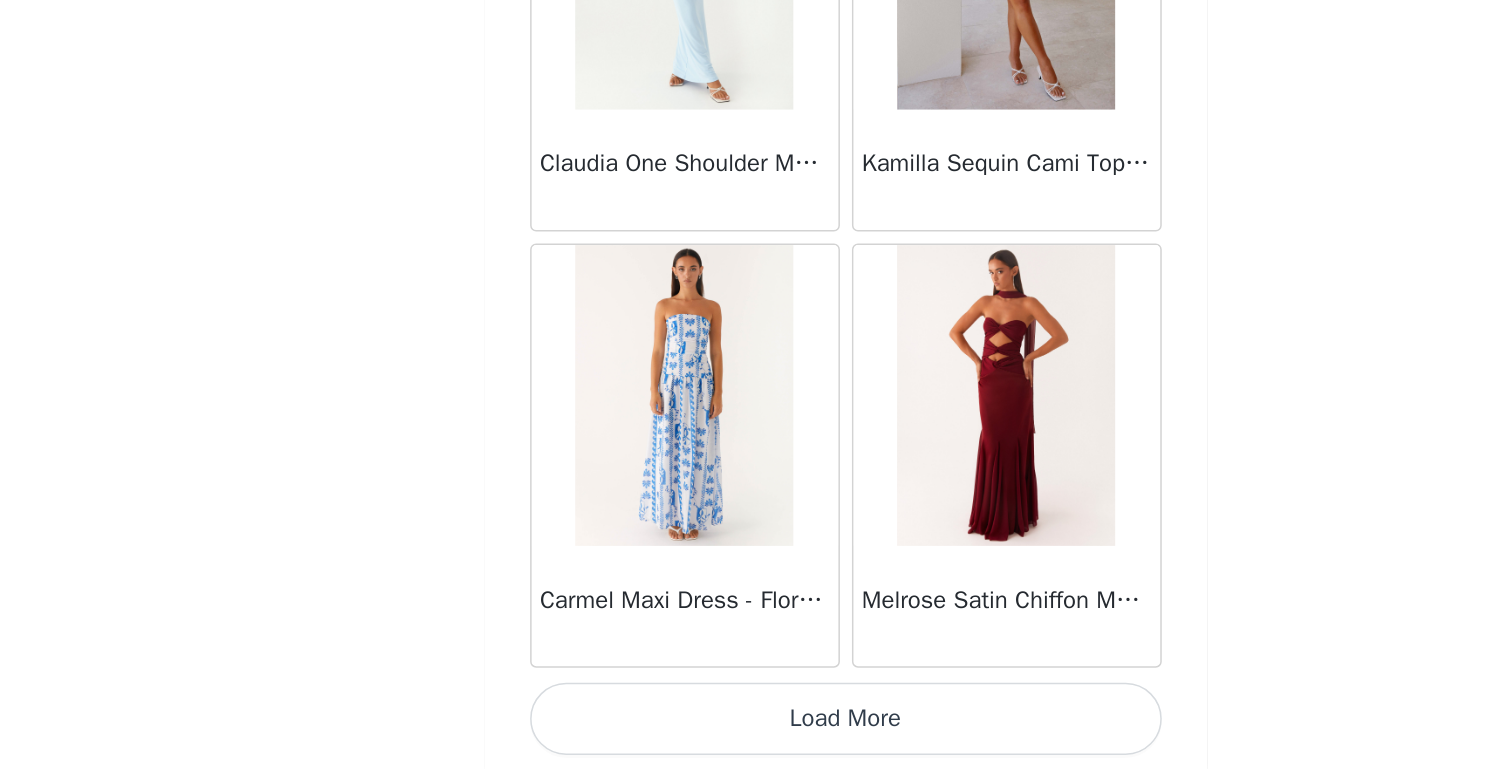 click on "Load More" at bounding box center [750, 735] 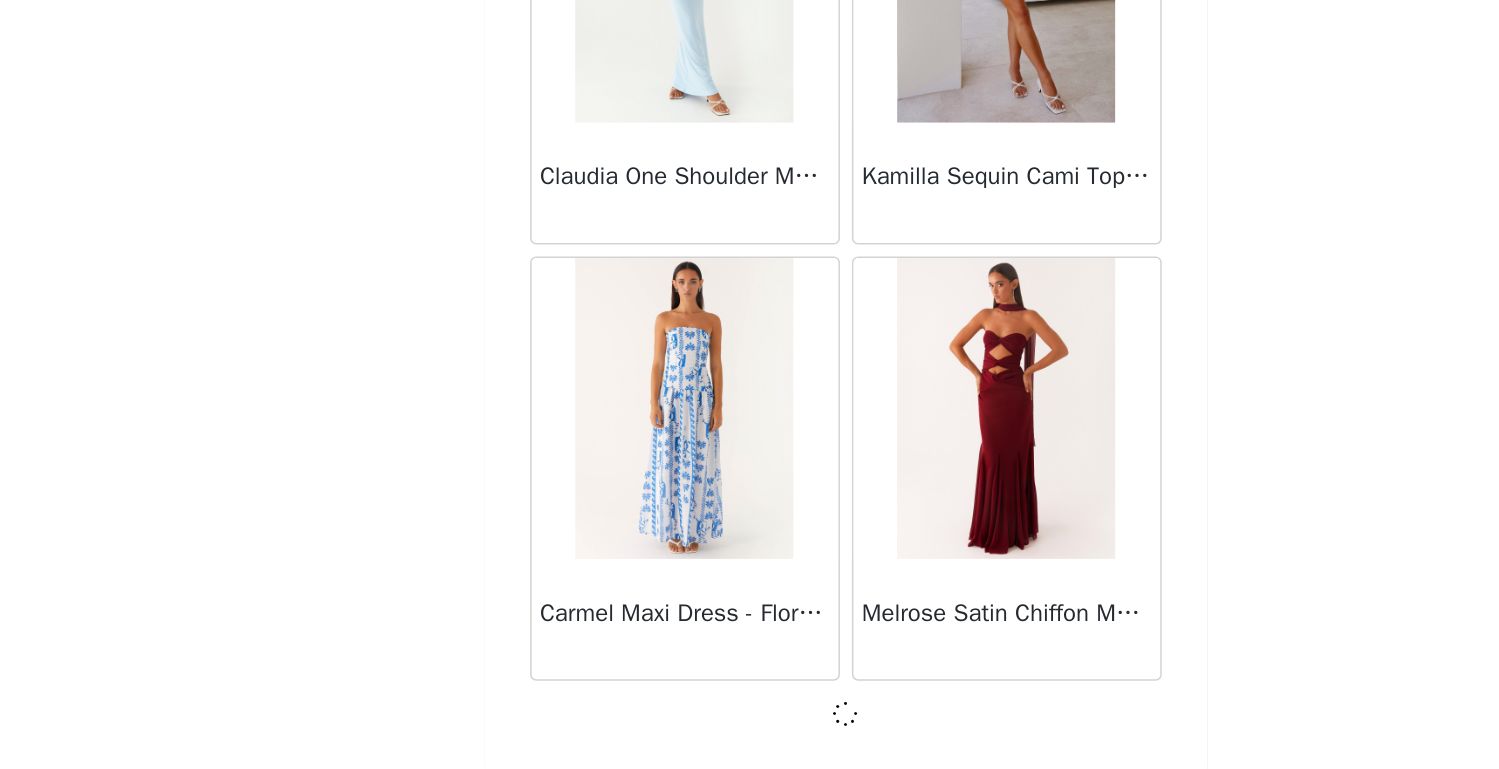 scroll, scrollTop: 37082, scrollLeft: 0, axis: vertical 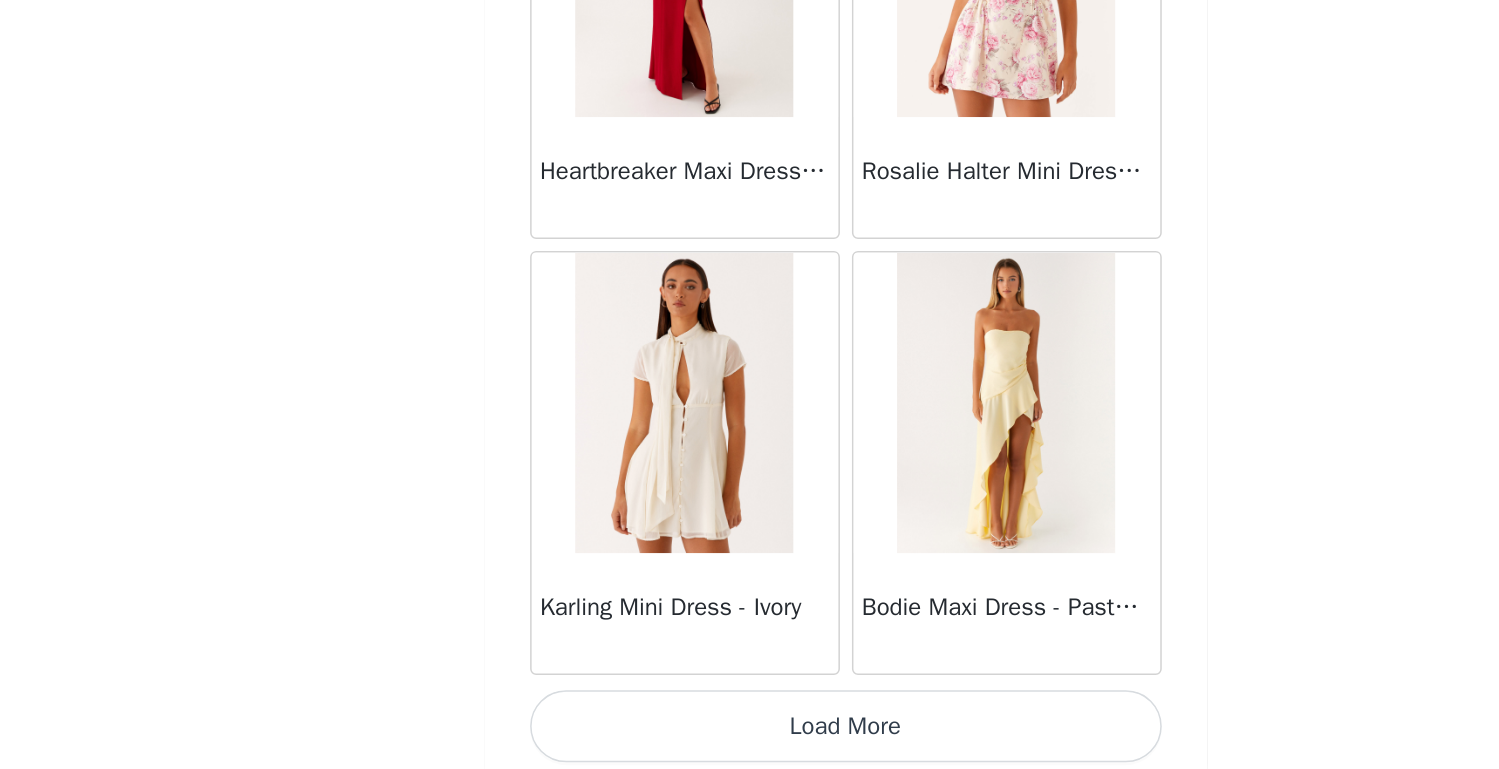 click on "Load More" at bounding box center [750, 740] 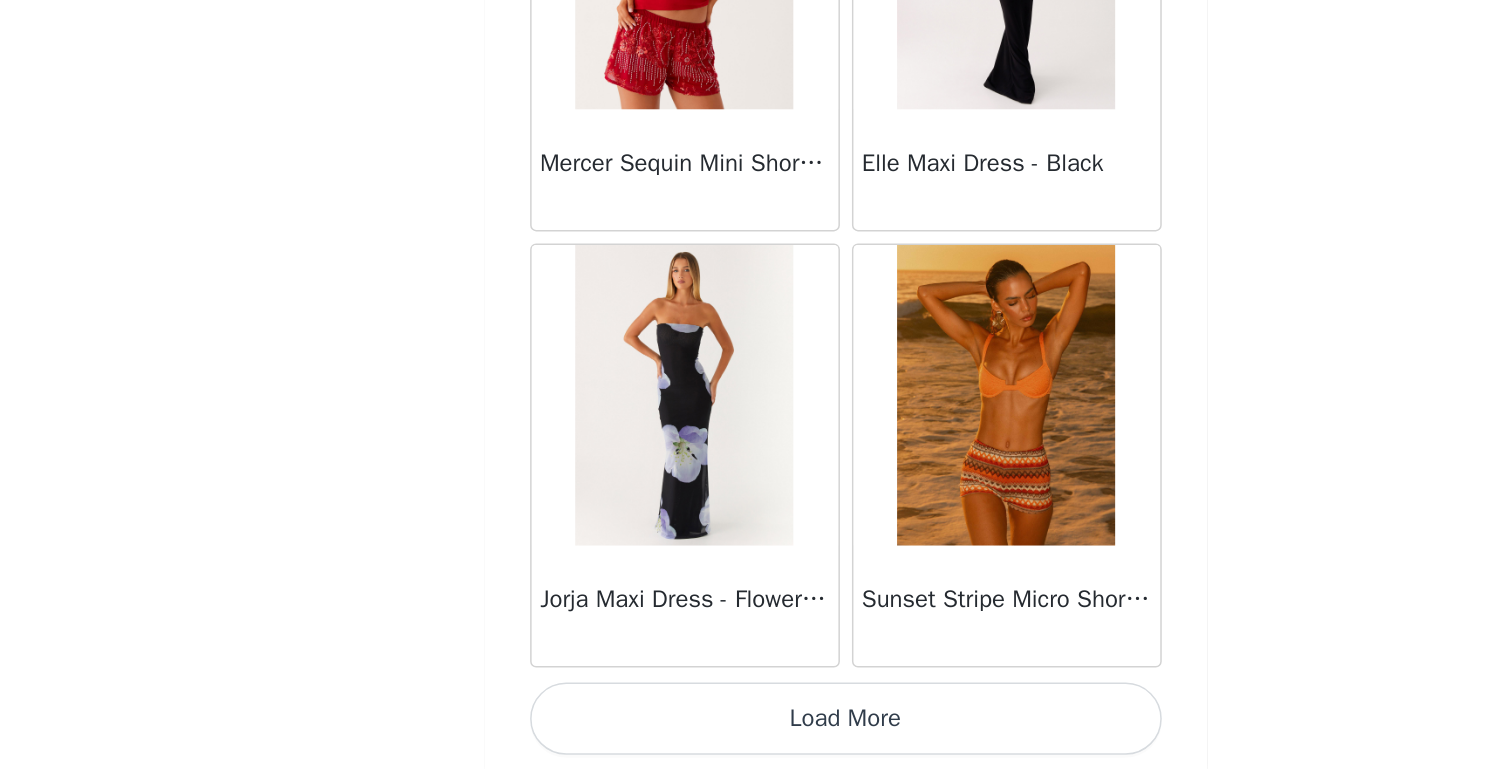 scroll, scrollTop: 42891, scrollLeft: 0, axis: vertical 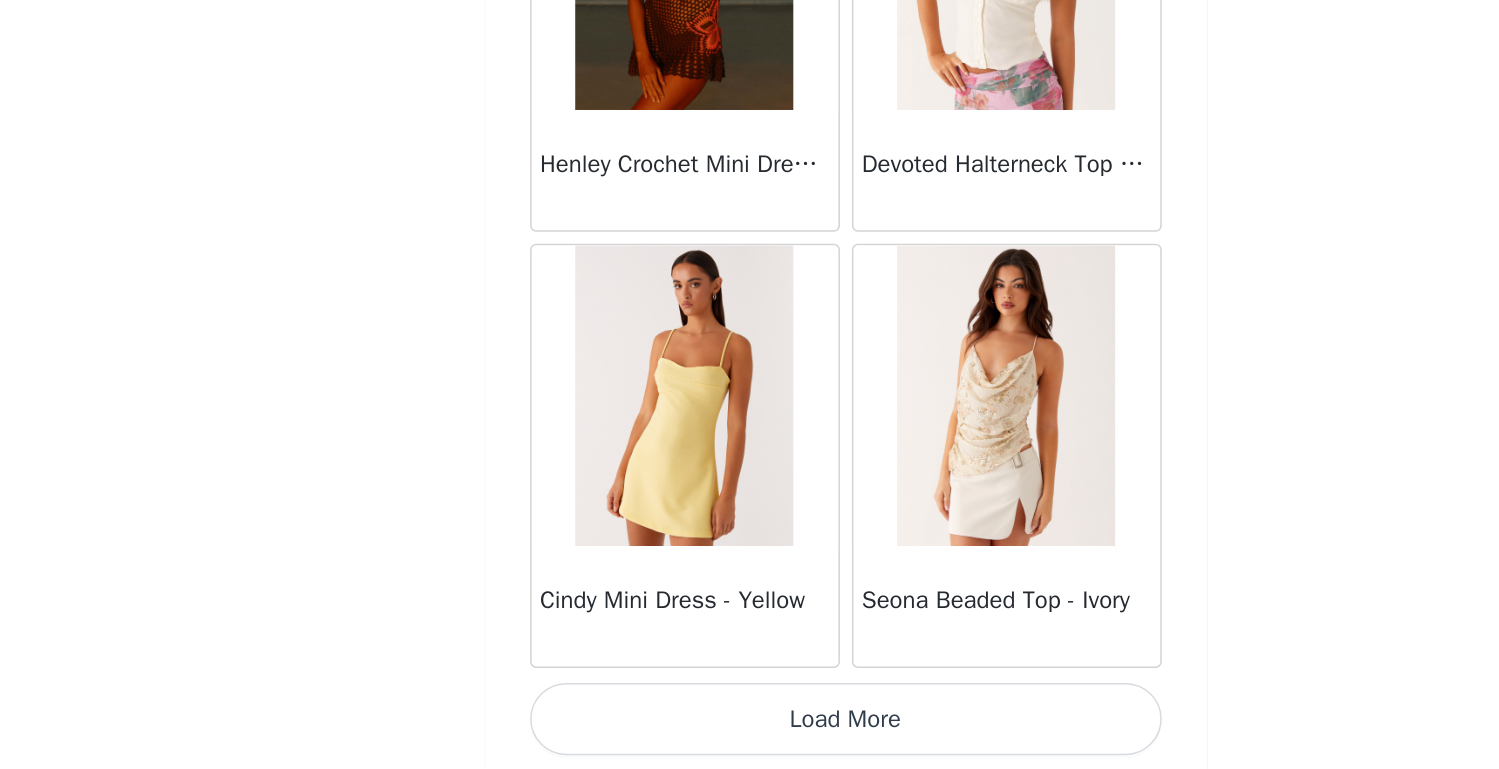 click on "Load More" at bounding box center [750, 735] 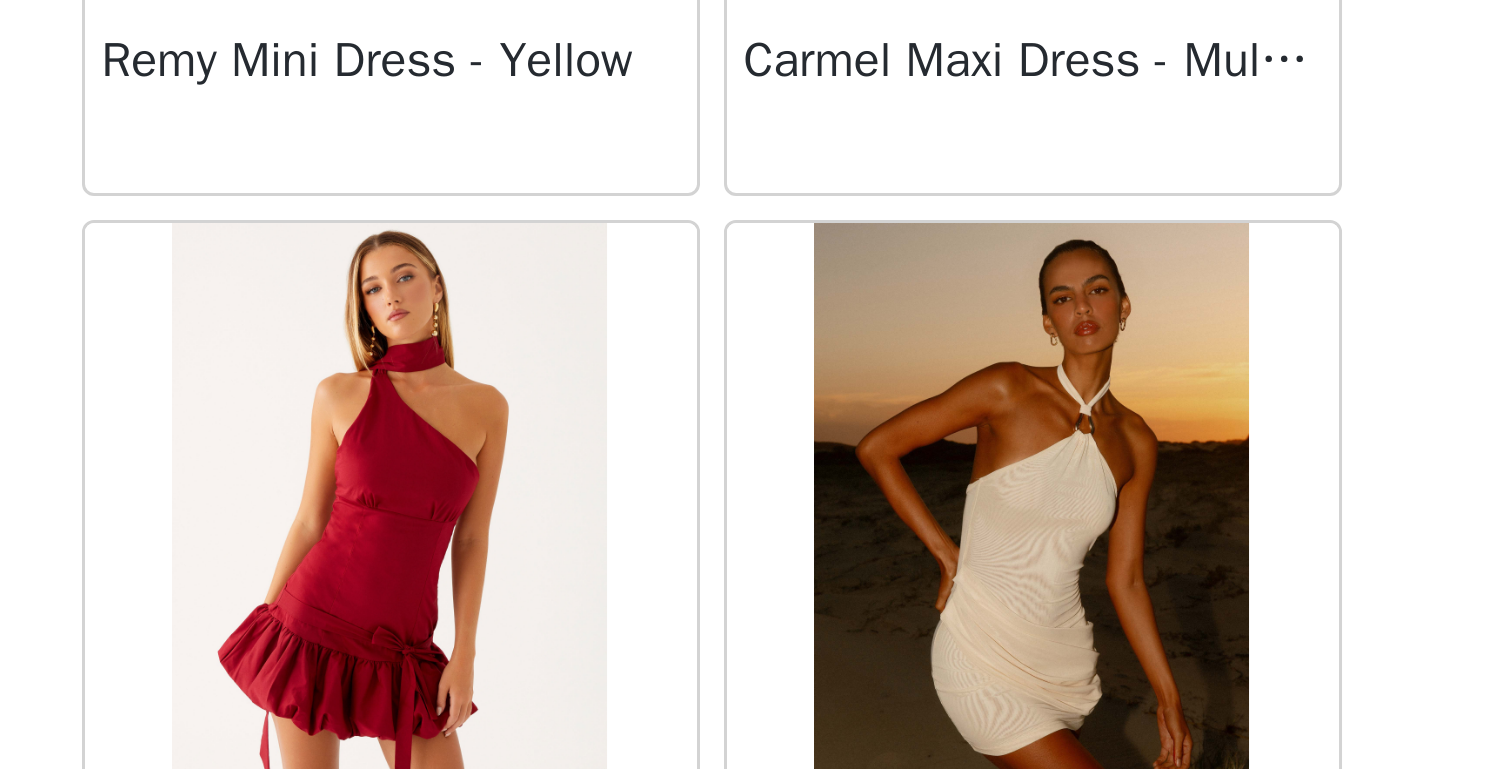 scroll, scrollTop: 47788, scrollLeft: 0, axis: vertical 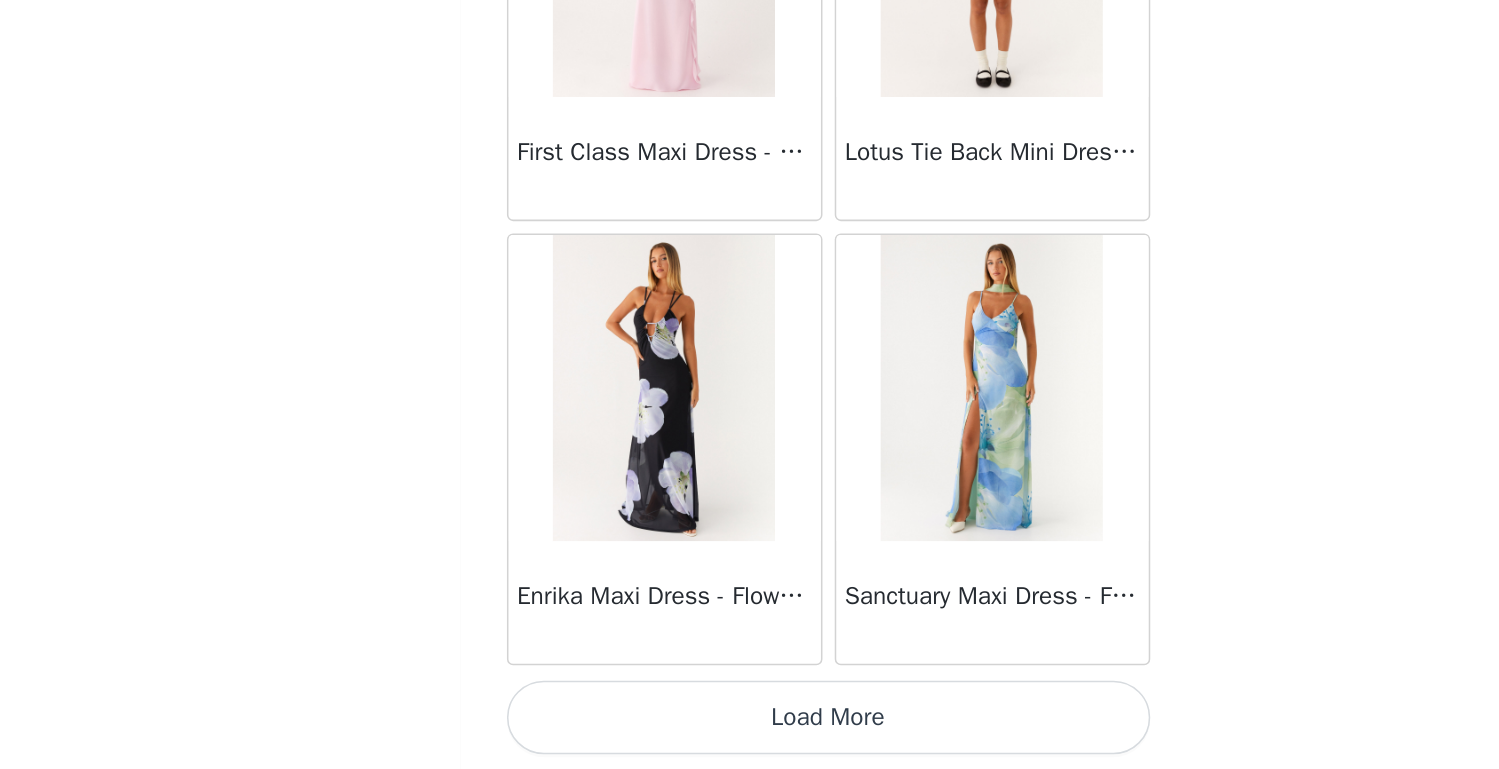 click on "Load More" at bounding box center [750, 735] 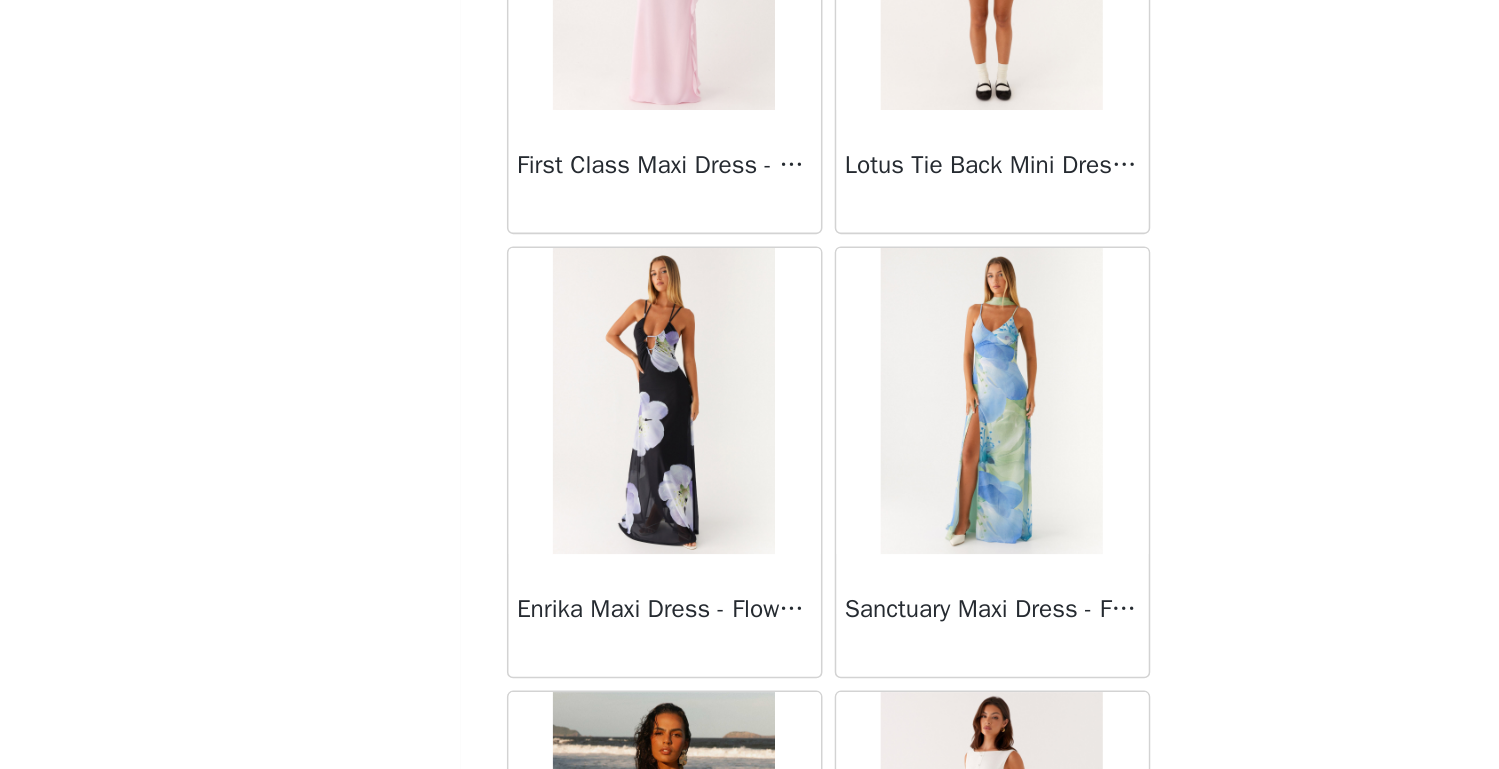 scroll, scrollTop: 48682, scrollLeft: 0, axis: vertical 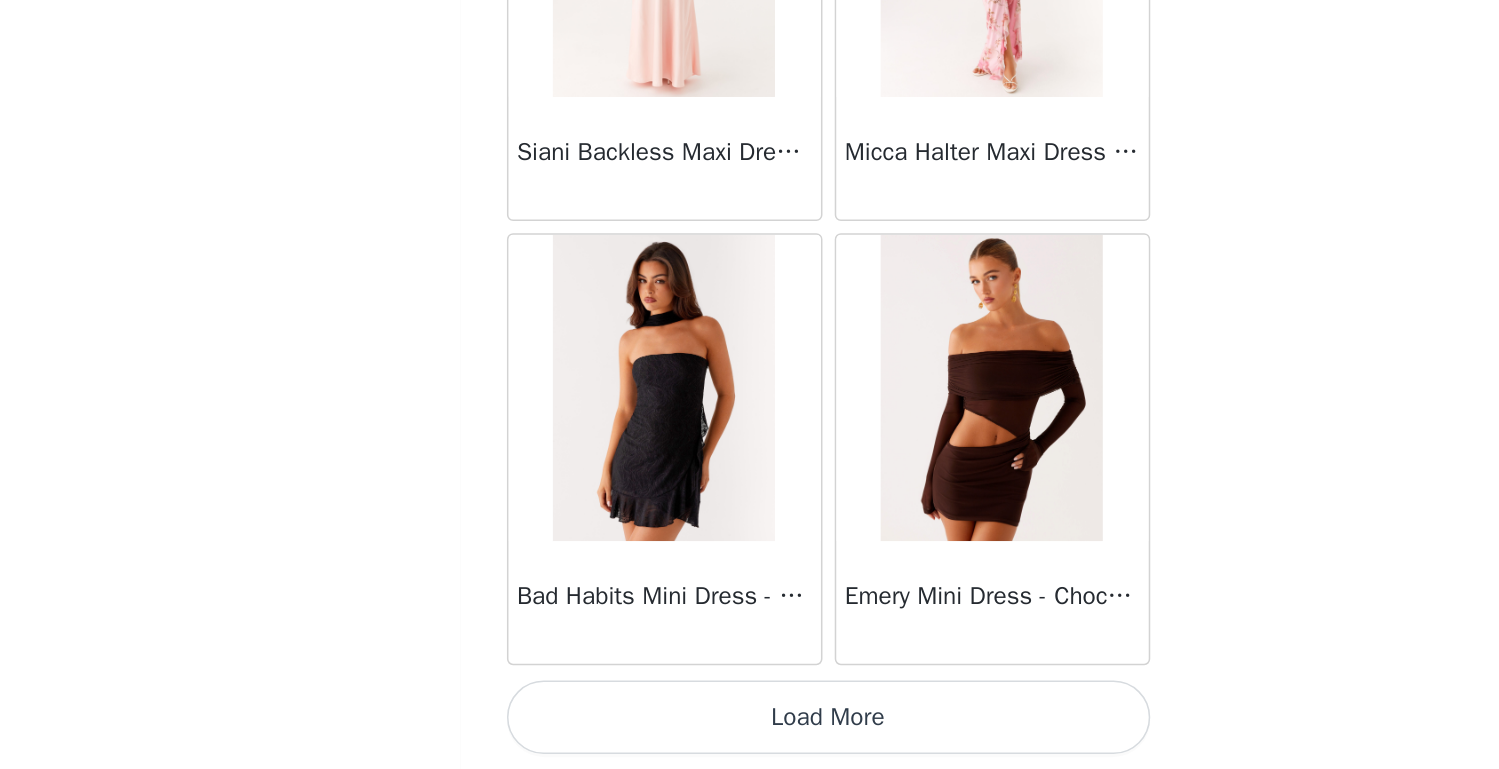 click on "Load More" at bounding box center [750, 735] 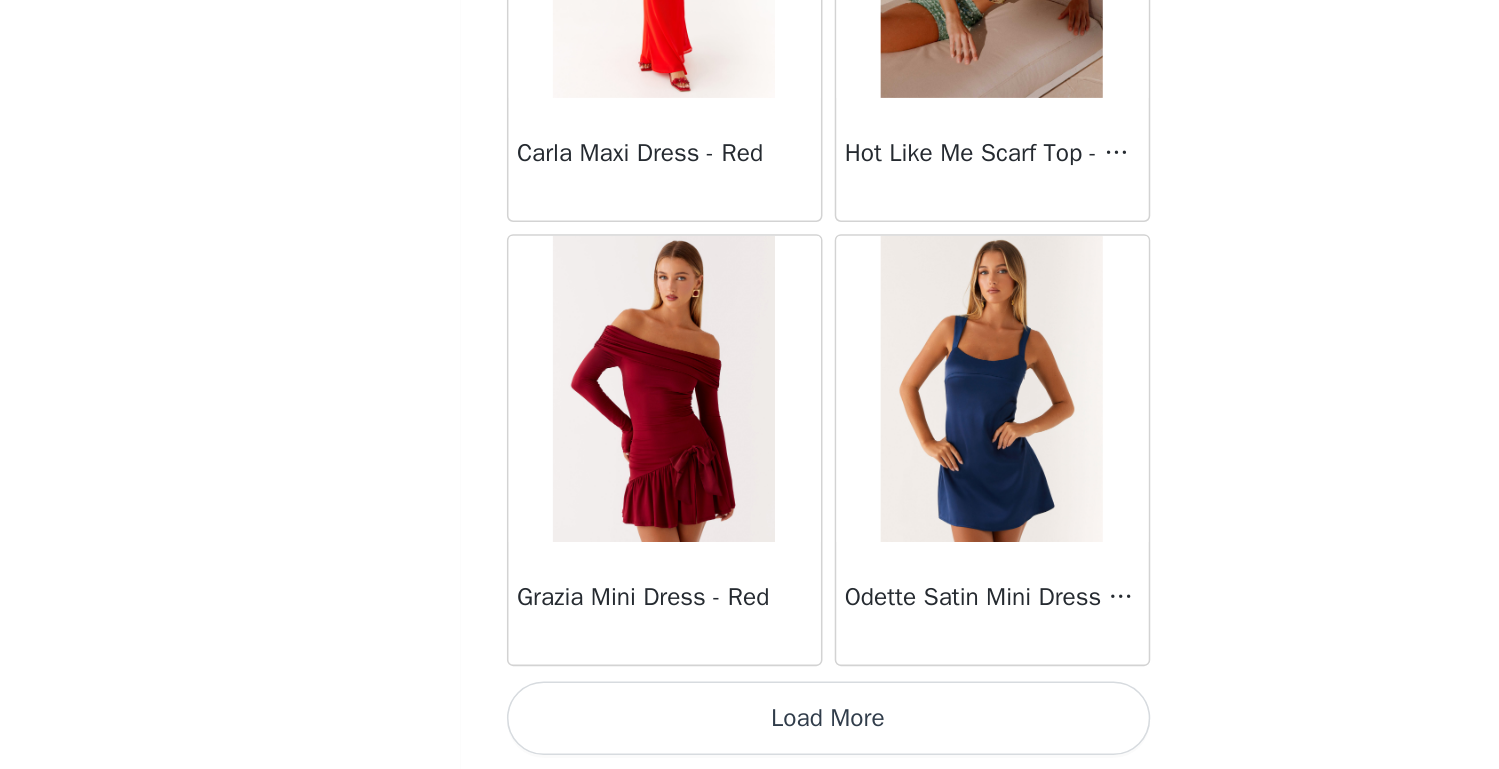 scroll, scrollTop: 54491, scrollLeft: 0, axis: vertical 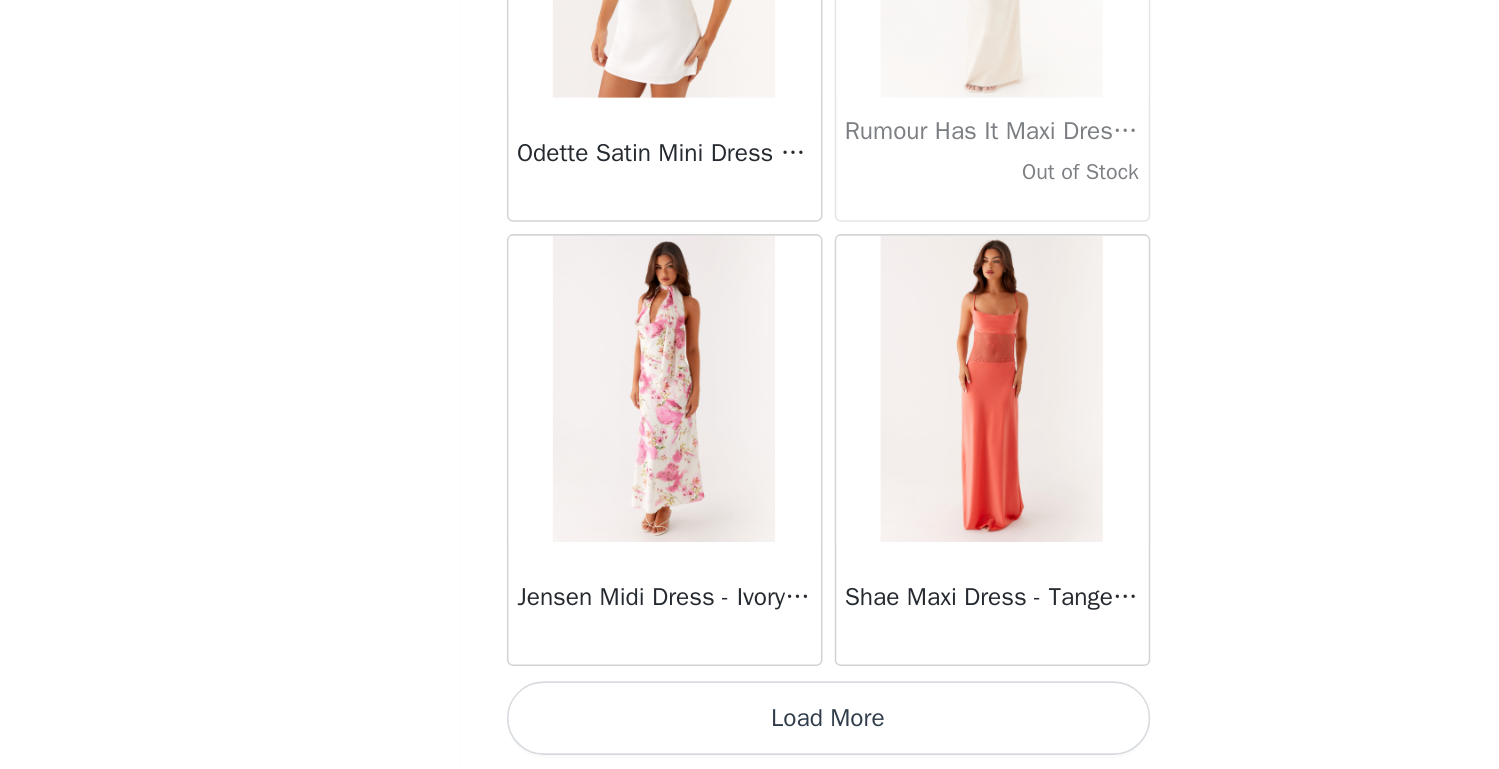 click on "Load More" at bounding box center (750, 735) 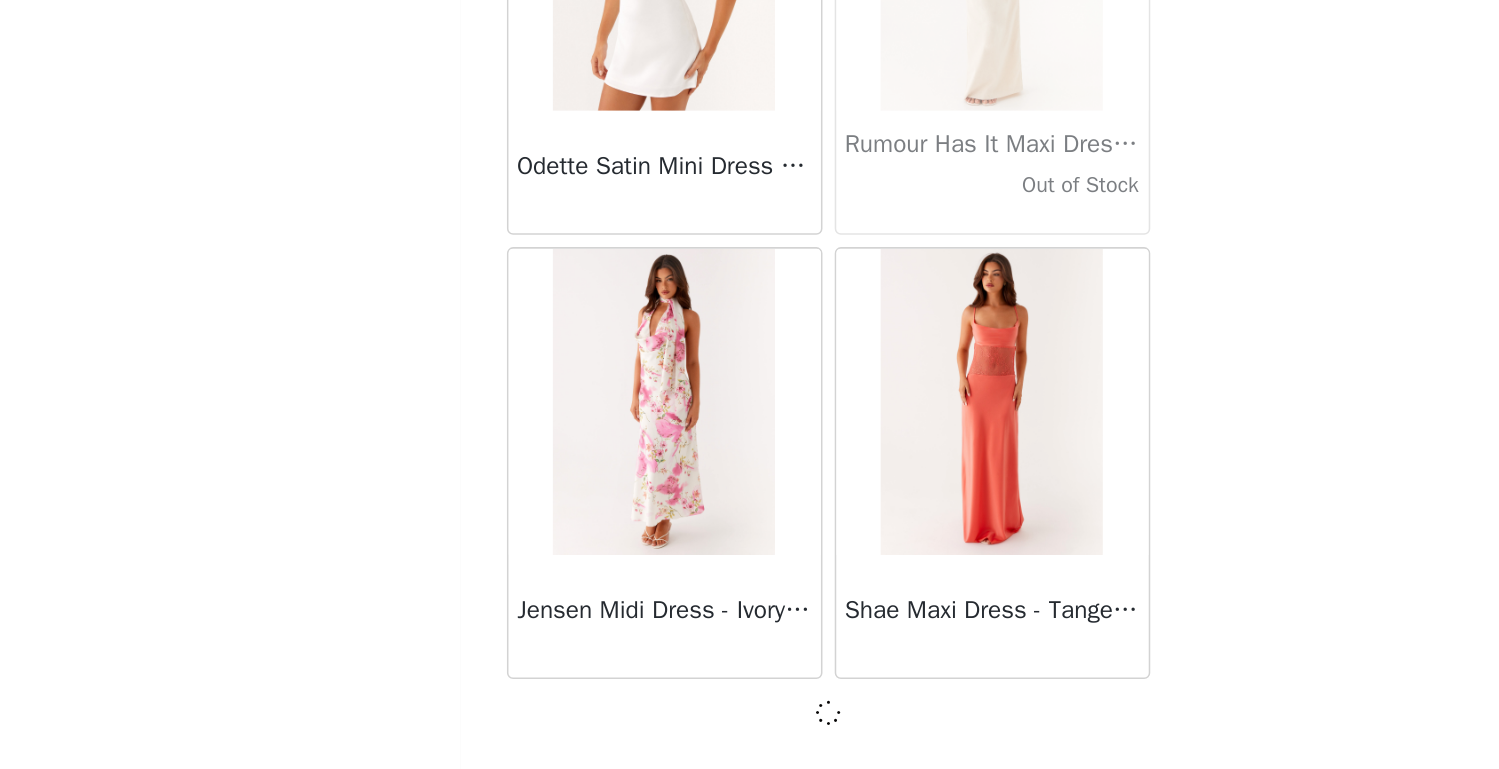 scroll, scrollTop: 57391, scrollLeft: 0, axis: vertical 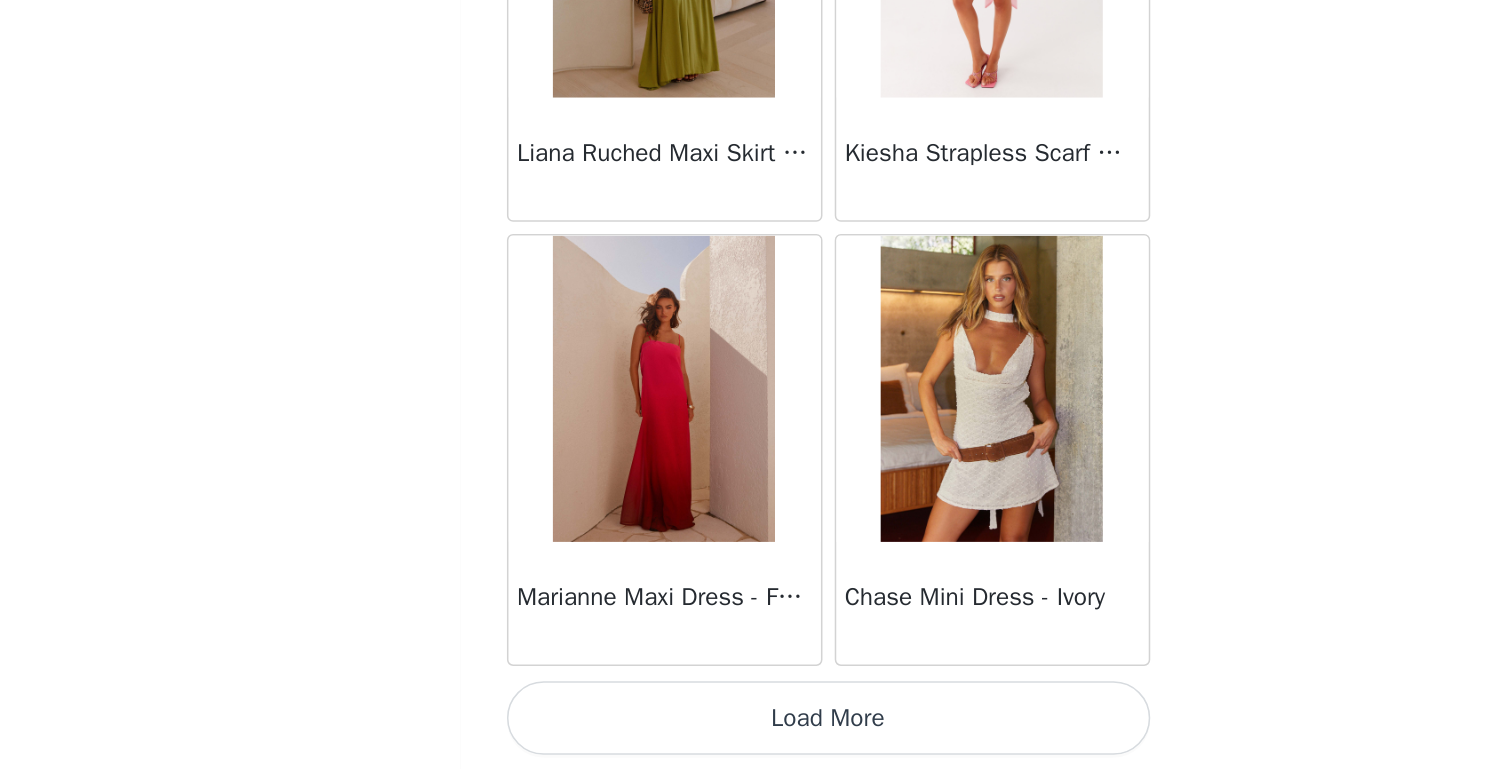 click on "Load More" at bounding box center (750, 735) 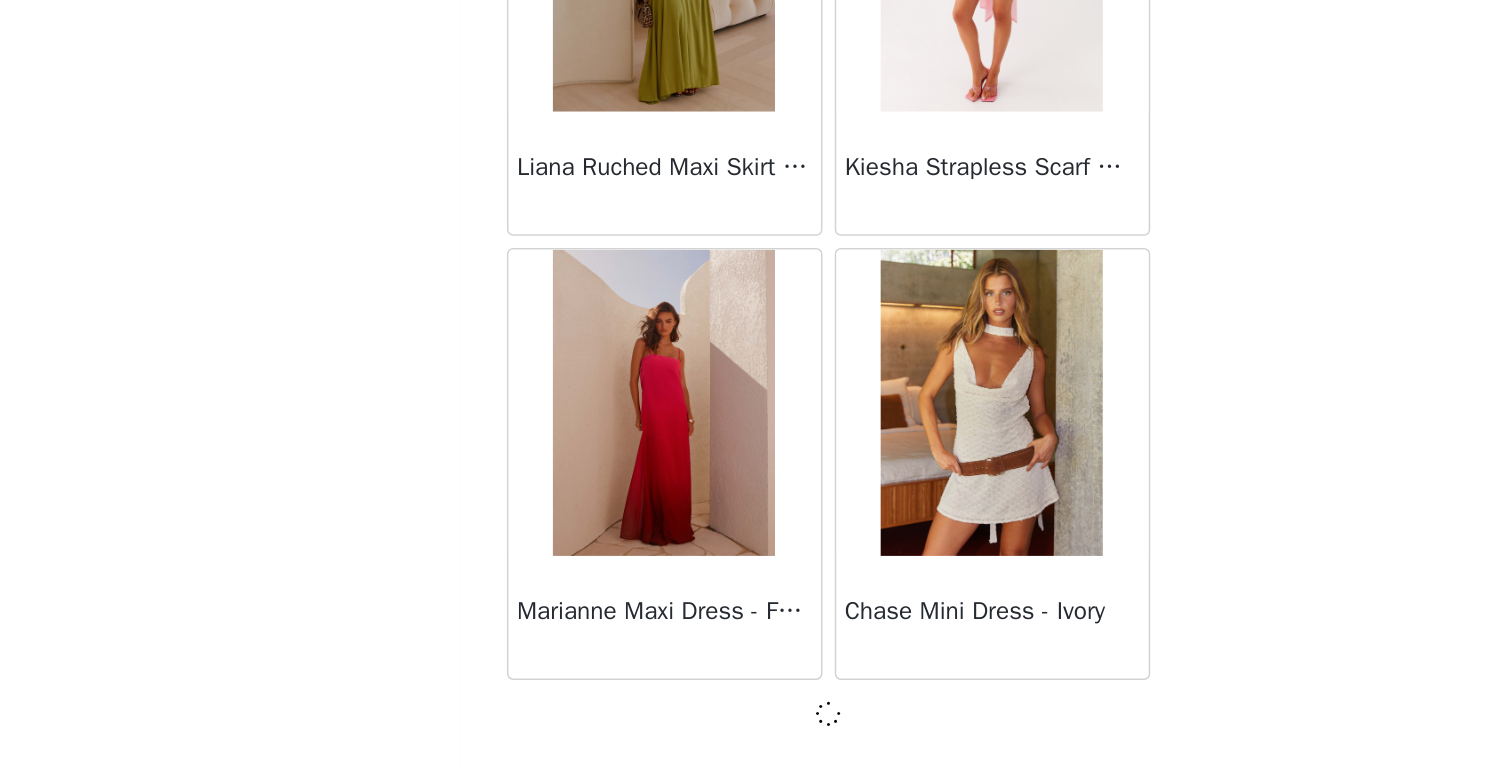 scroll, scrollTop: 60282, scrollLeft: 0, axis: vertical 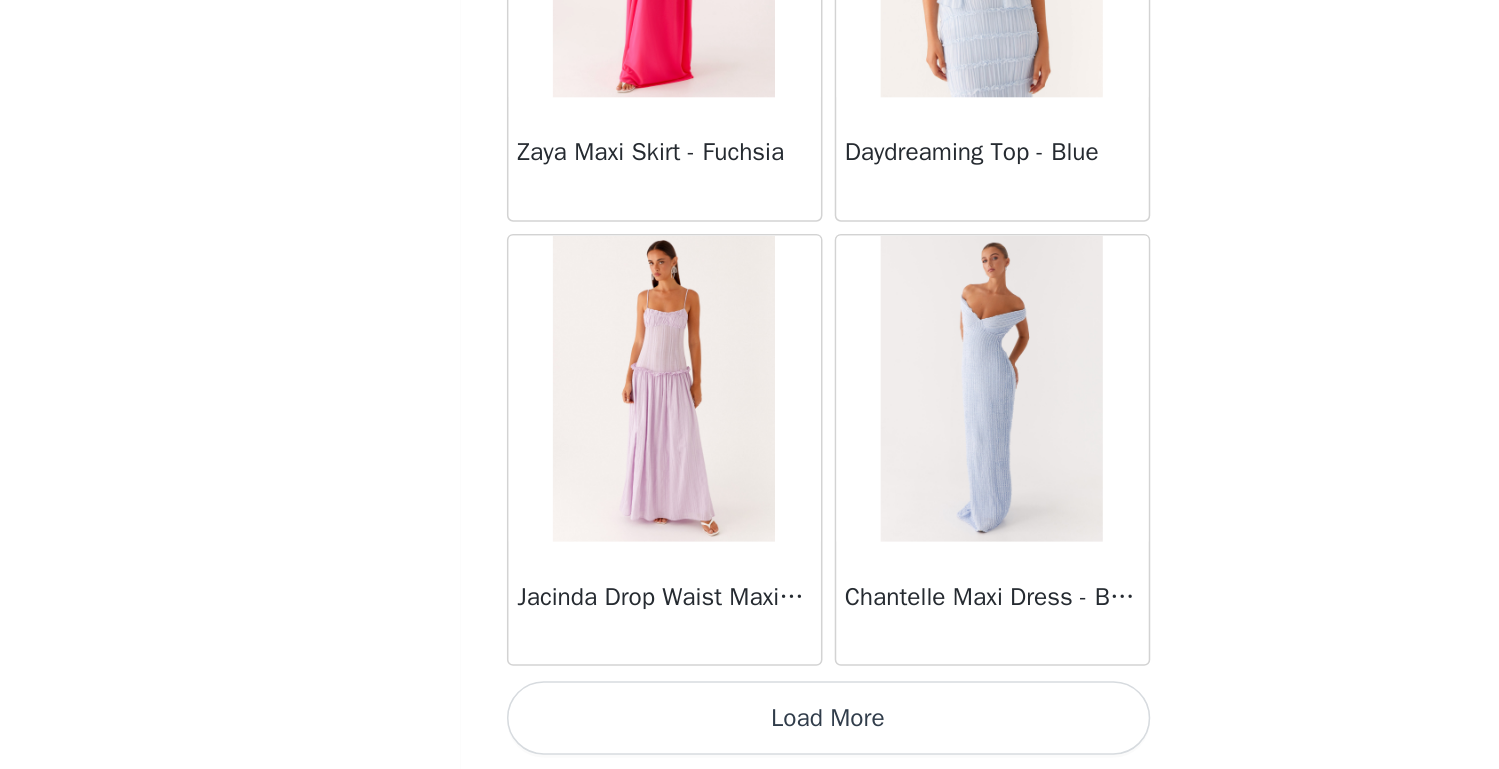 click on "Load More" at bounding box center [750, 735] 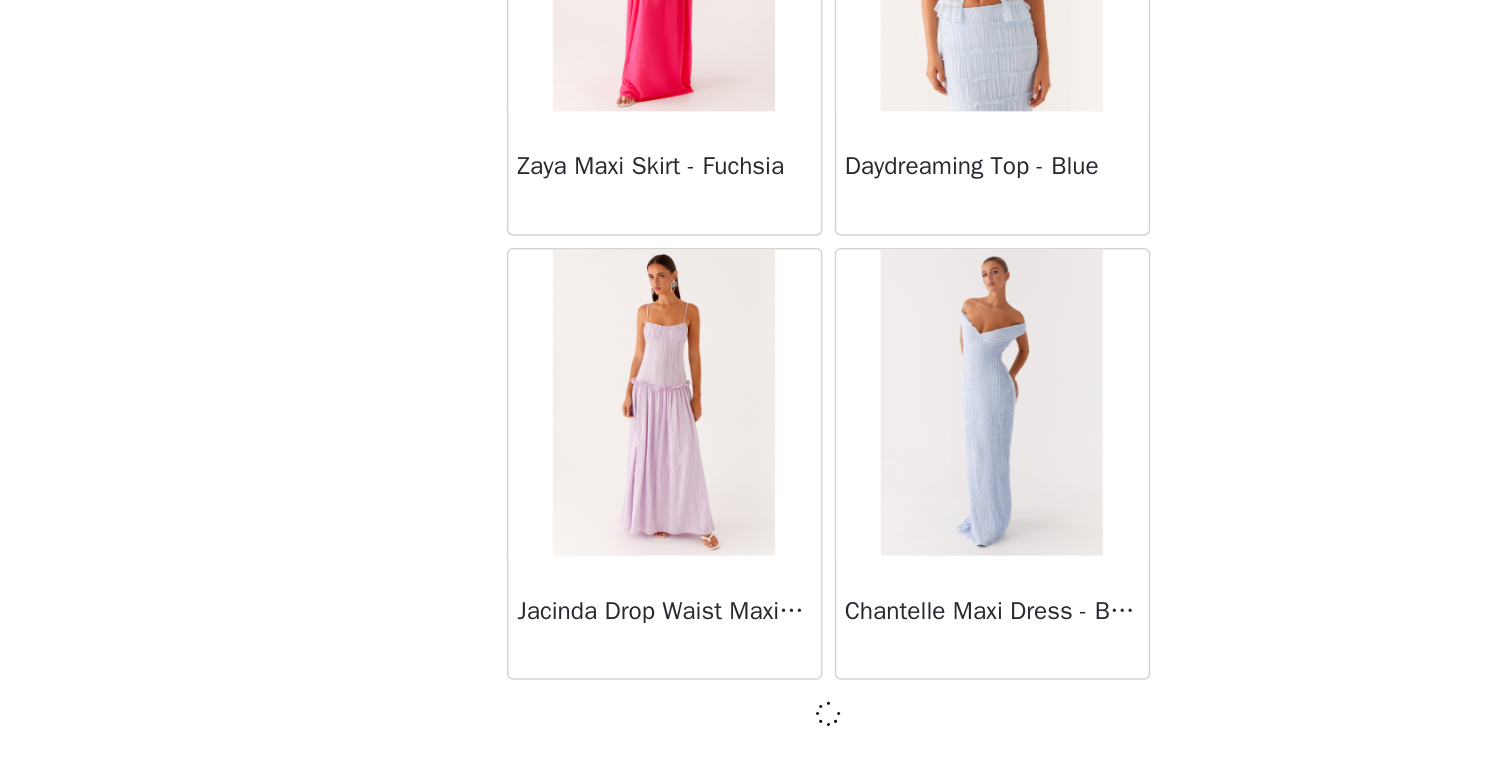 scroll, scrollTop: 63182, scrollLeft: 0, axis: vertical 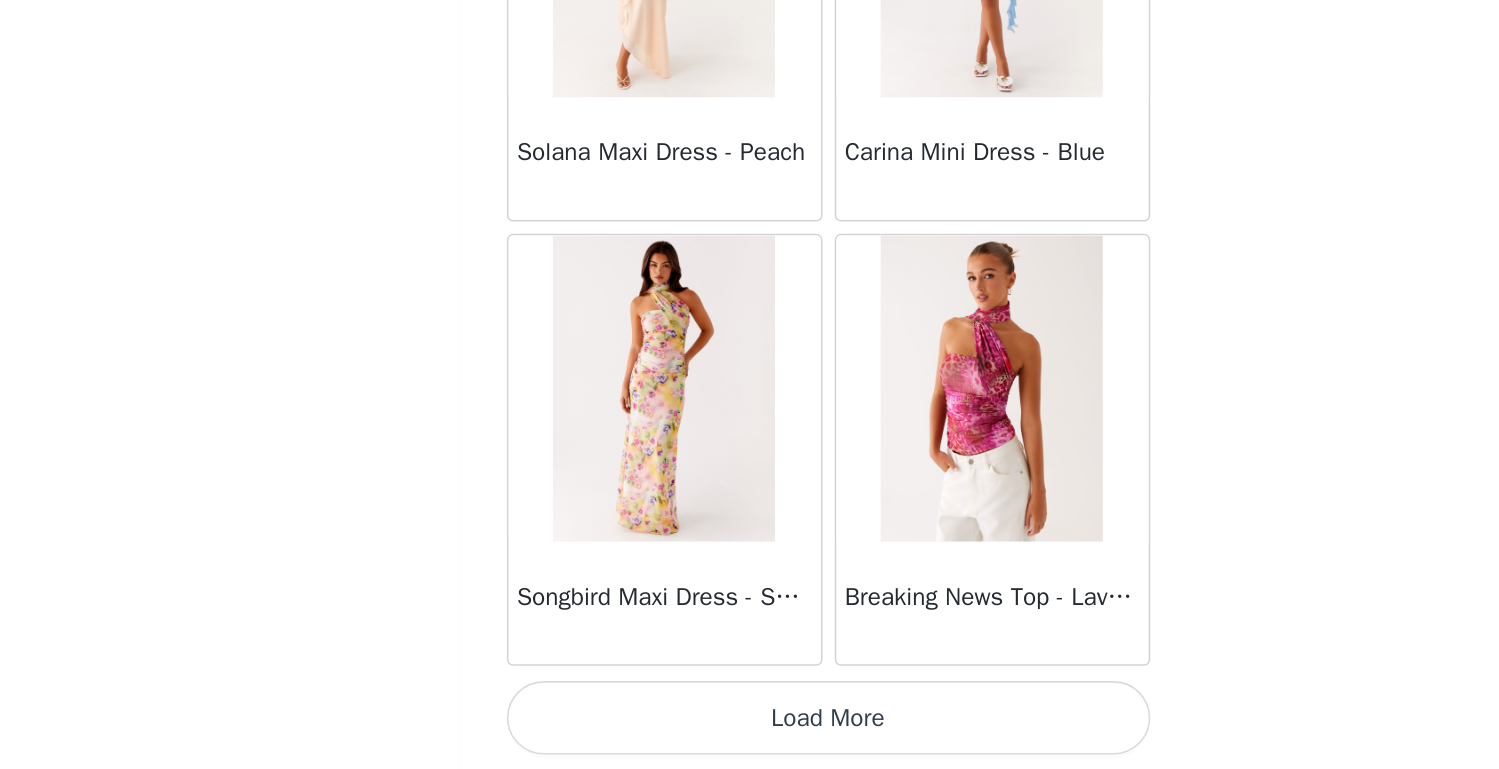 click on "Load More" at bounding box center [750, 735] 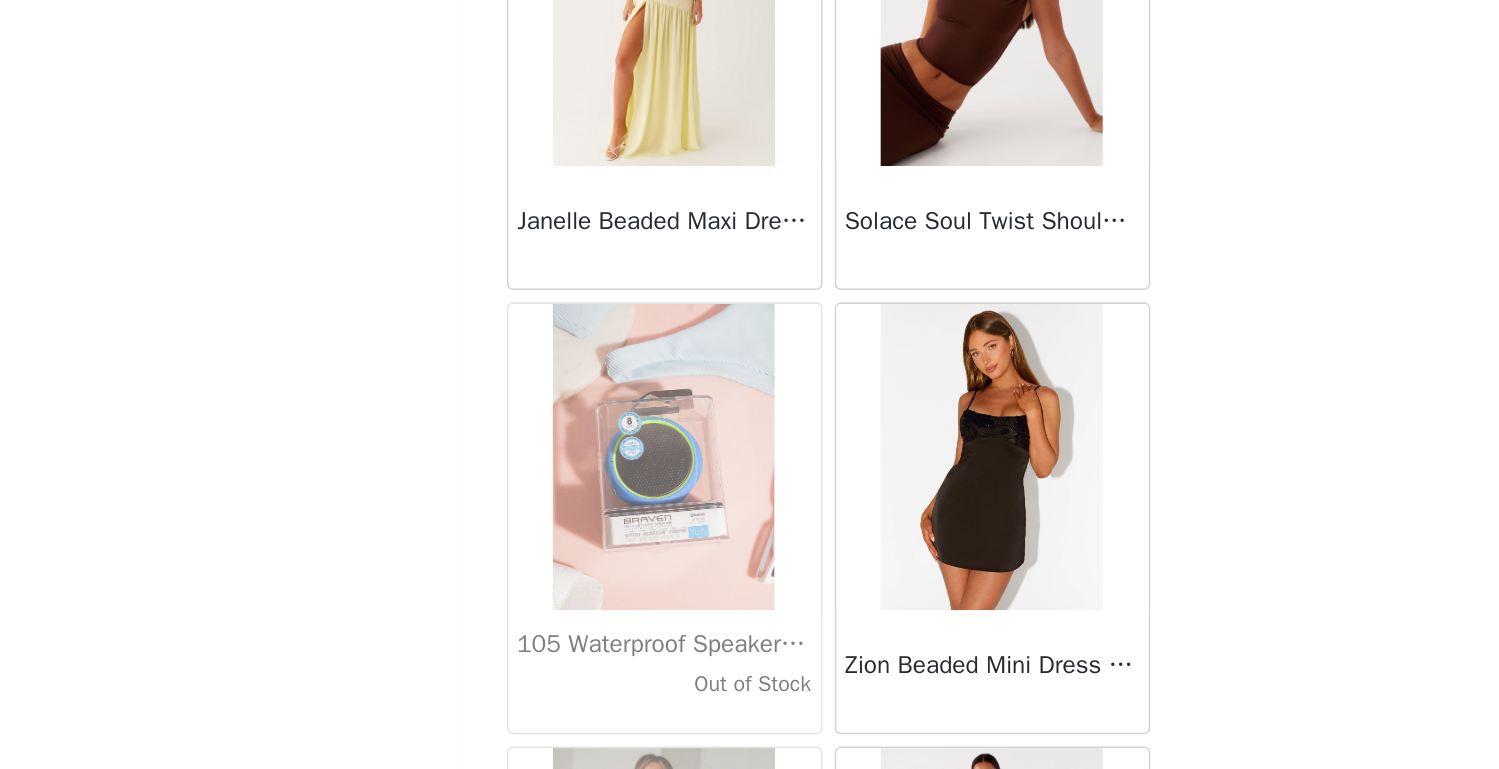 scroll, scrollTop: 68373, scrollLeft: 0, axis: vertical 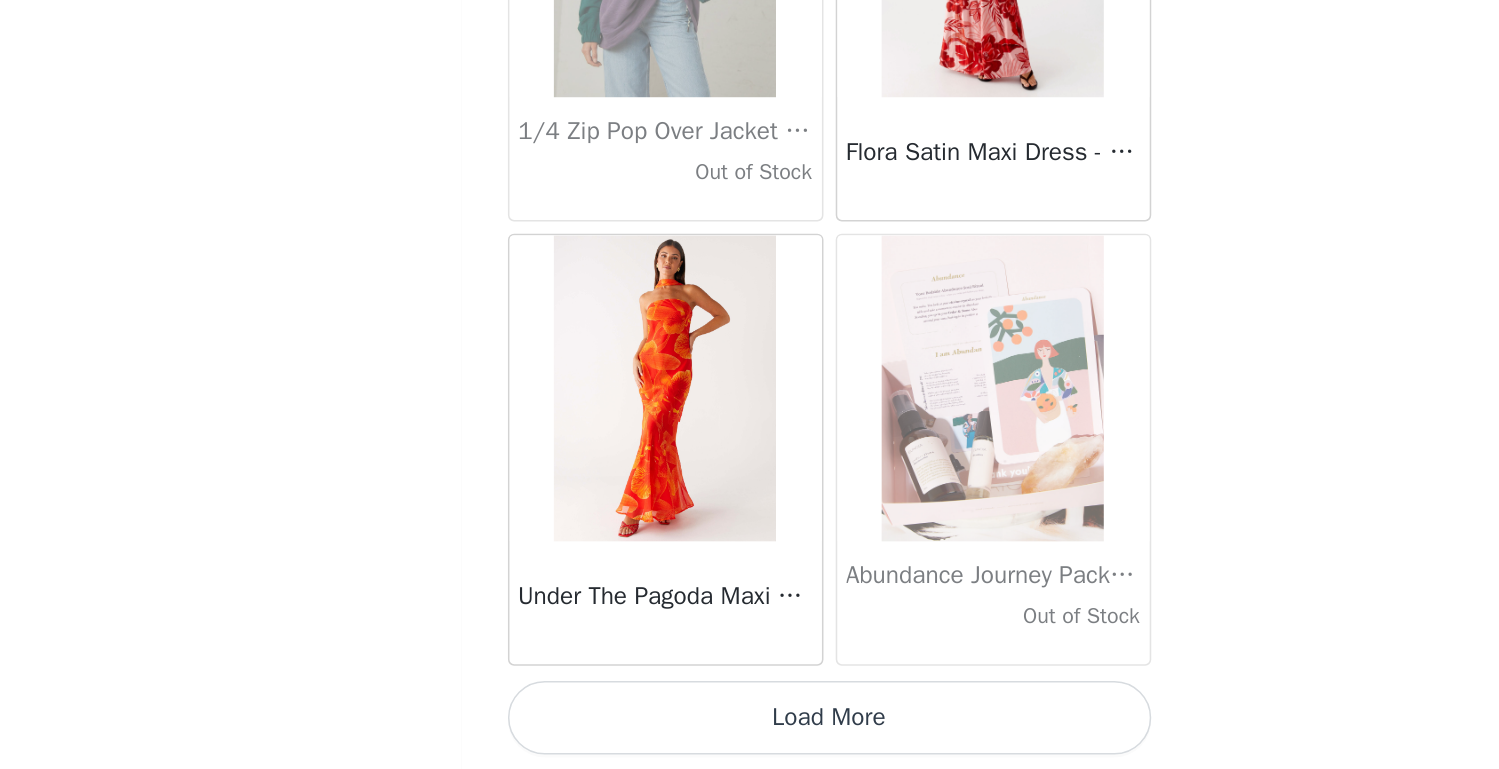 click on "Load More" at bounding box center [750, 735] 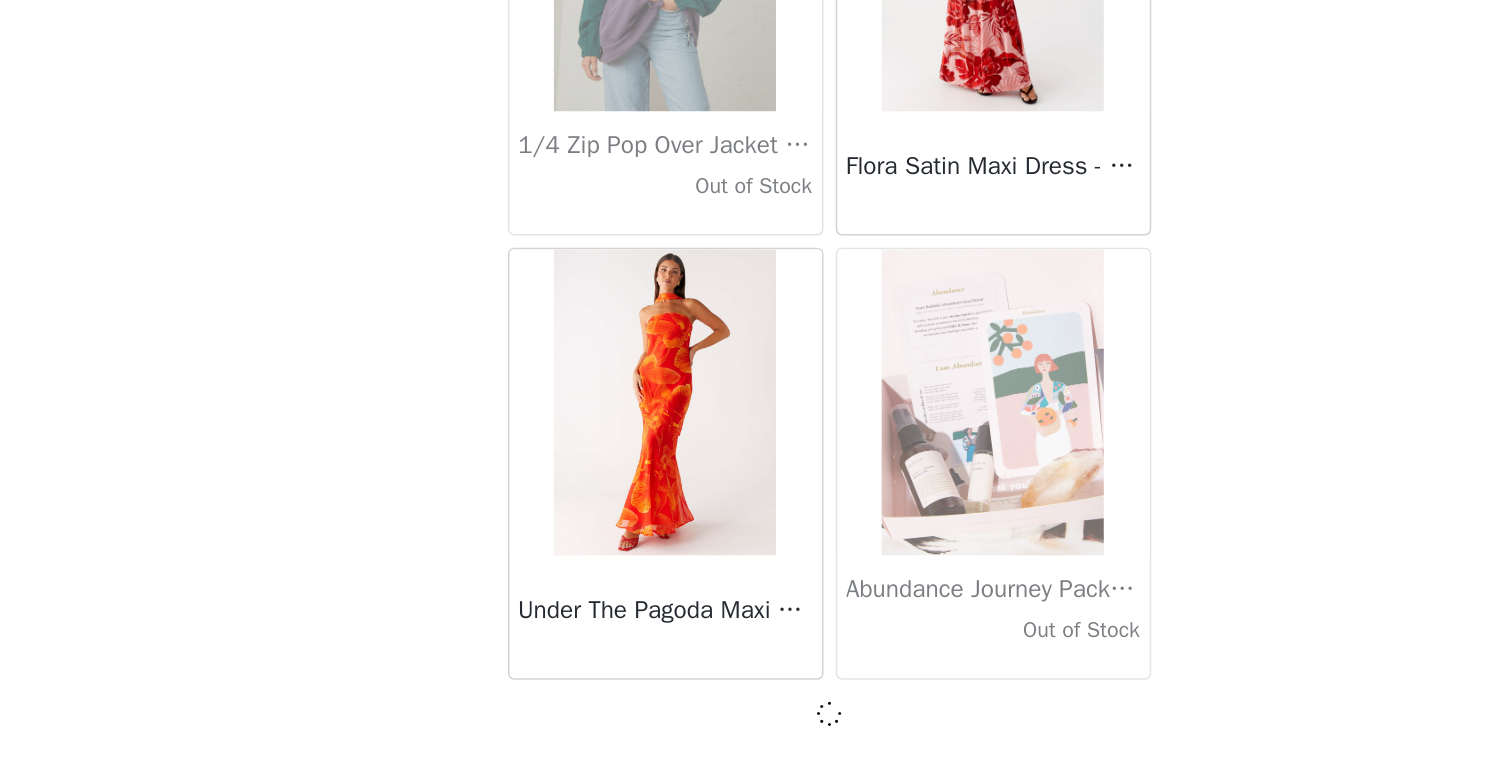 scroll, scrollTop: 68982, scrollLeft: 0, axis: vertical 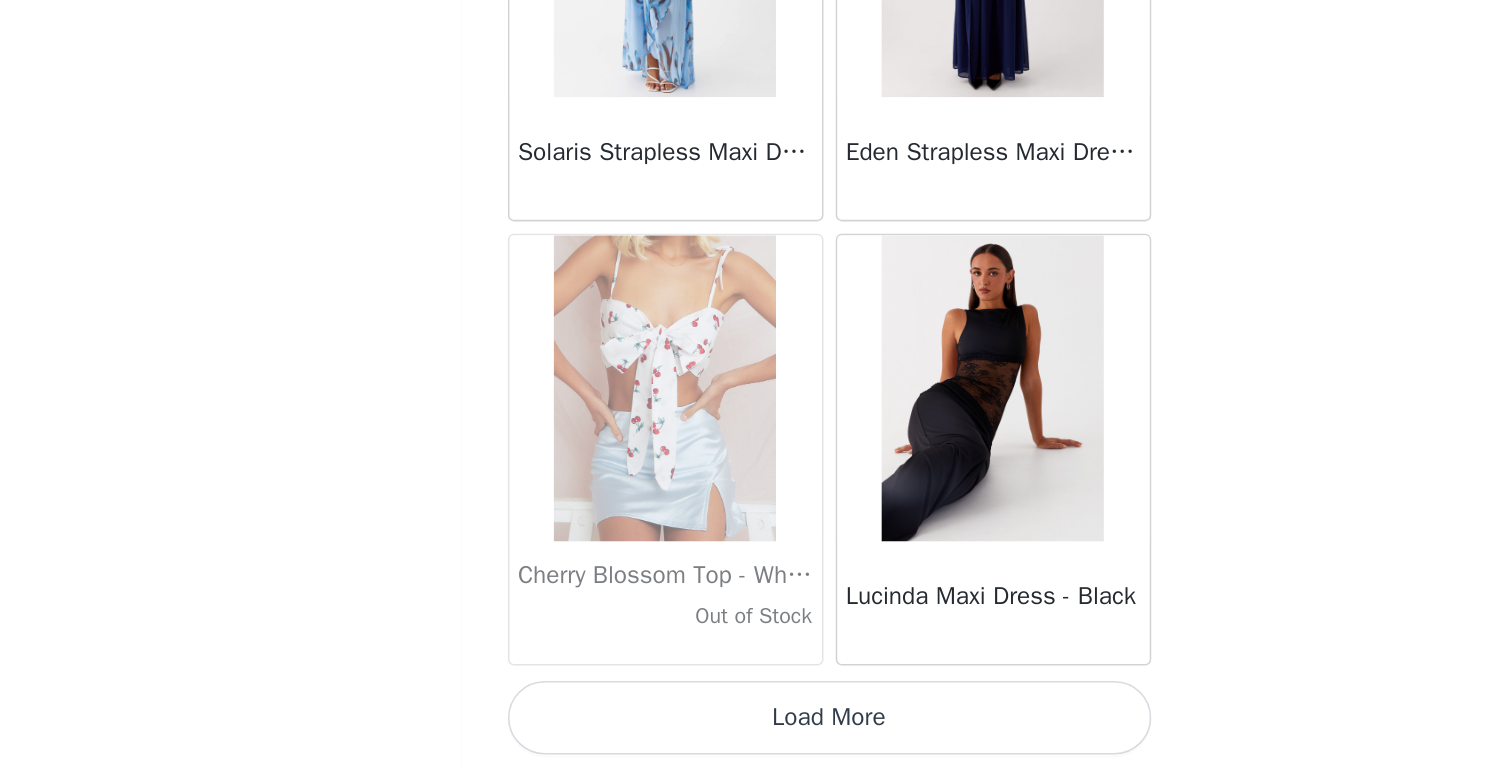 click on "Load More" at bounding box center (750, 735) 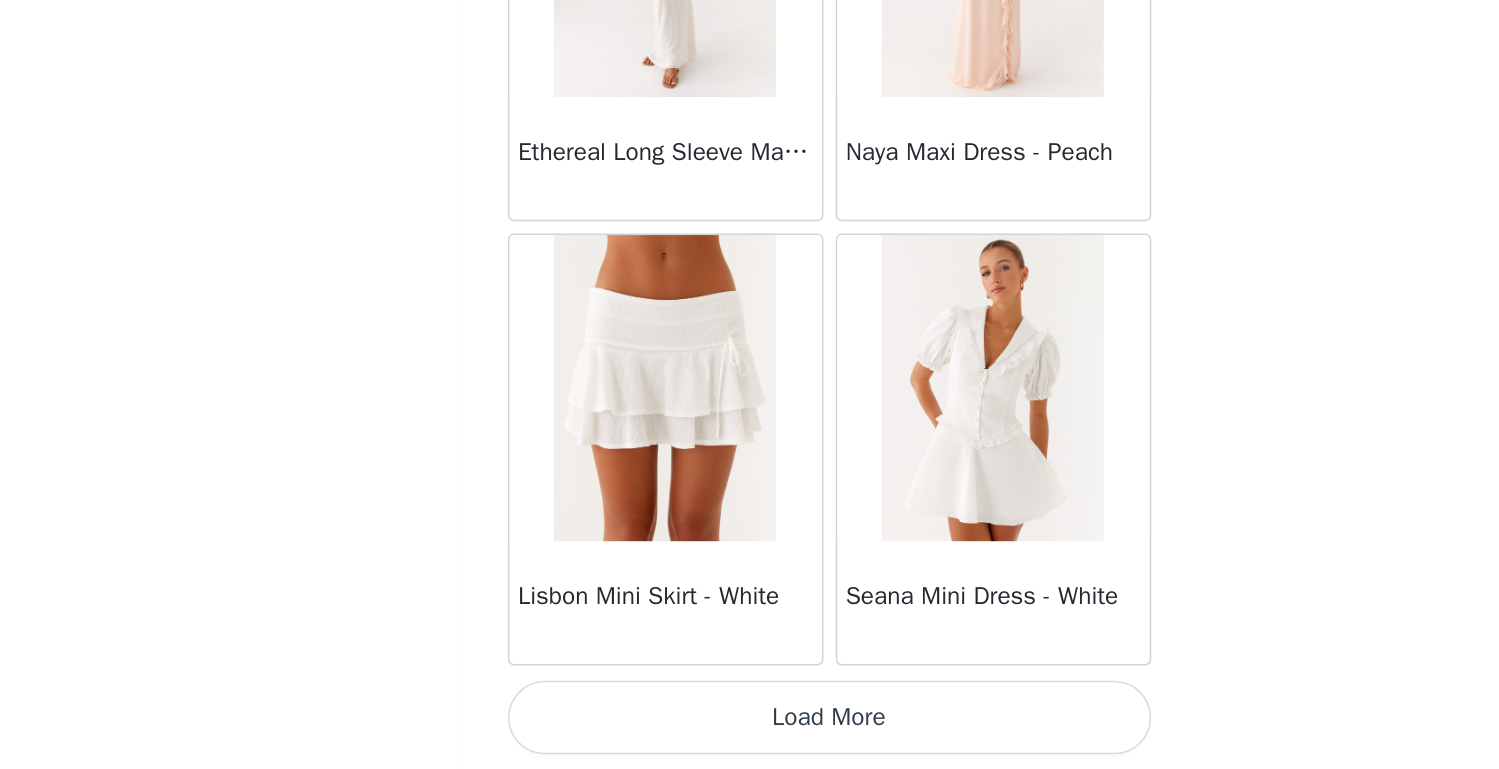 click on "Load More" at bounding box center (750, 735) 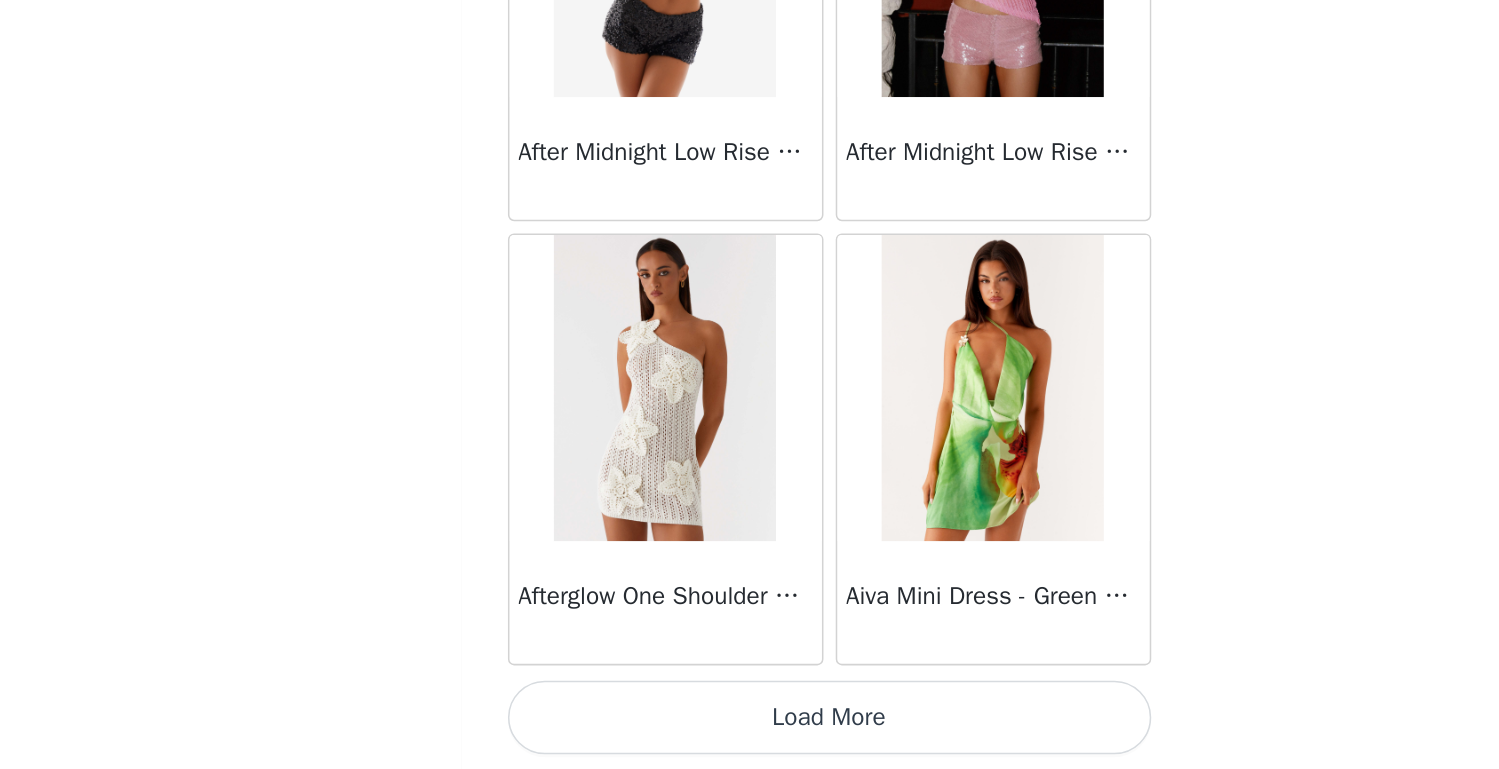 click at bounding box center (642, 520) 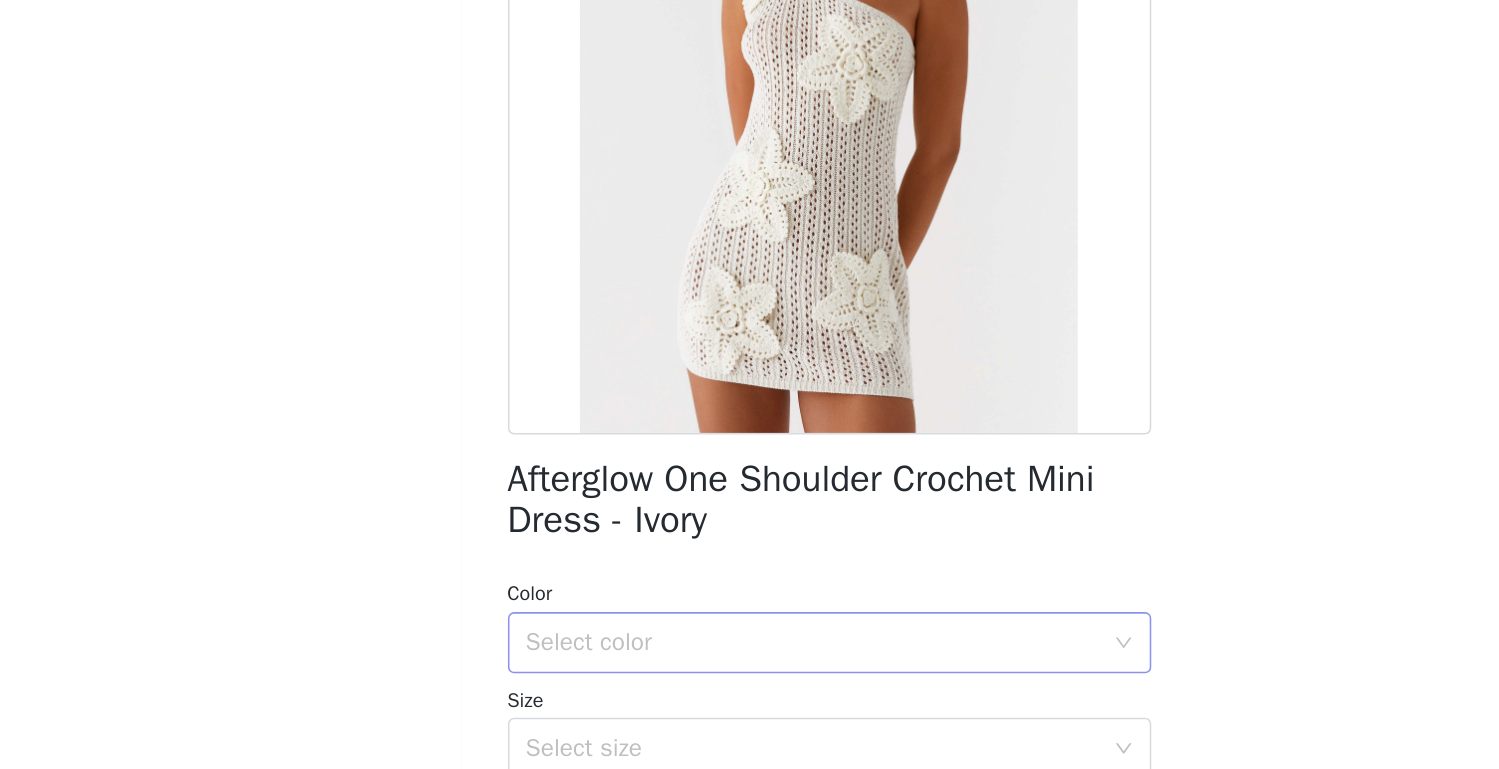 click on "Select color" at bounding box center [739, 686] 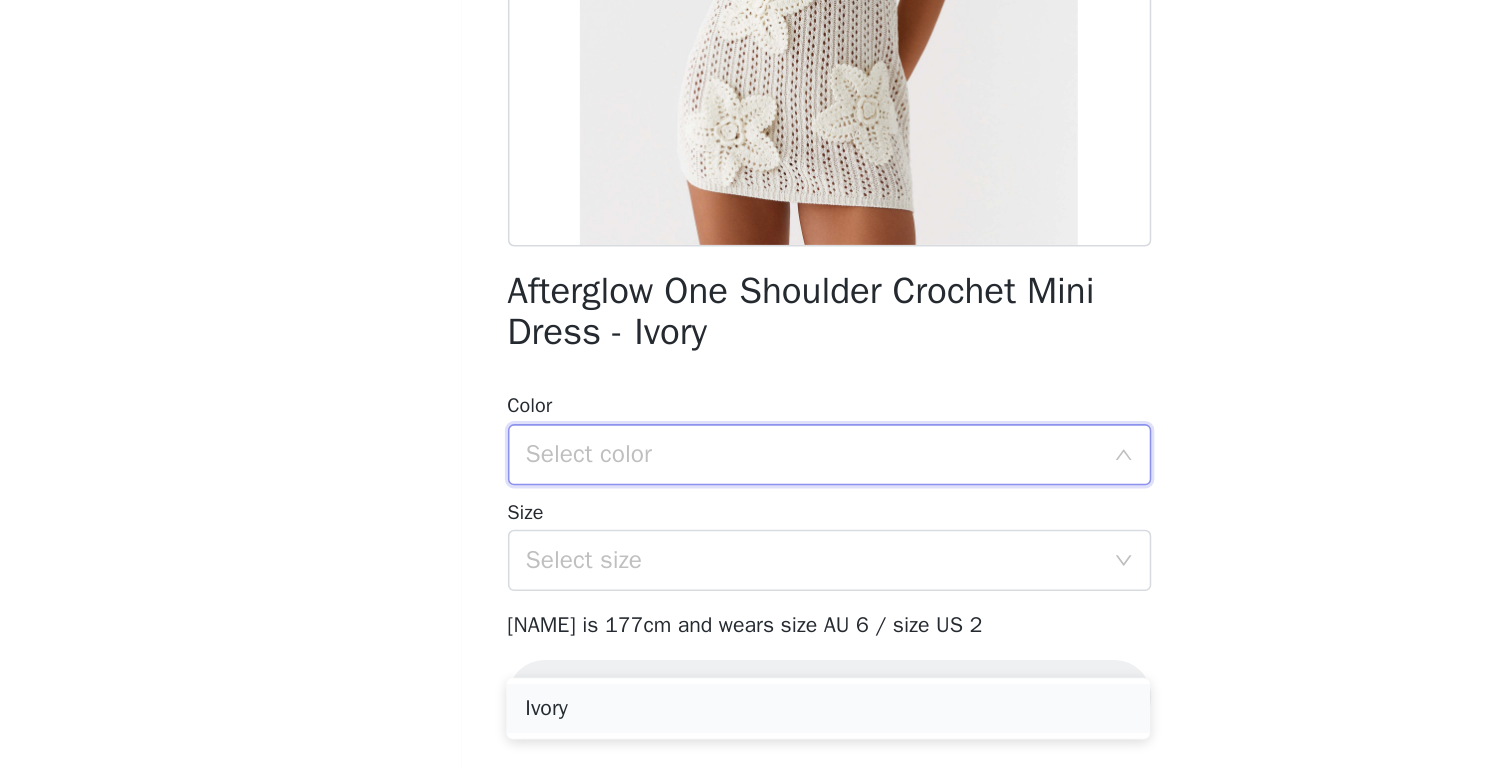 click on "Ivory" at bounding box center (749, 729) 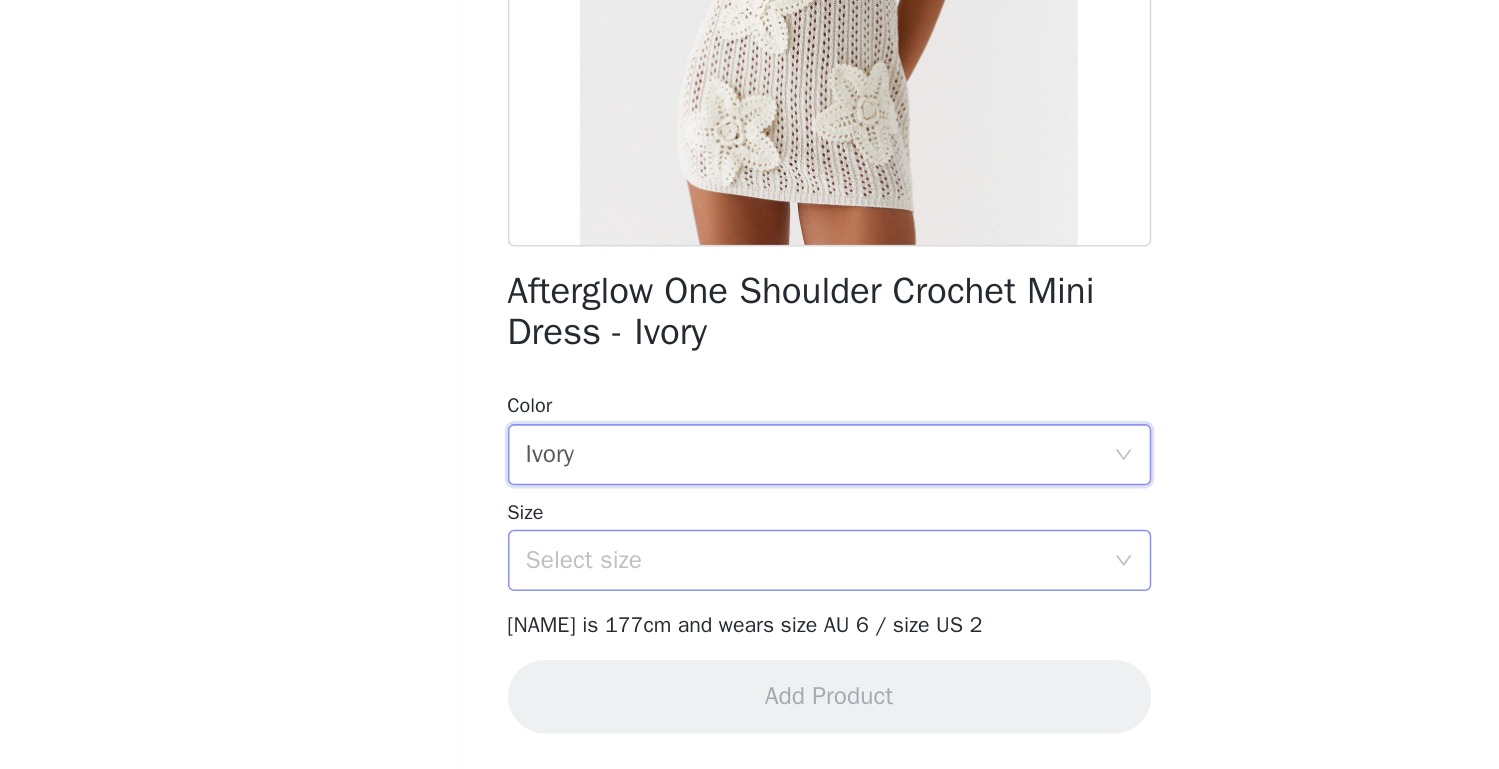 click on "Select size" at bounding box center (739, 632) 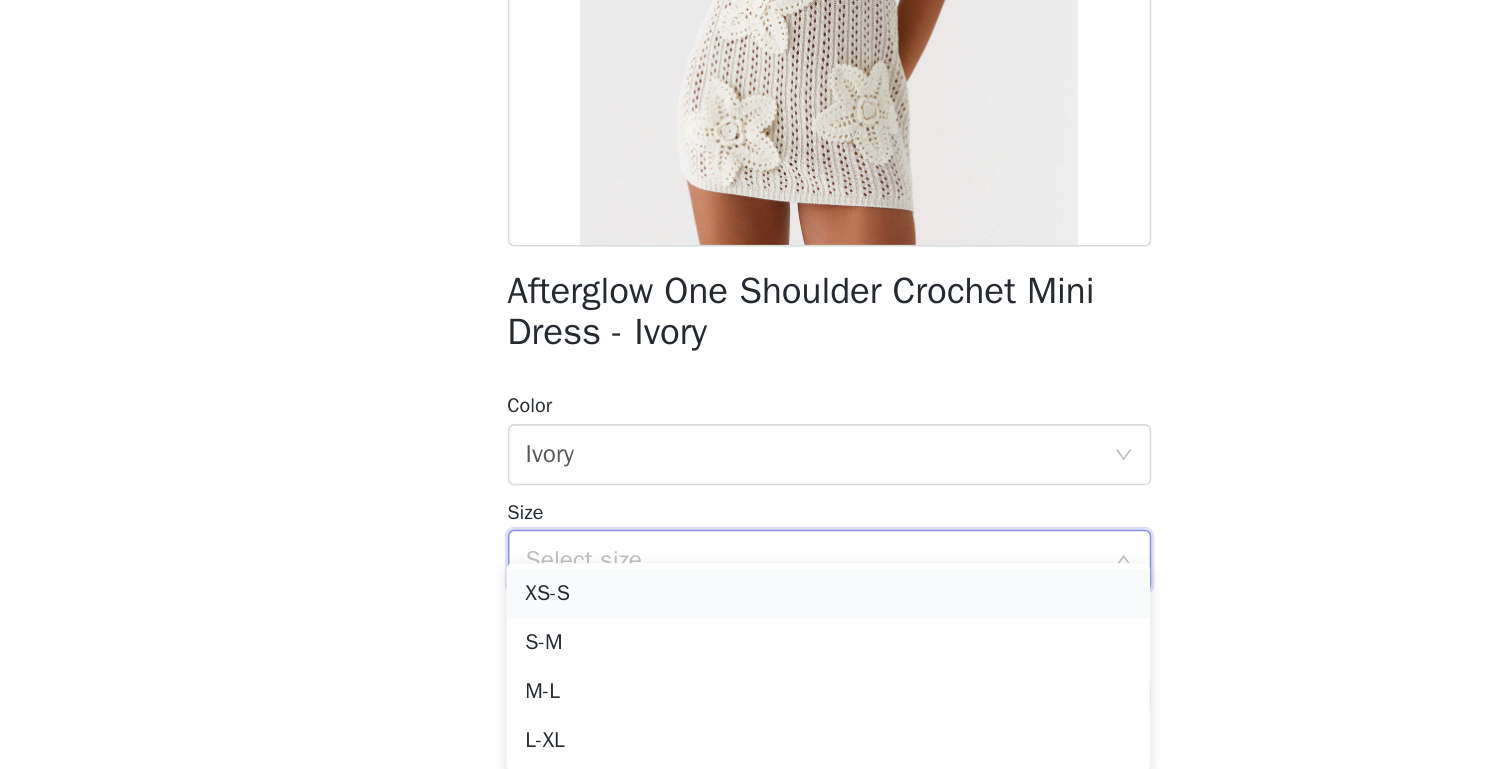 click on "XS-S" at bounding box center (749, 654) 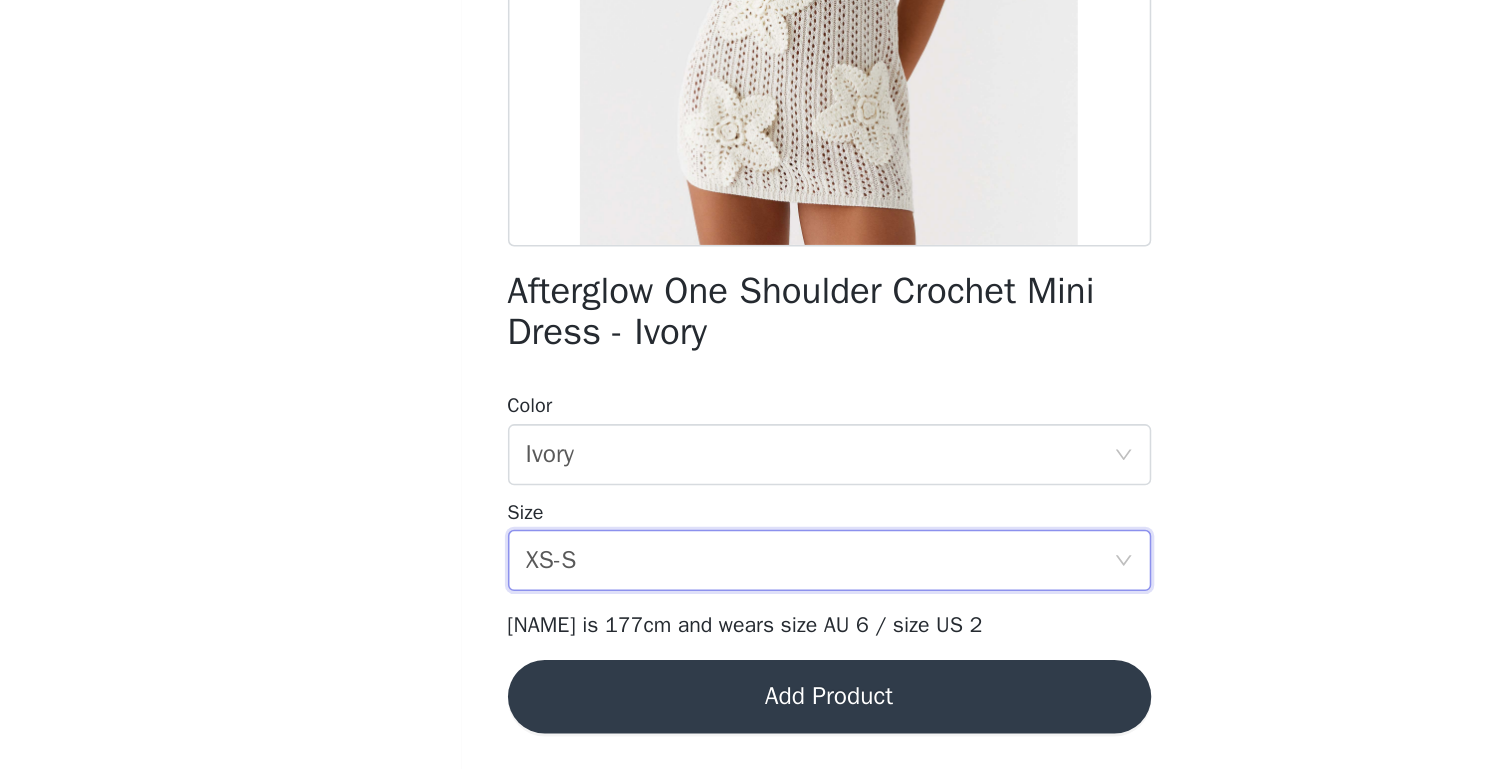 click on "Add Product" at bounding box center [750, 721] 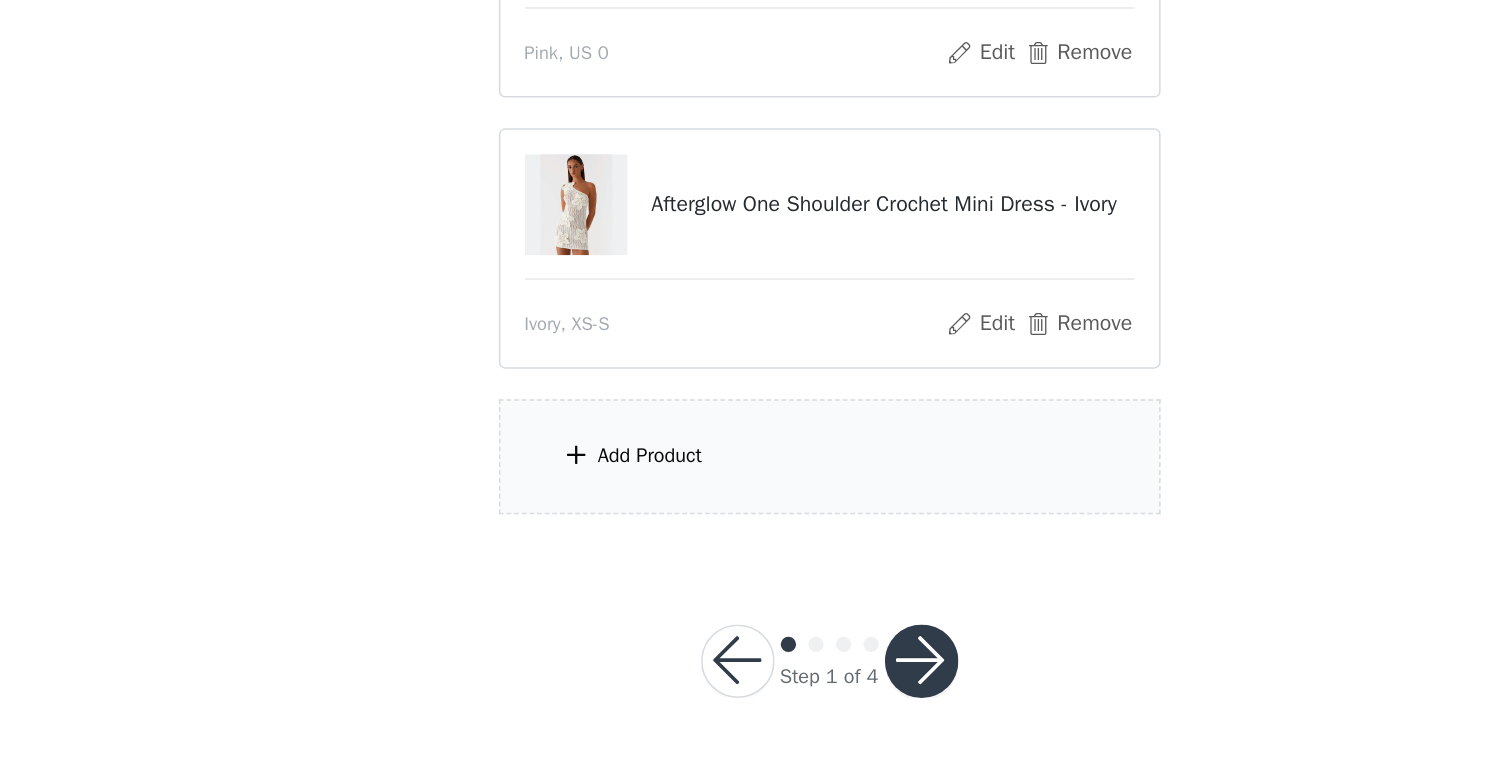 click on "Add Product" at bounding box center [633, 564] 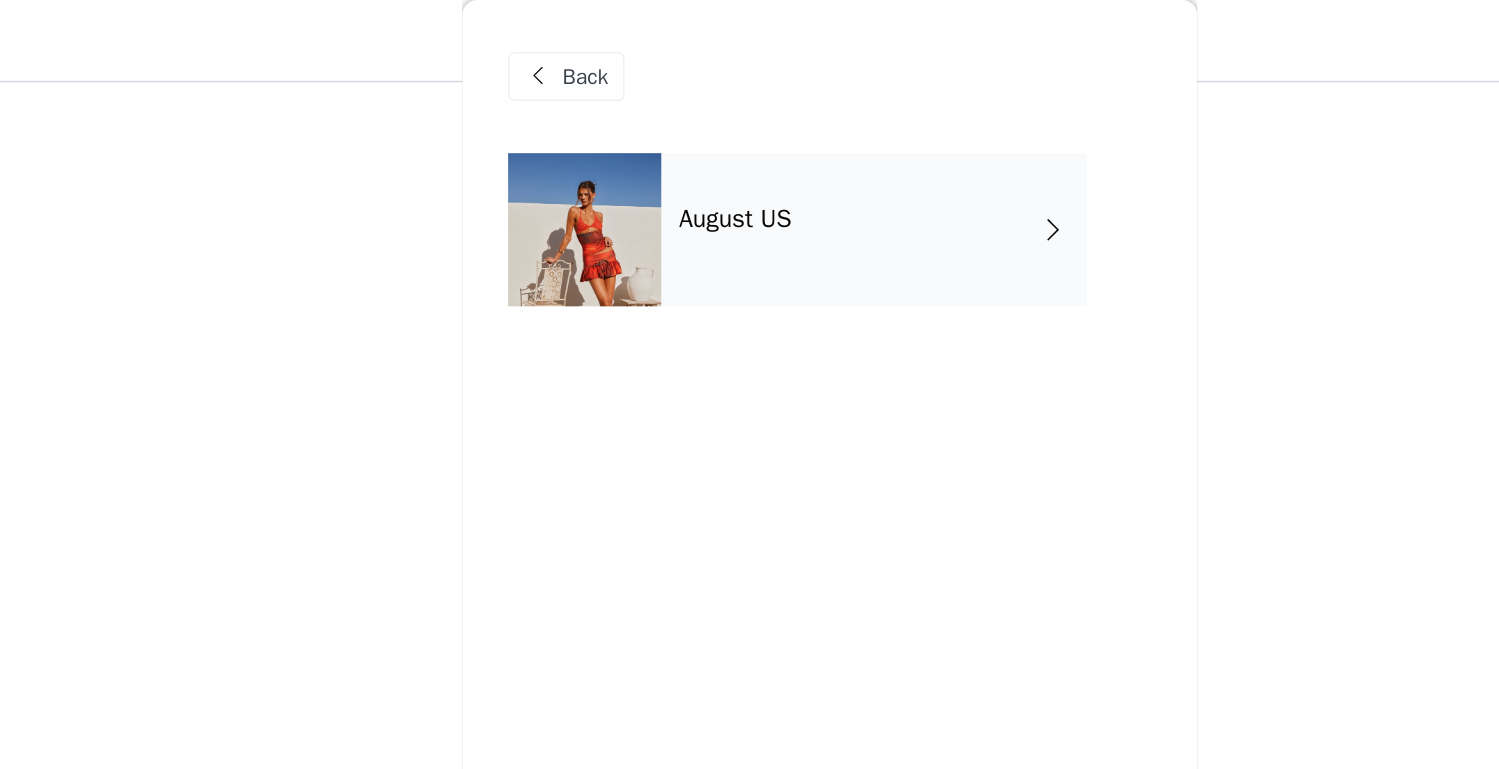 scroll, scrollTop: 359, scrollLeft: 0, axis: vertical 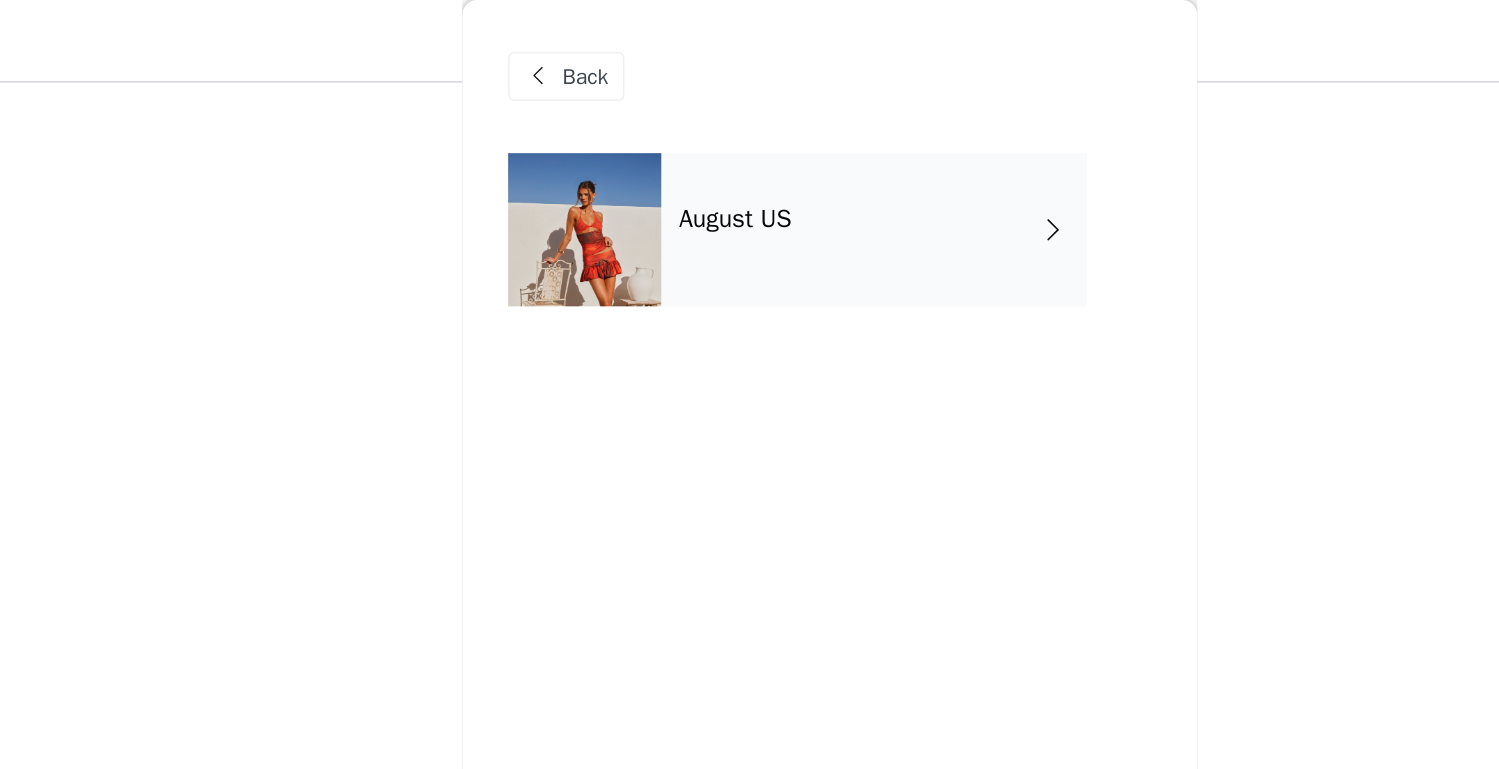 click on "August US" at bounding box center [779, 150] 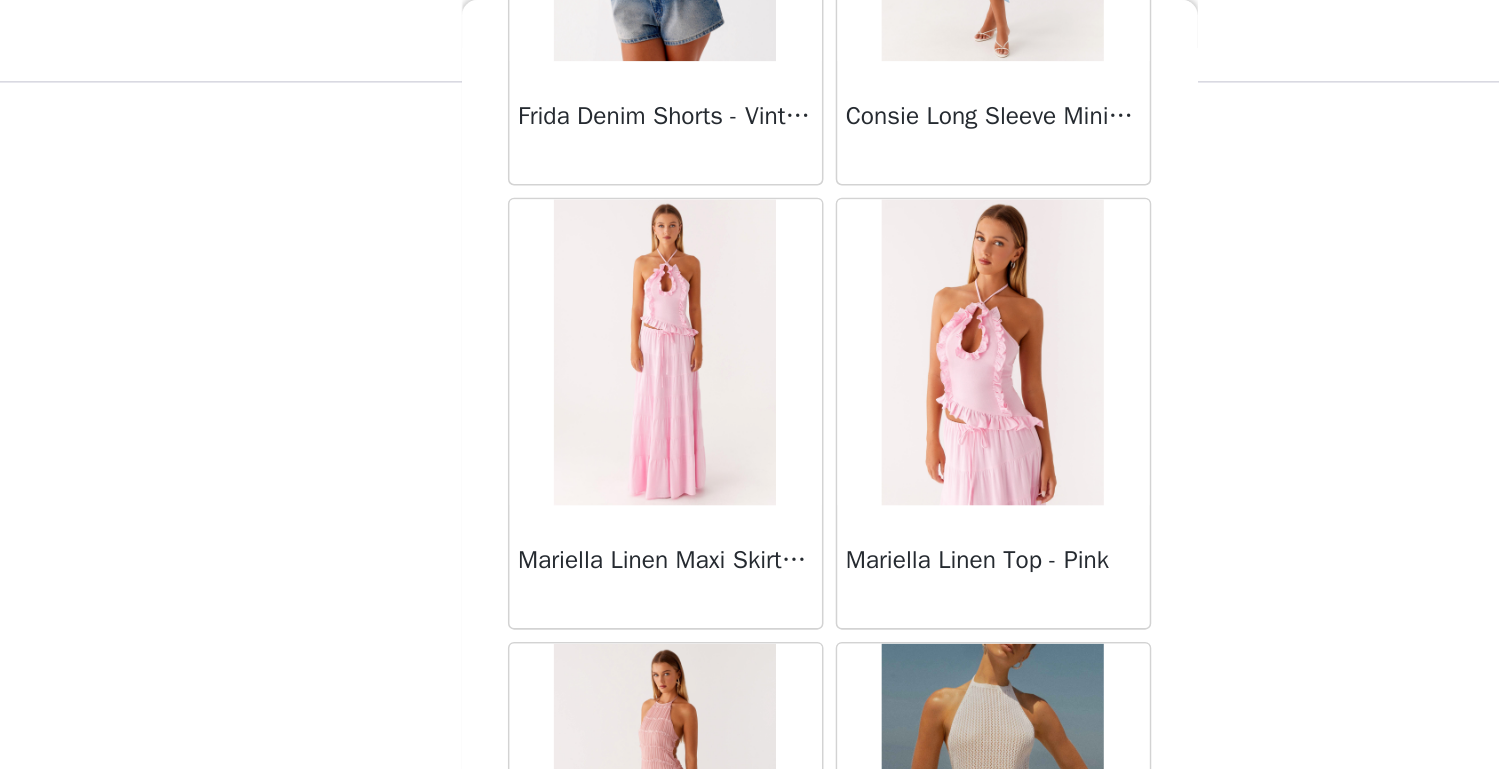 scroll, scrollTop: 2291, scrollLeft: 0, axis: vertical 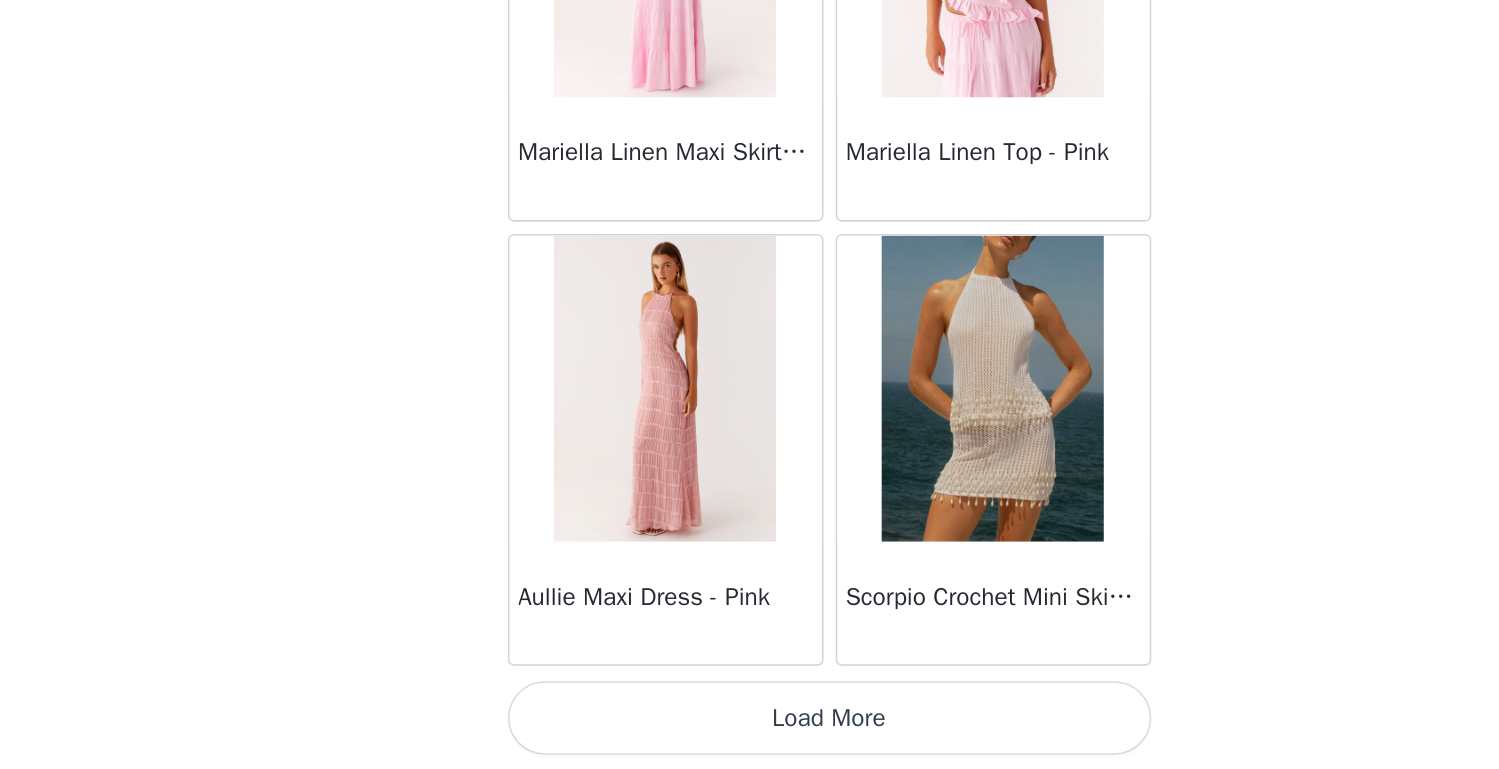 click on "Load More" at bounding box center (750, 735) 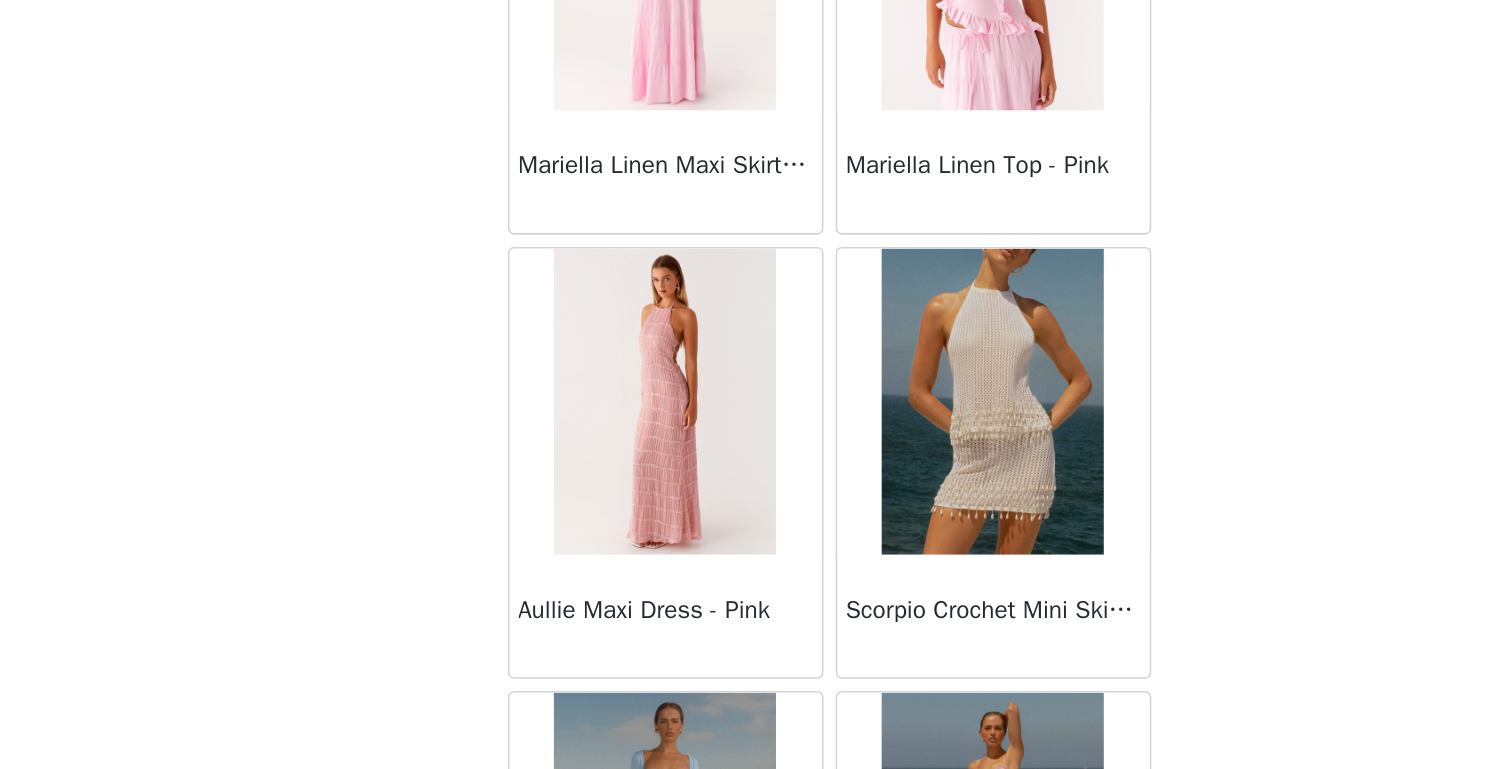 scroll, scrollTop: 634, scrollLeft: 0, axis: vertical 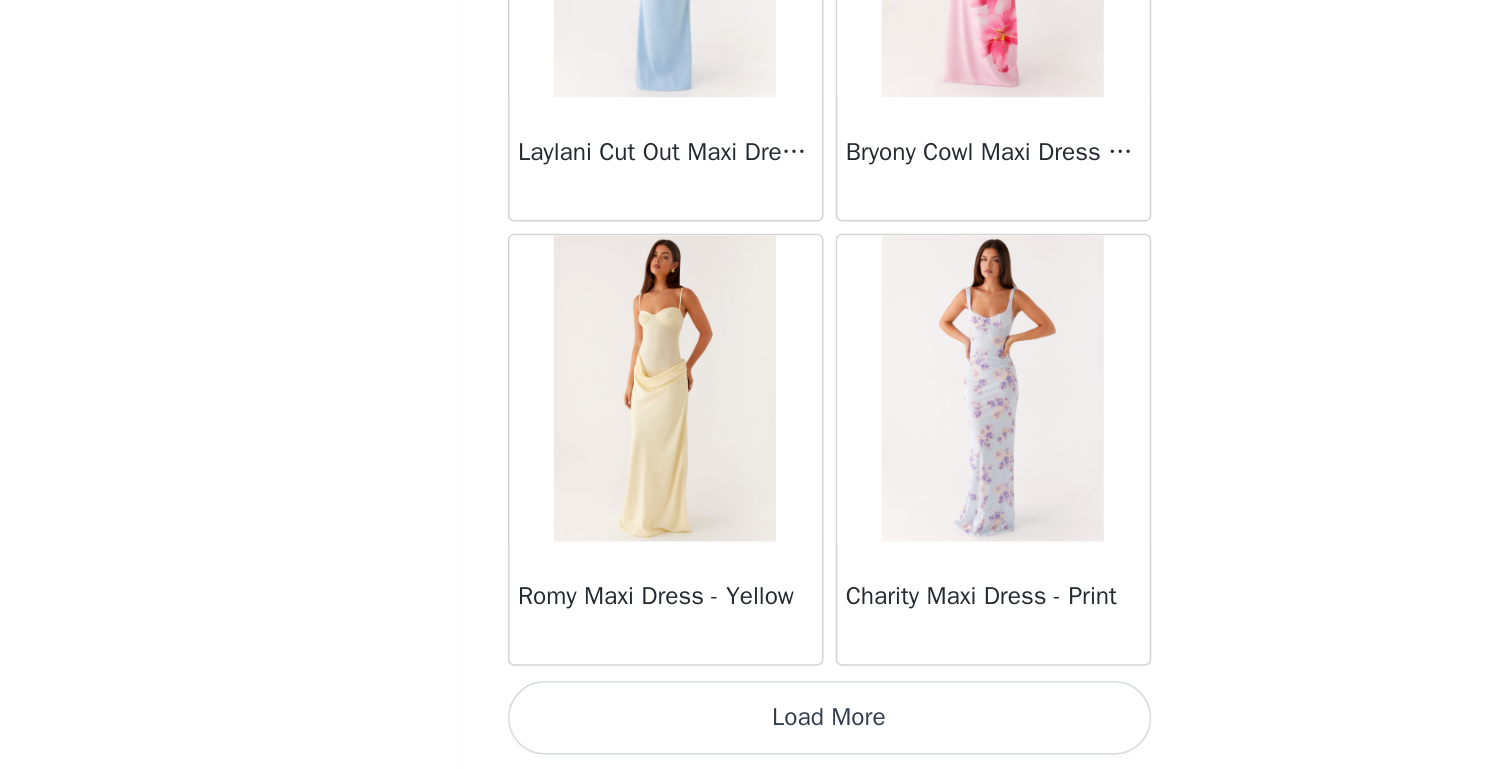 click on "Load More" at bounding box center (750, 735) 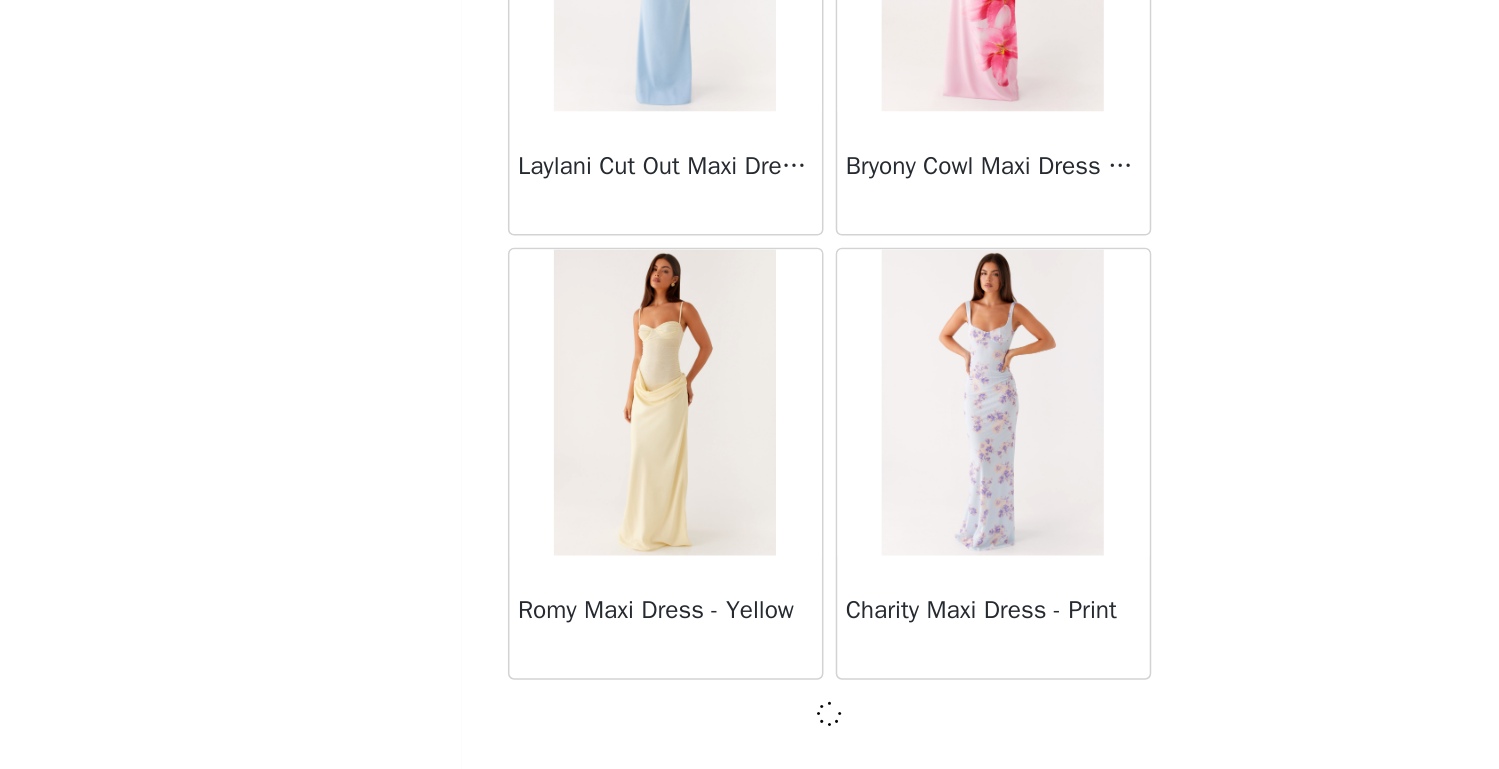 scroll, scrollTop: 5182, scrollLeft: 0, axis: vertical 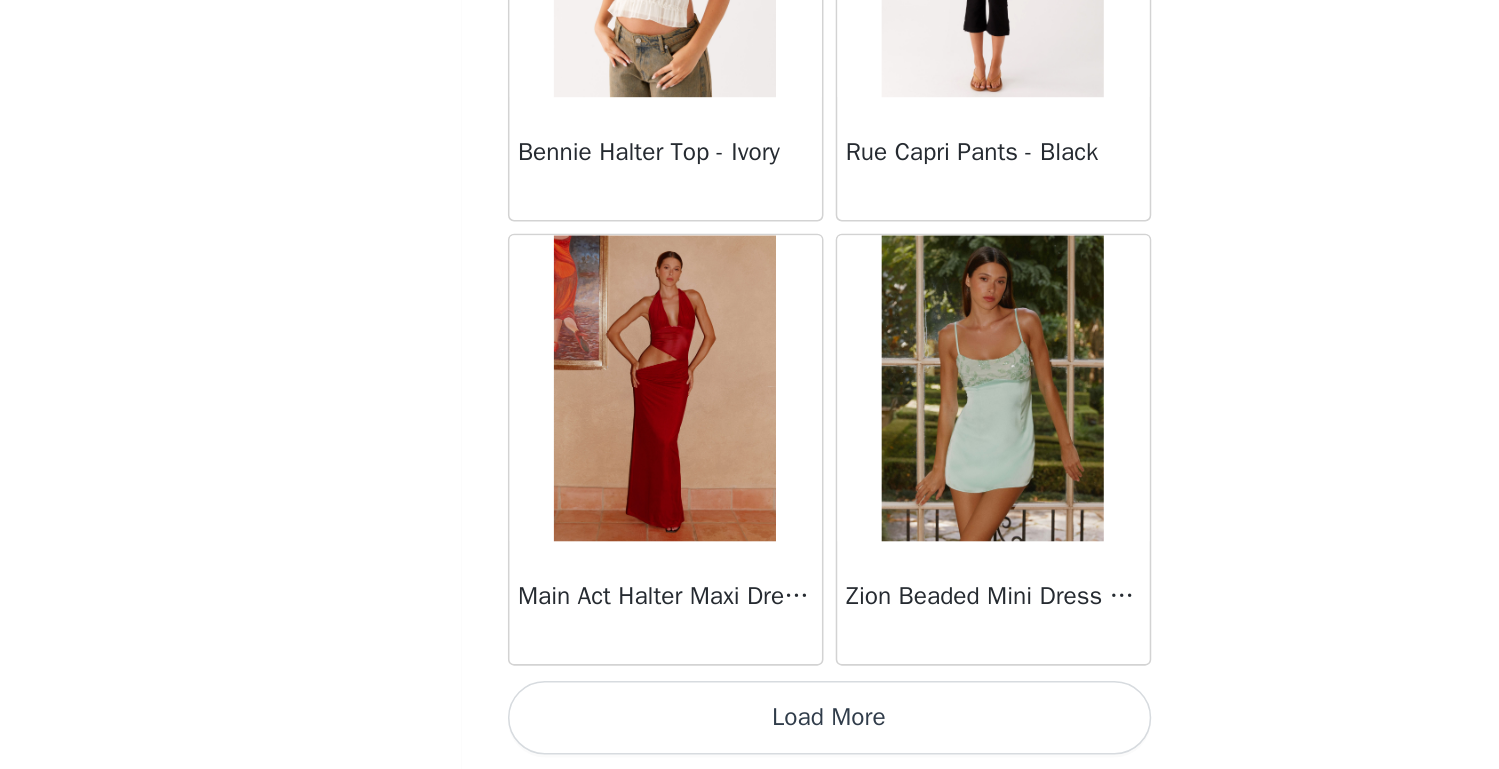 click on "Load More" at bounding box center (750, 735) 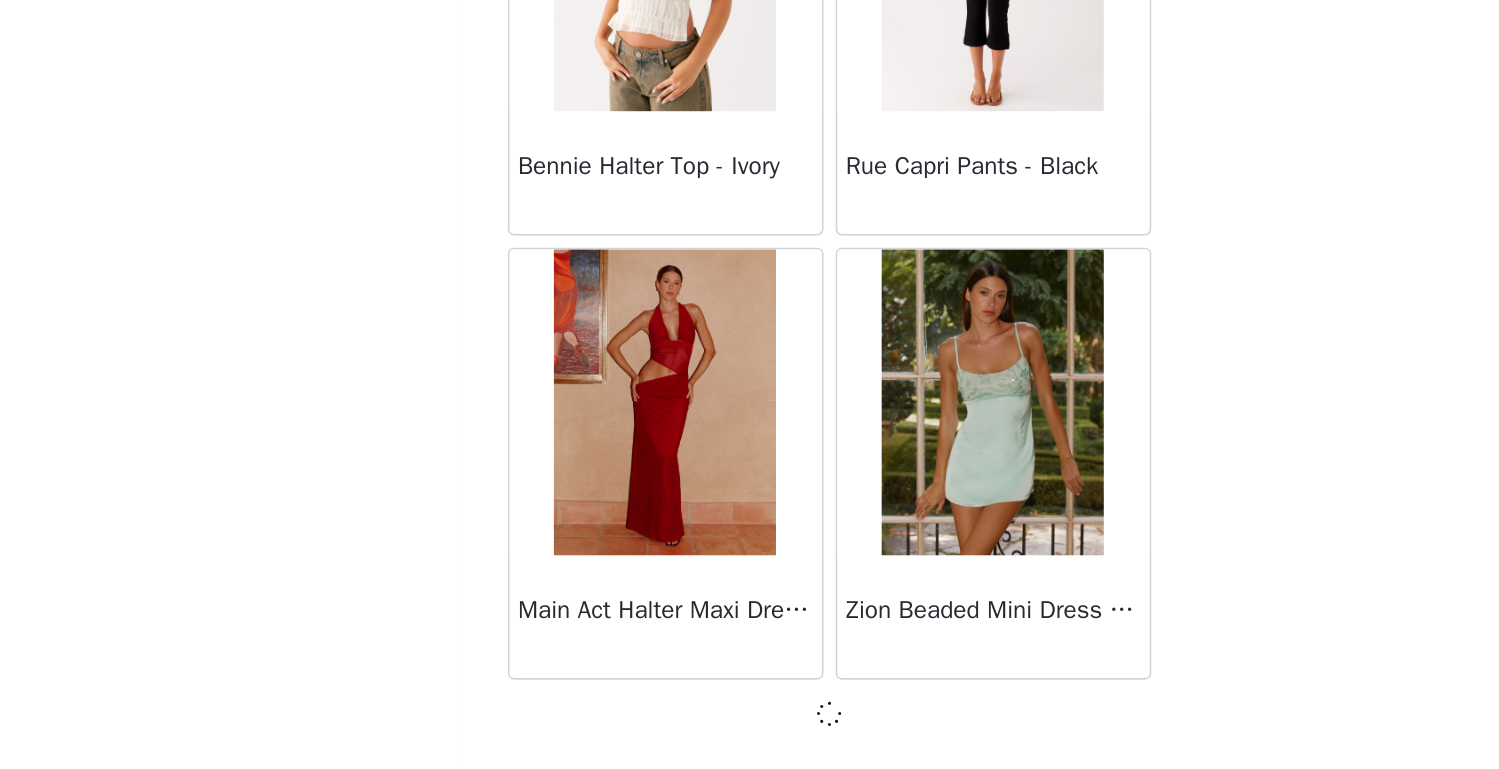 scroll, scrollTop: 8082, scrollLeft: 0, axis: vertical 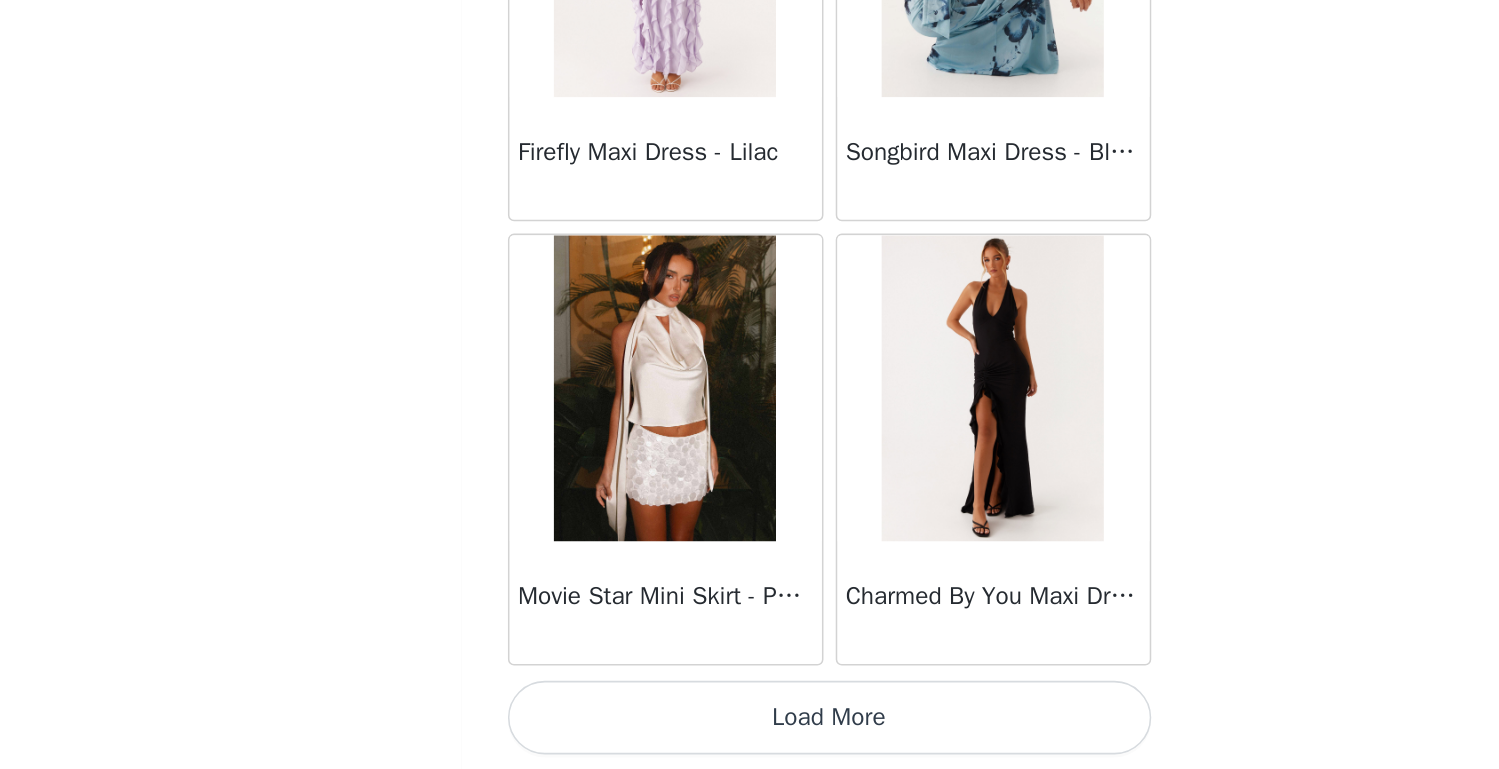 click on "Load More" at bounding box center [750, 735] 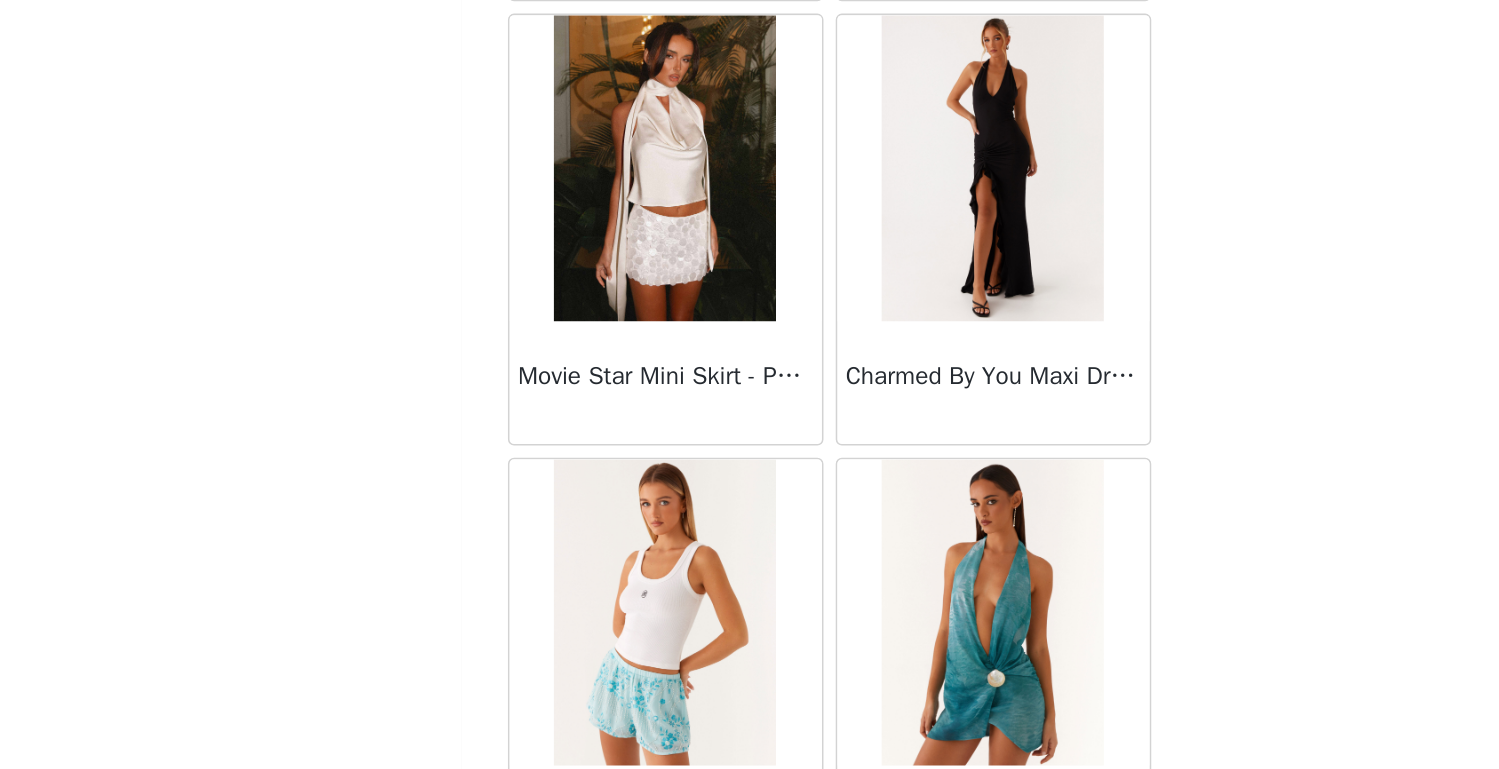 scroll, scrollTop: 11138, scrollLeft: 0, axis: vertical 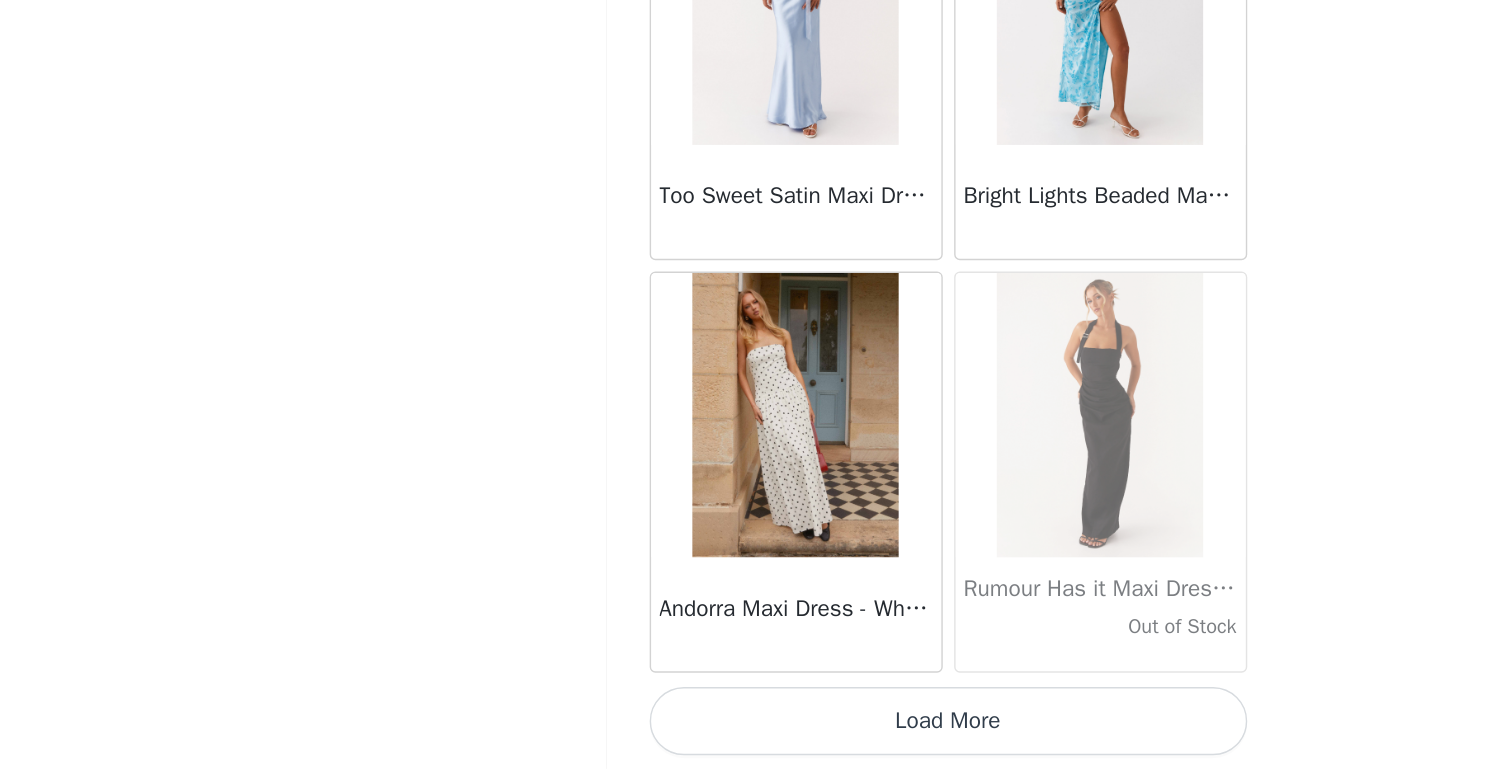 click on "Load More" at bounding box center [750, 735] 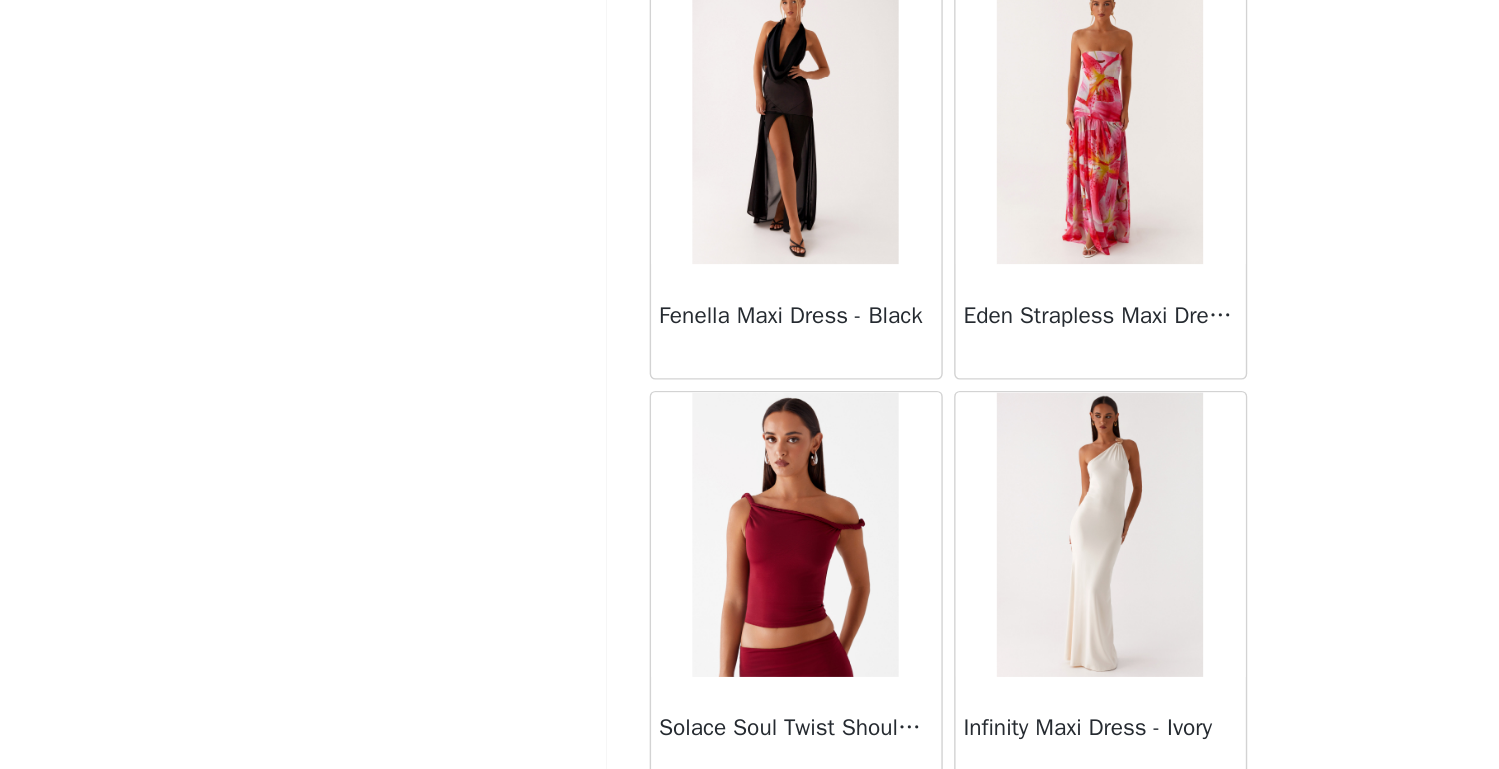 scroll, scrollTop: 14979, scrollLeft: 0, axis: vertical 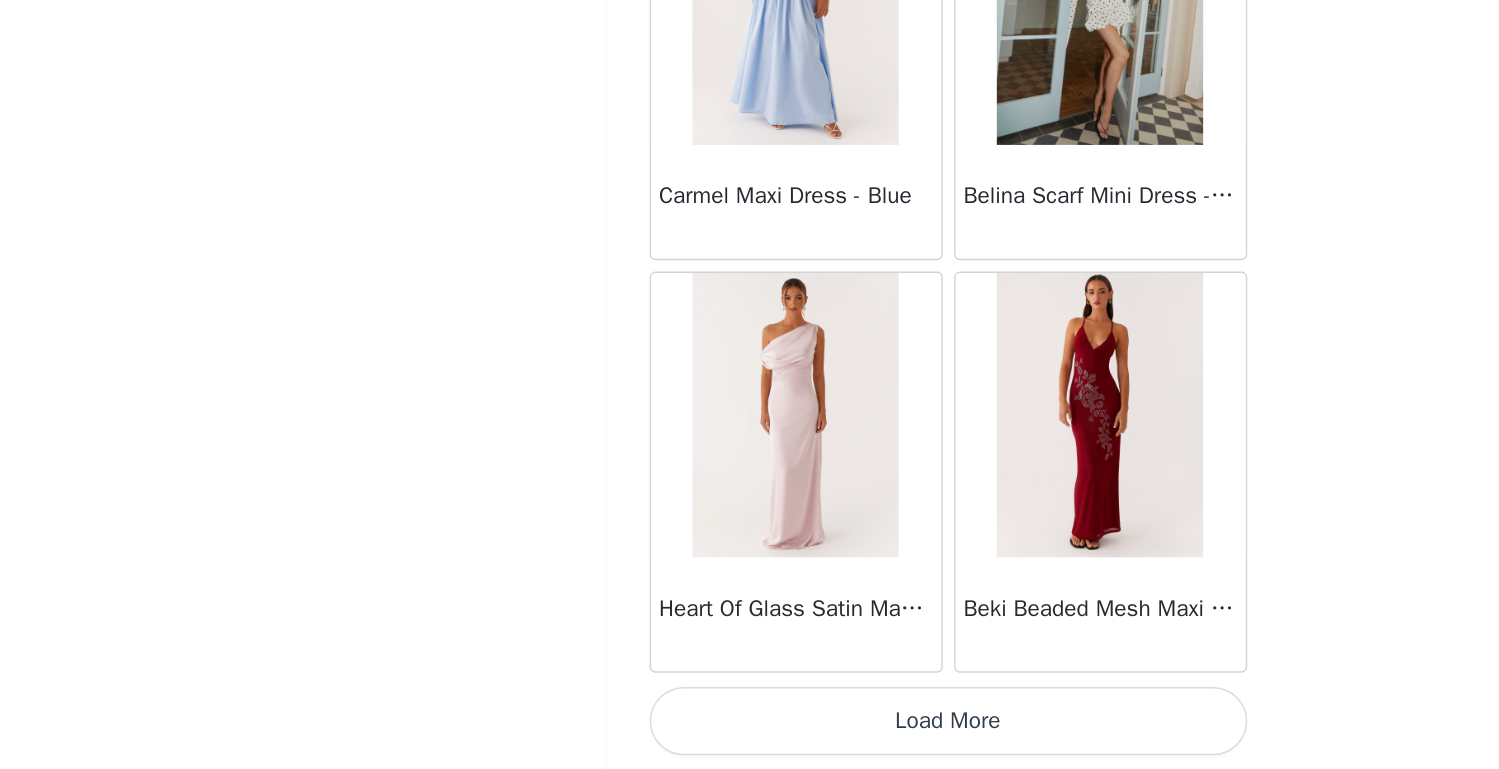 click on "Load More" at bounding box center (750, 735) 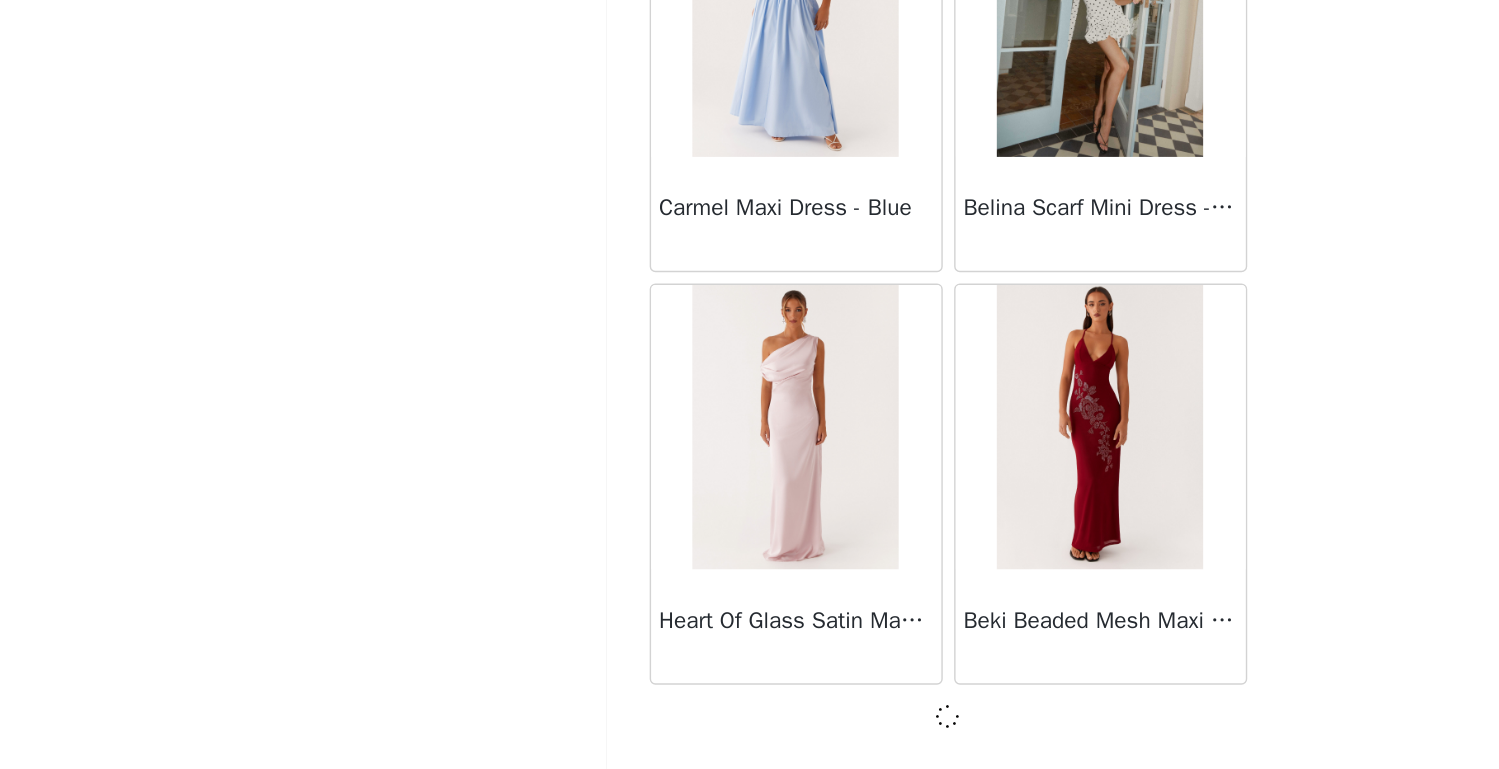 scroll, scrollTop: 16782, scrollLeft: 0, axis: vertical 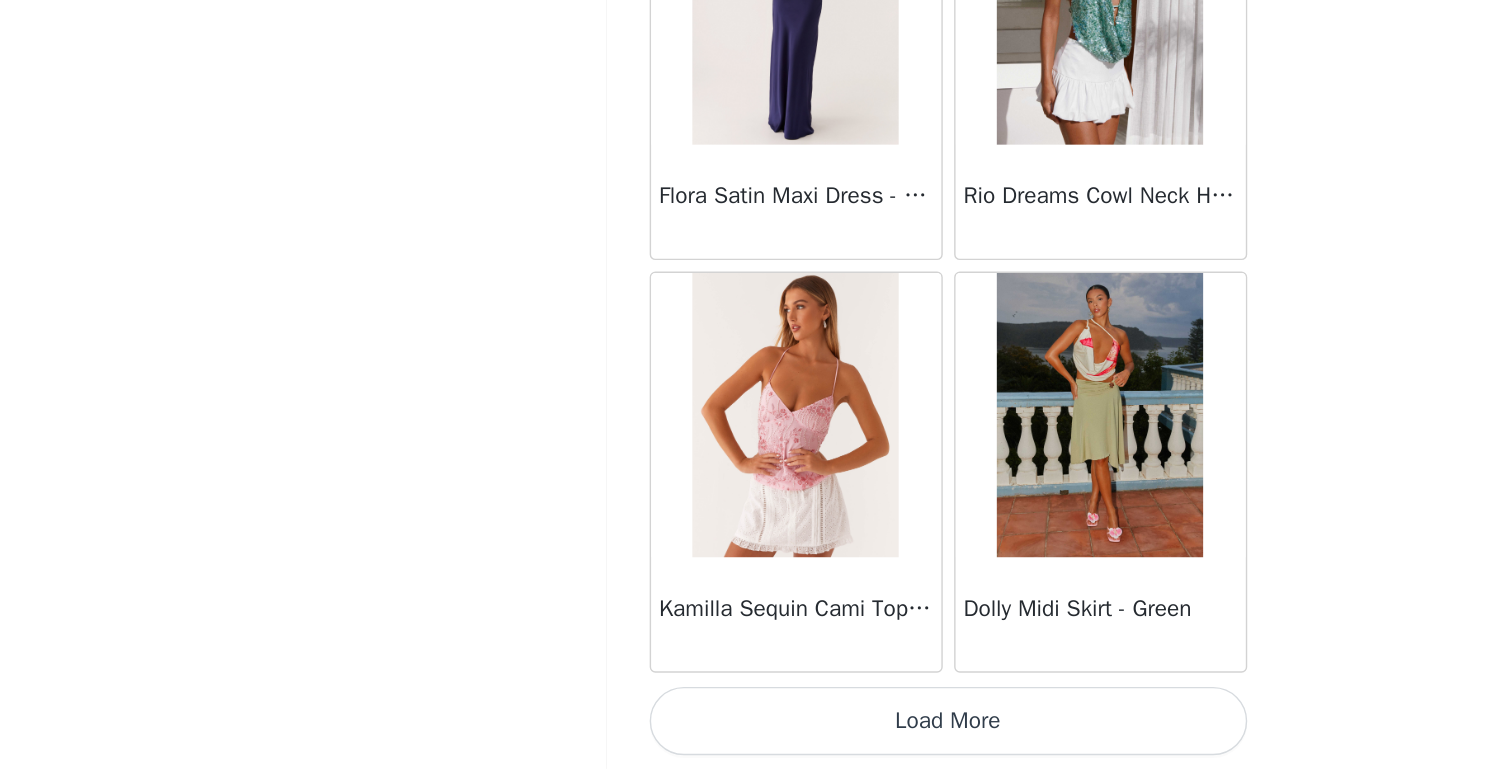 click on "Load More" at bounding box center (750, 735) 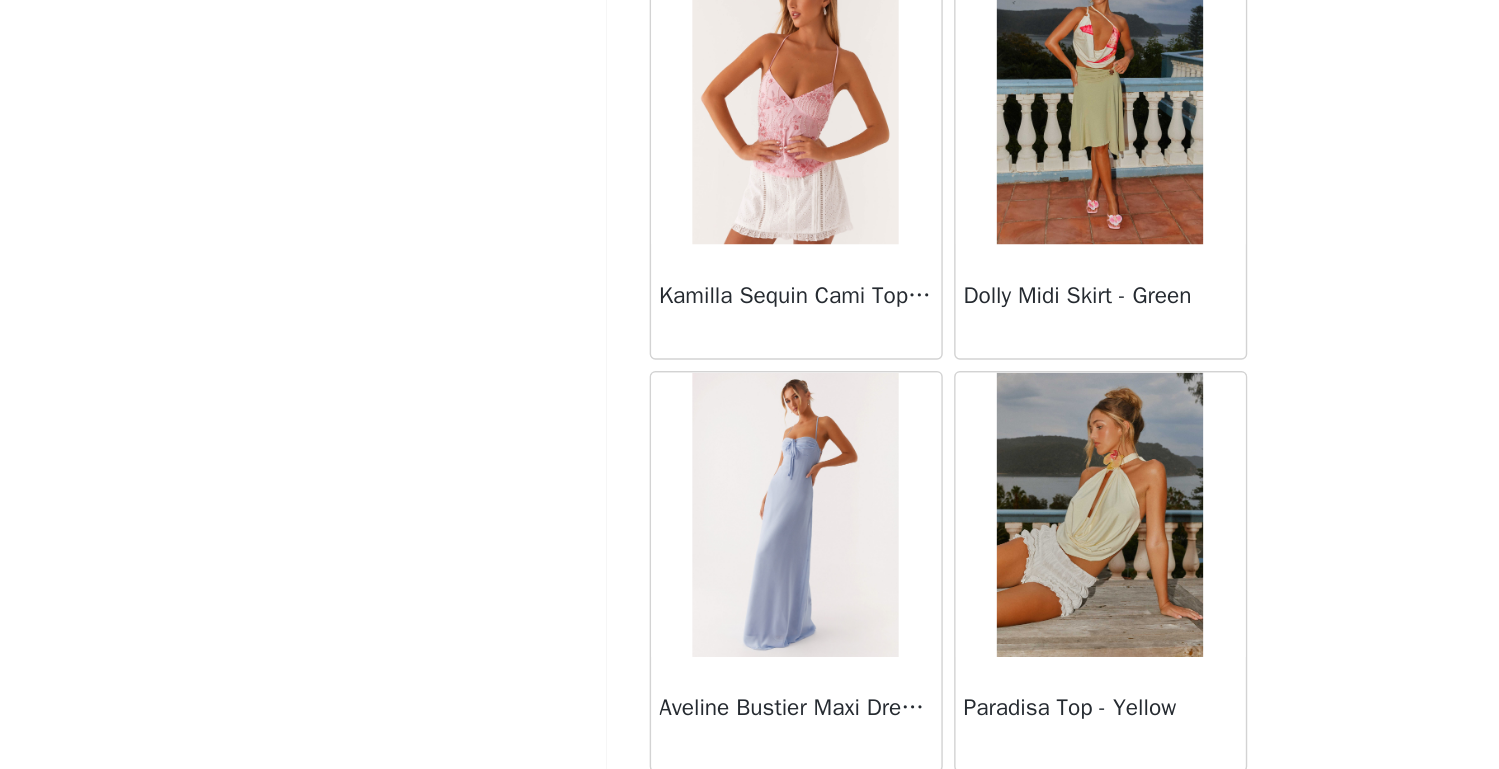 scroll, scrollTop: 19925, scrollLeft: 0, axis: vertical 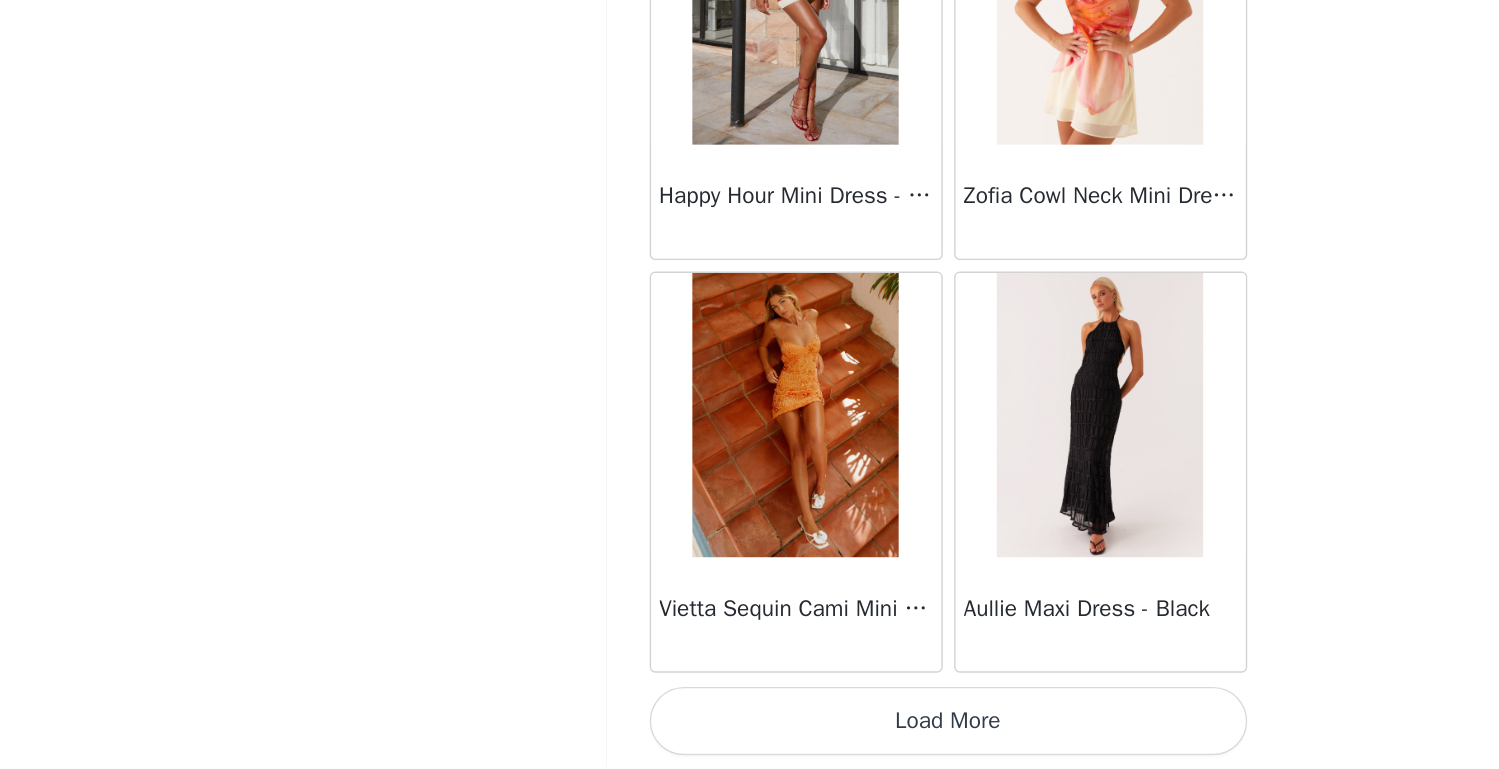 click on "Load More" at bounding box center (750, 735) 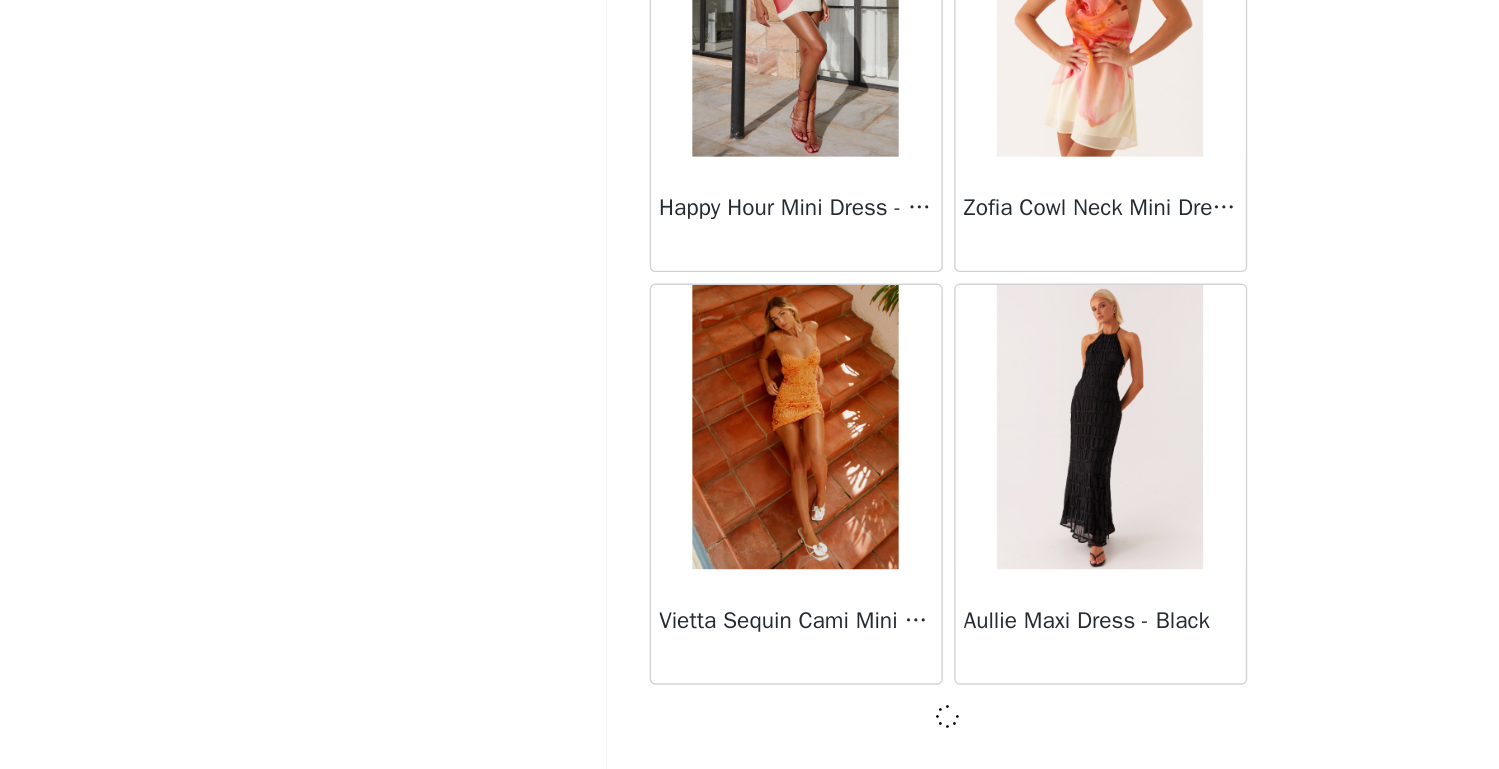 scroll, scrollTop: 22582, scrollLeft: 0, axis: vertical 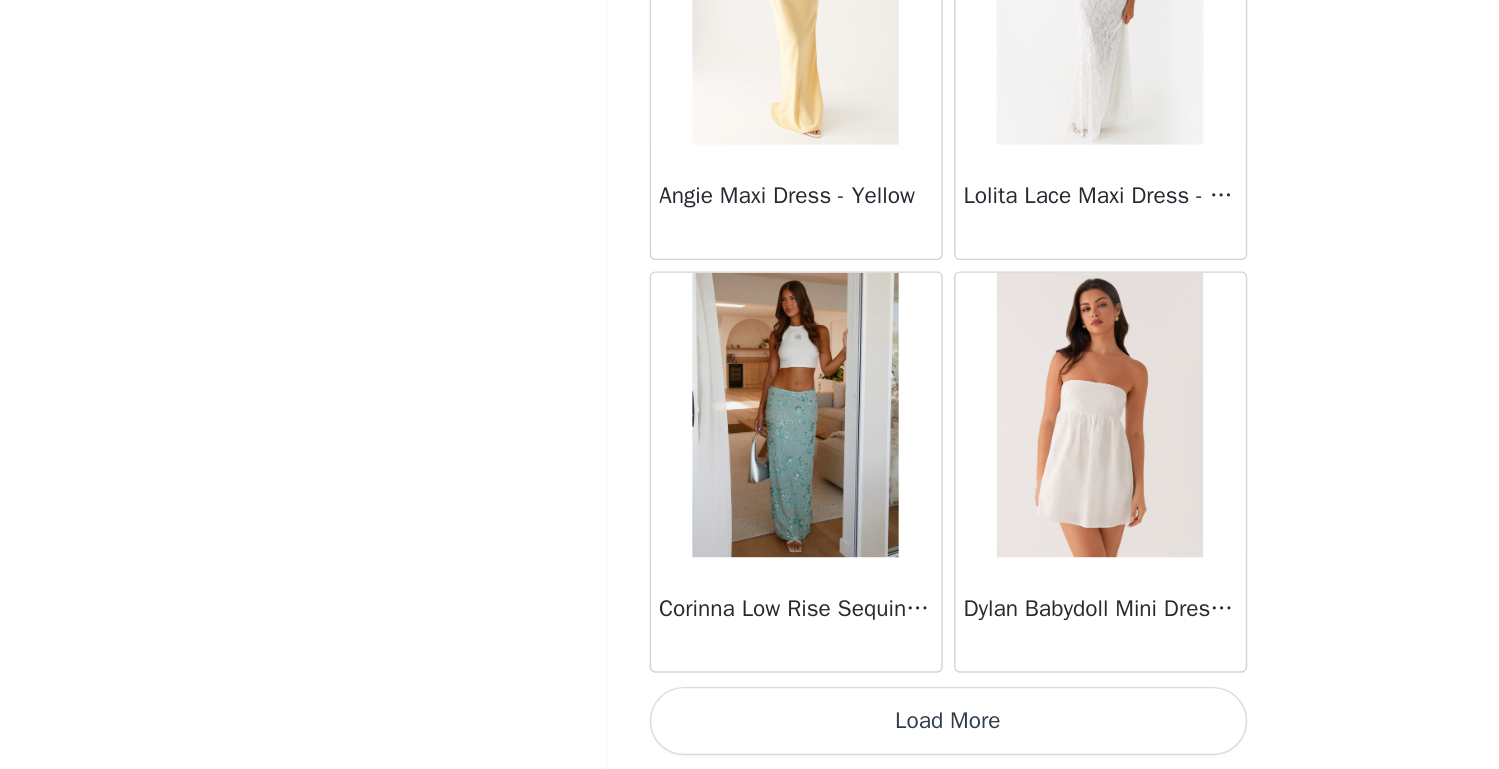 click on "Load More" at bounding box center [750, 735] 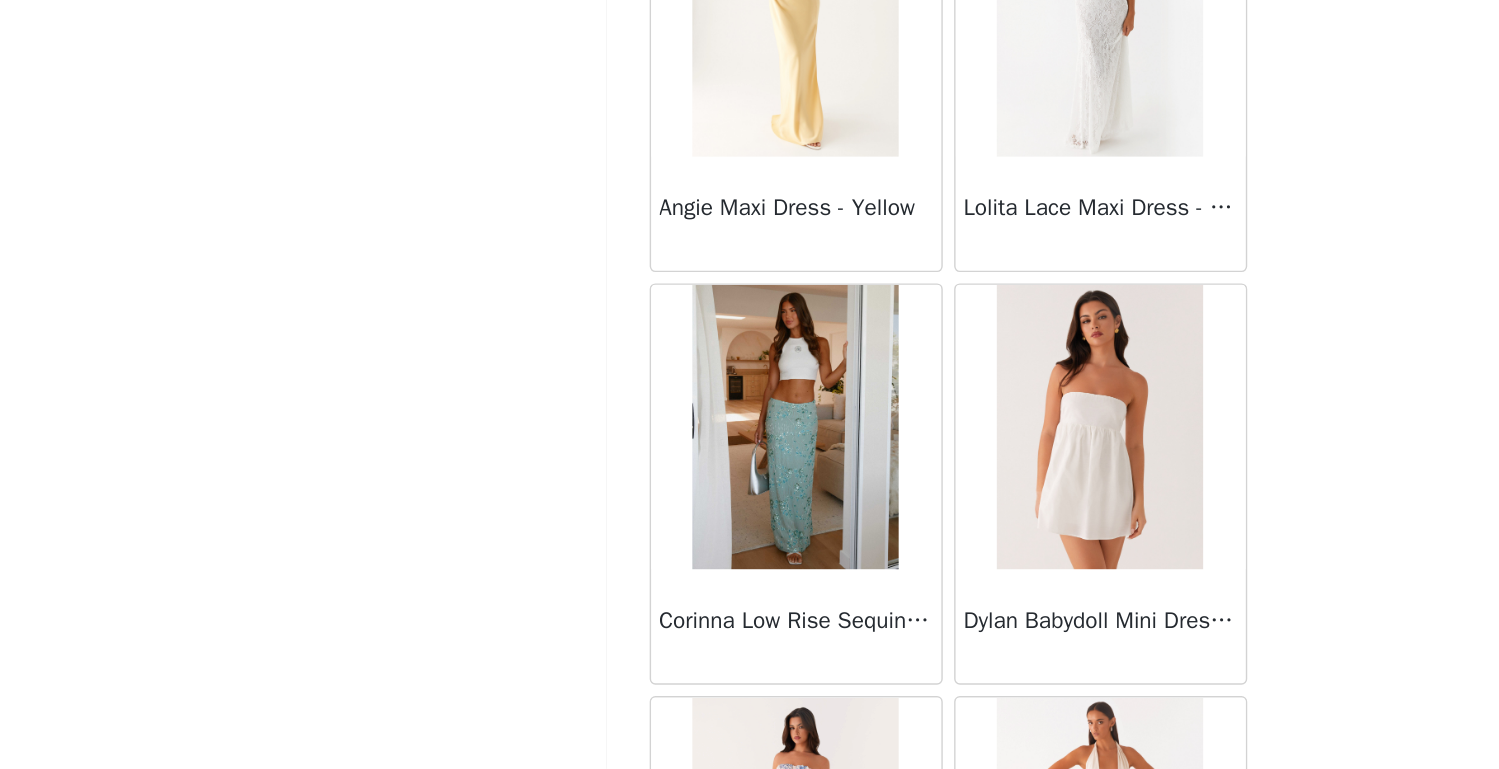scroll, scrollTop: 634, scrollLeft: 0, axis: vertical 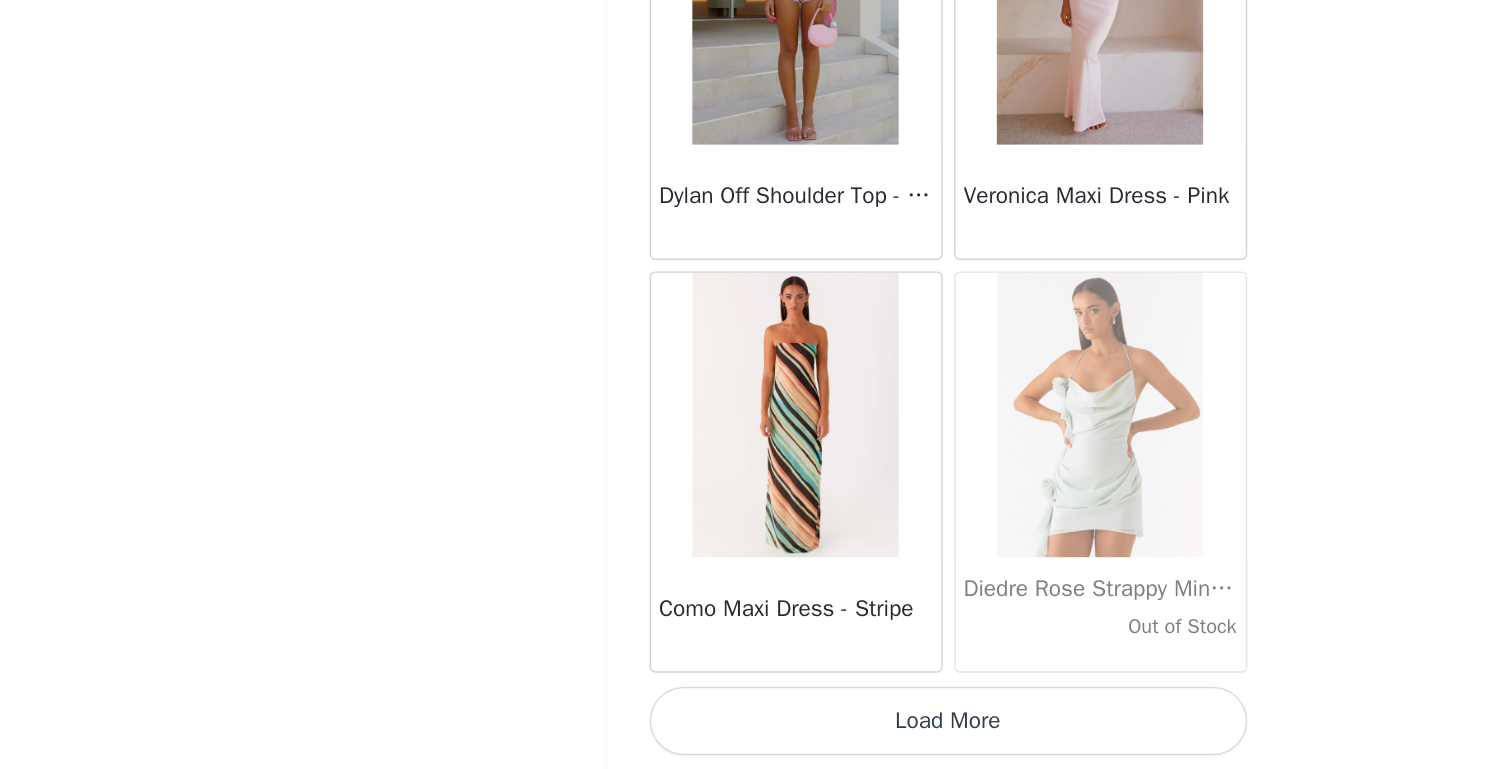 click on "Load More" at bounding box center [750, 735] 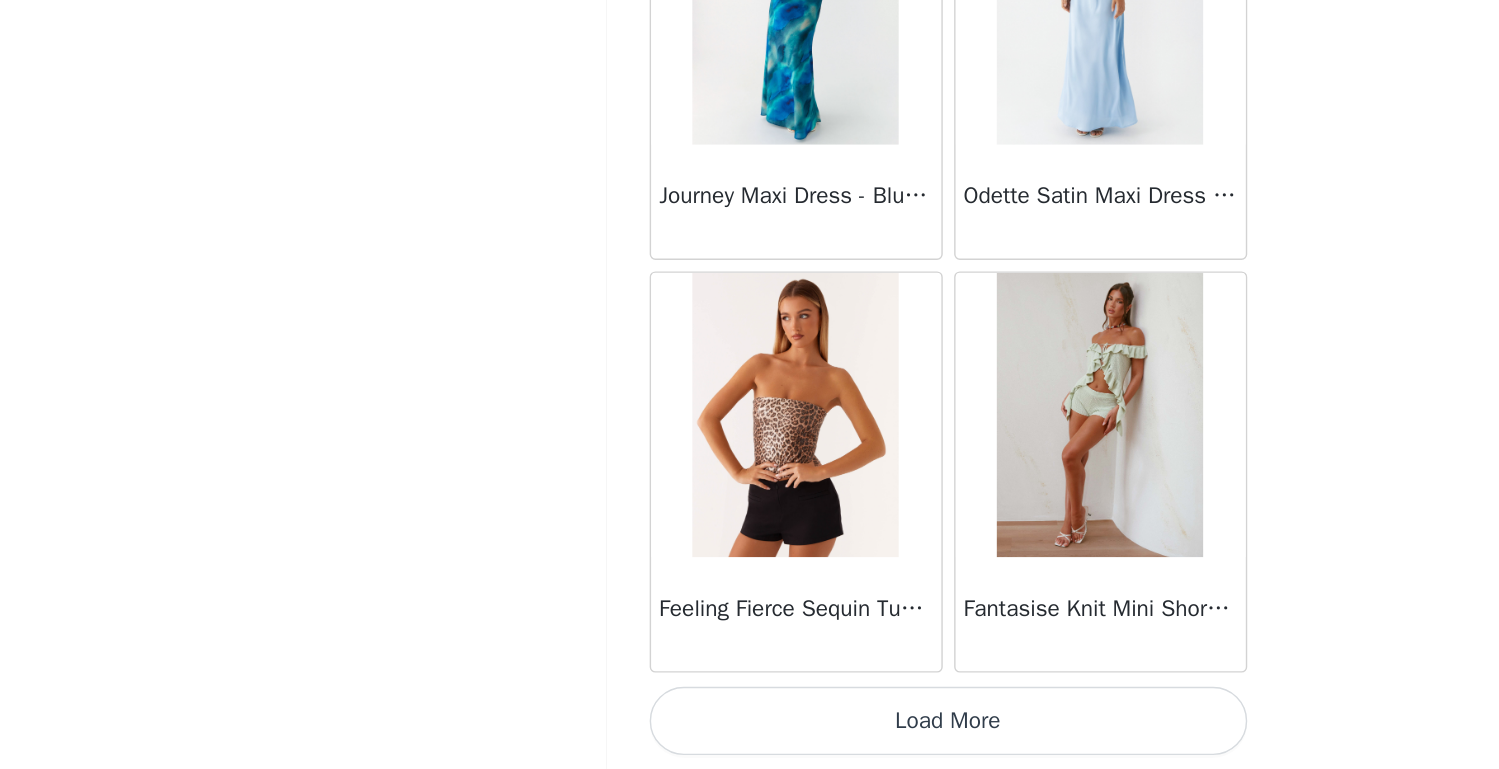 scroll, scrollTop: 31291, scrollLeft: 0, axis: vertical 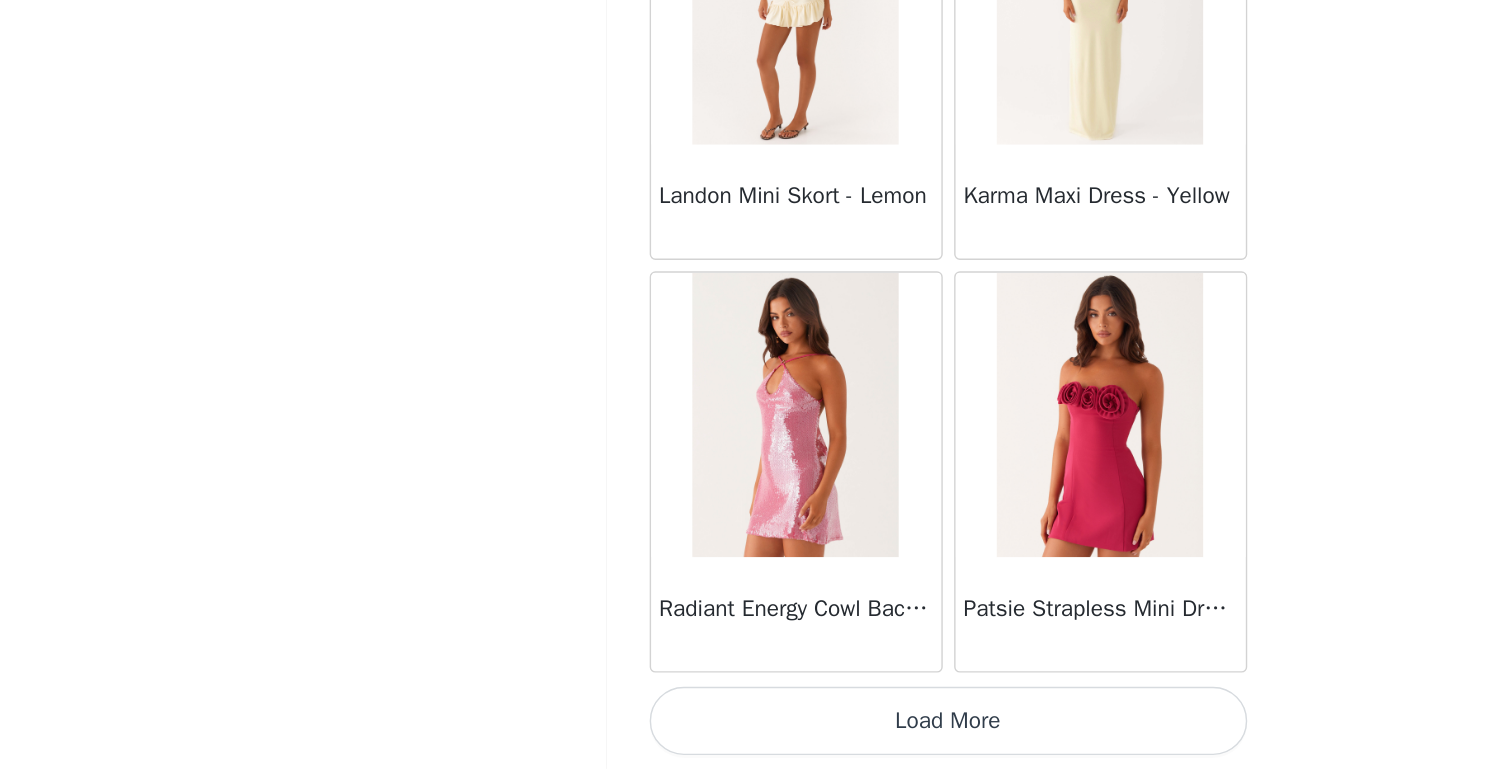 click on "Load More" at bounding box center (750, 735) 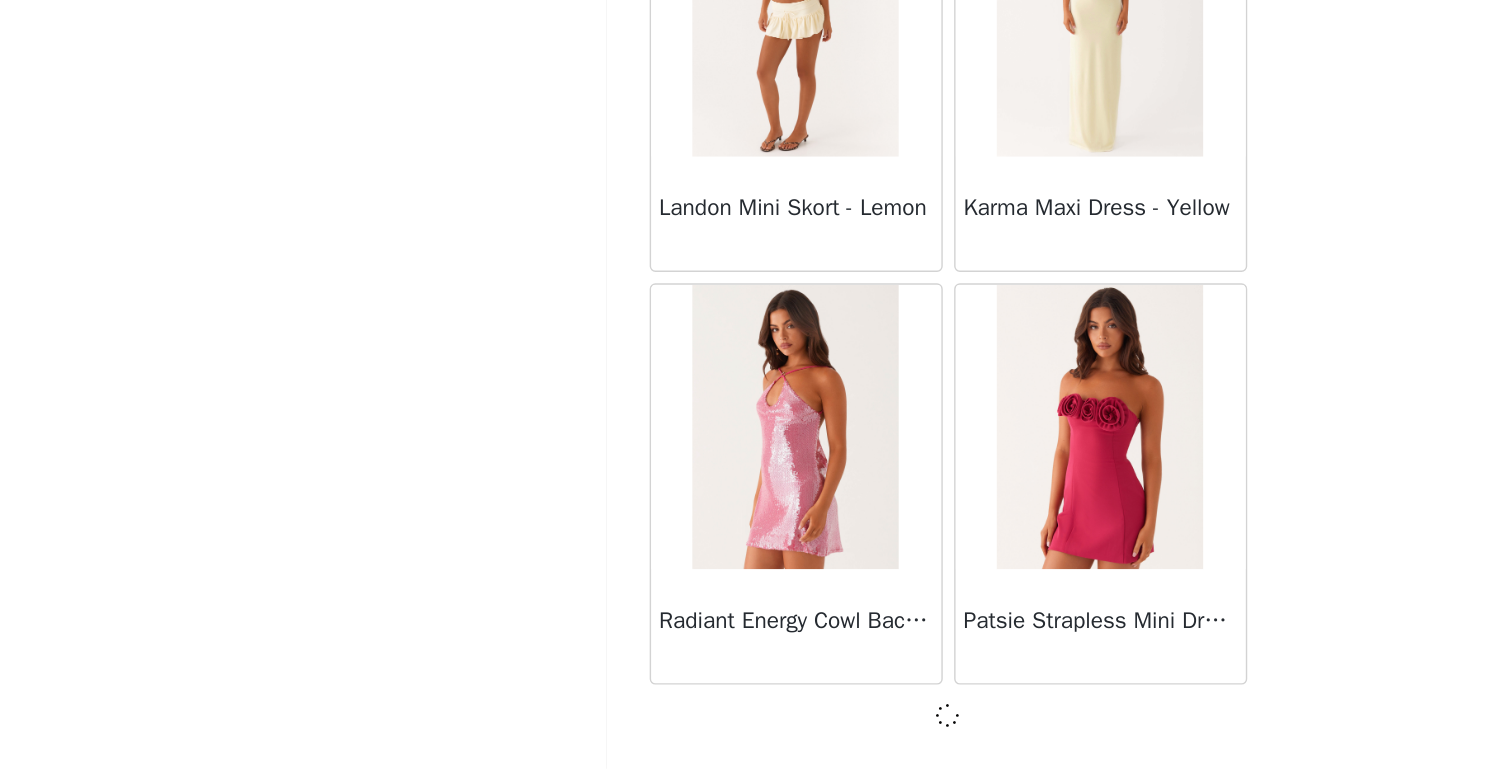 scroll, scrollTop: 634, scrollLeft: 0, axis: vertical 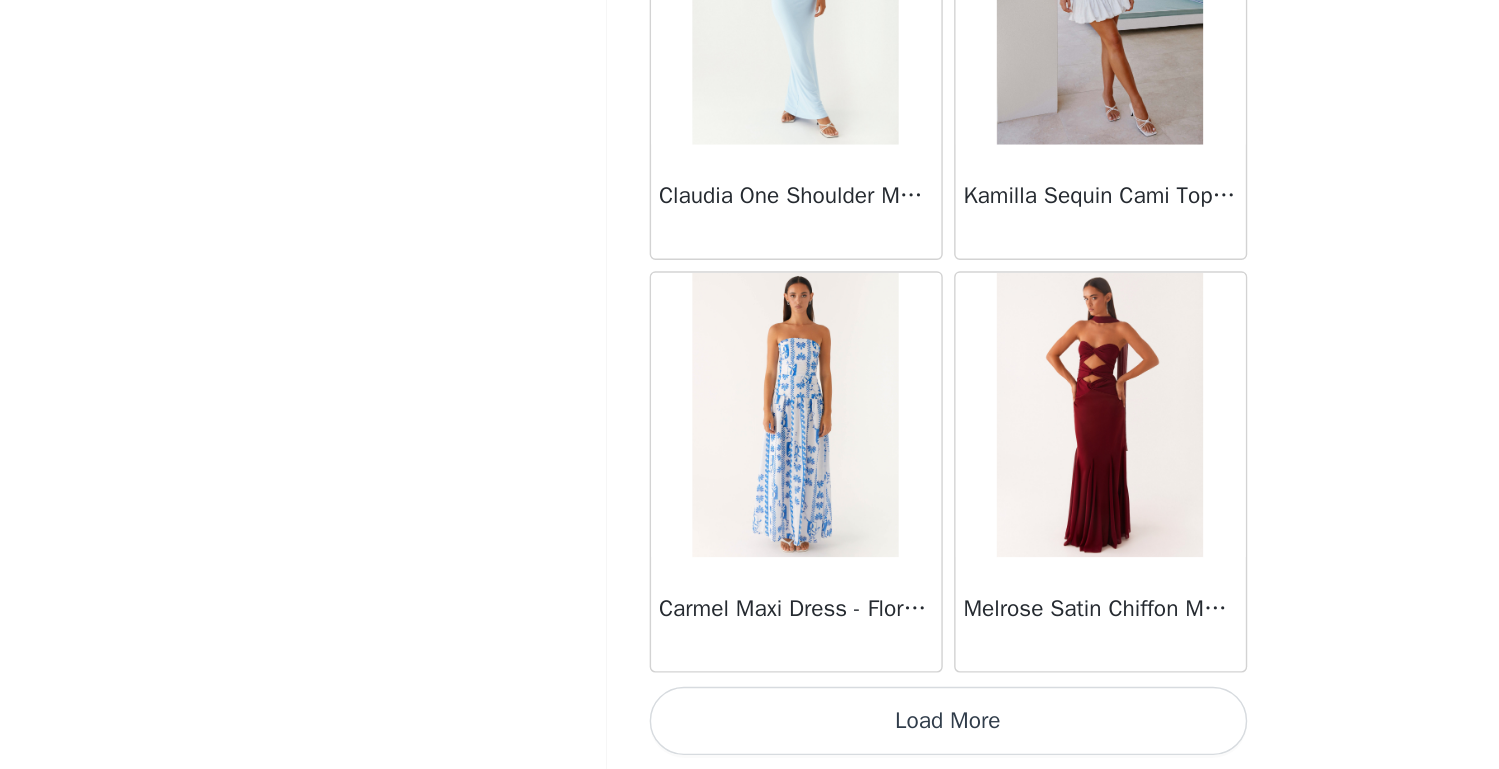 click on "Load More" at bounding box center (750, 735) 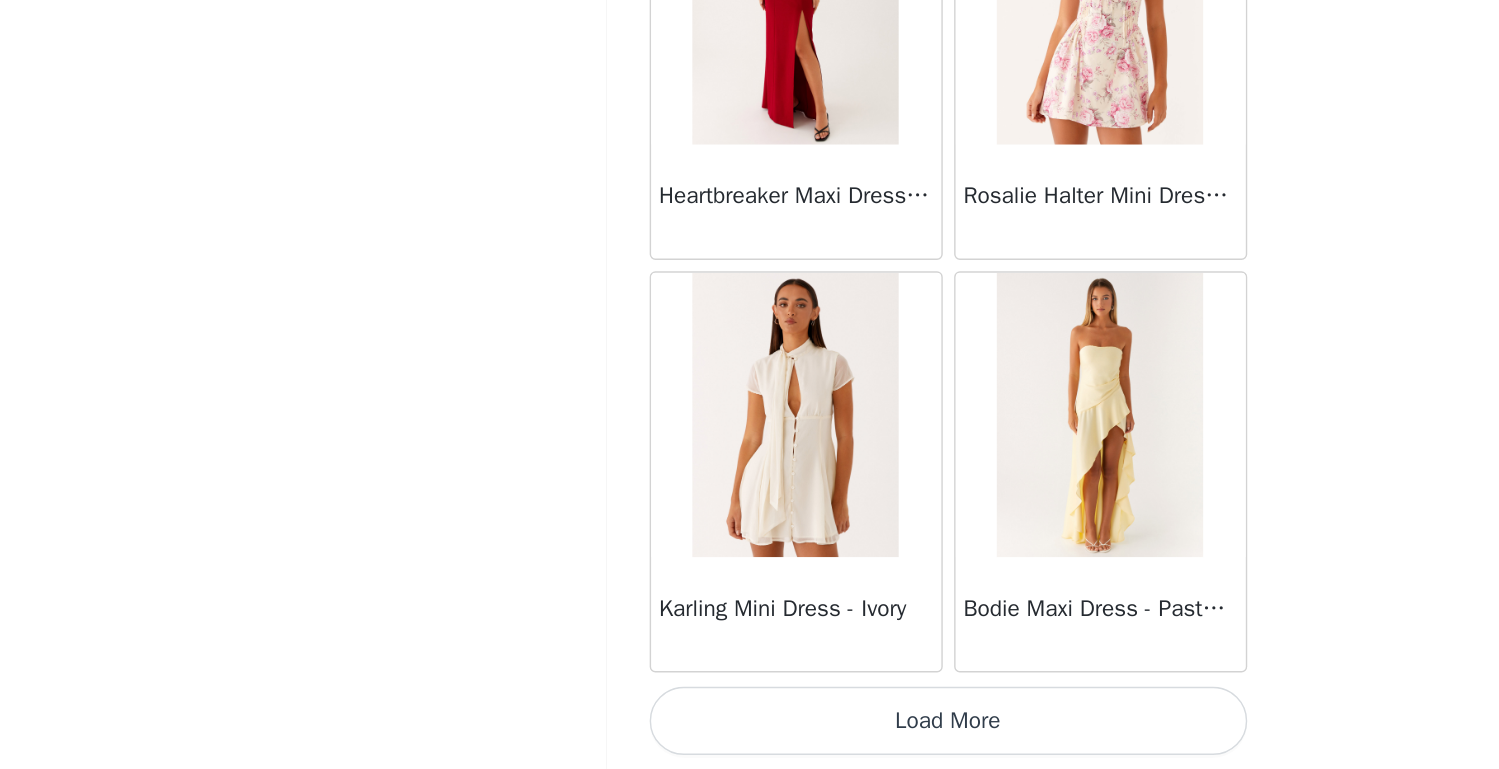 click on "Load More" at bounding box center [750, 735] 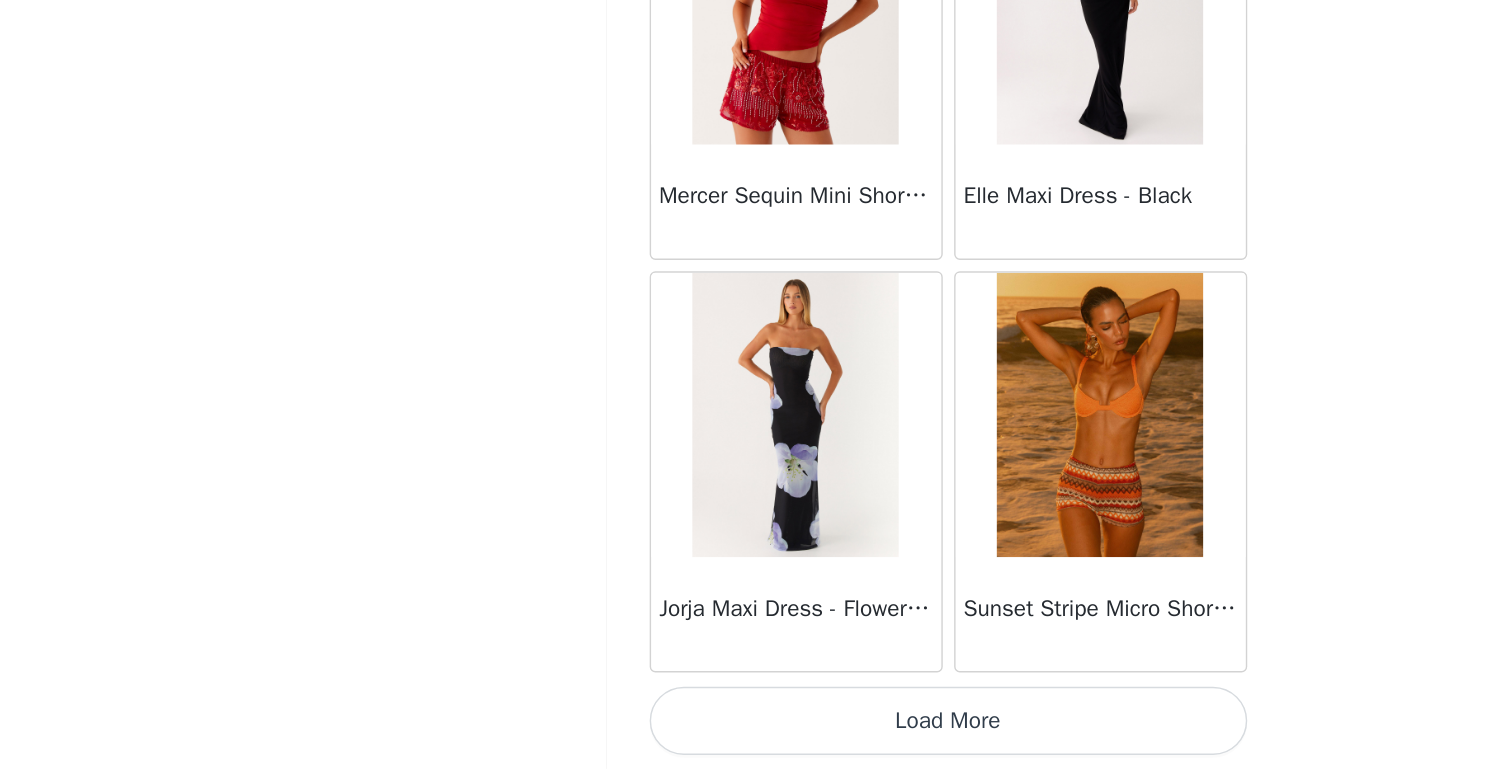 click at bounding box center [856, 520] 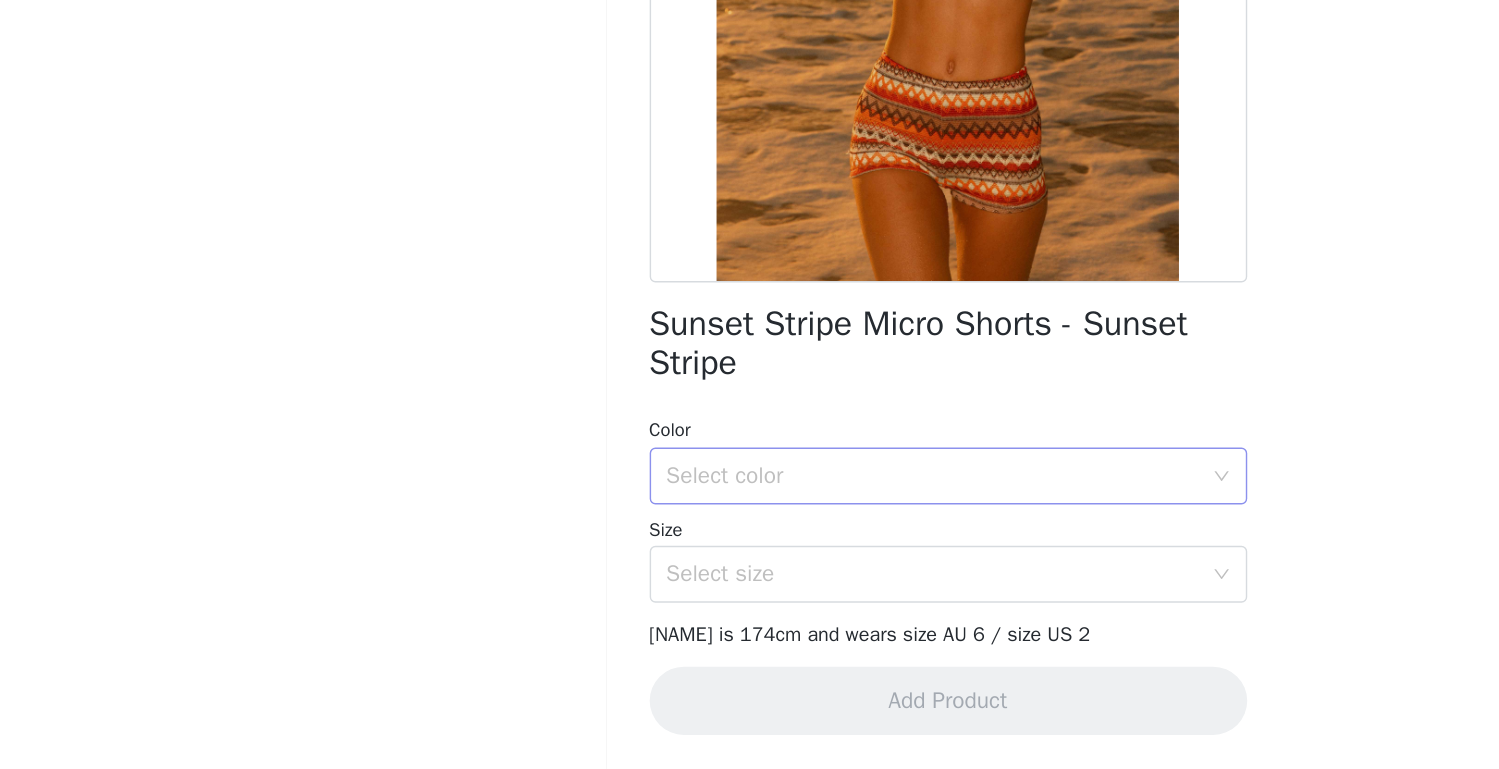 click on "Select color" at bounding box center [743, 563] 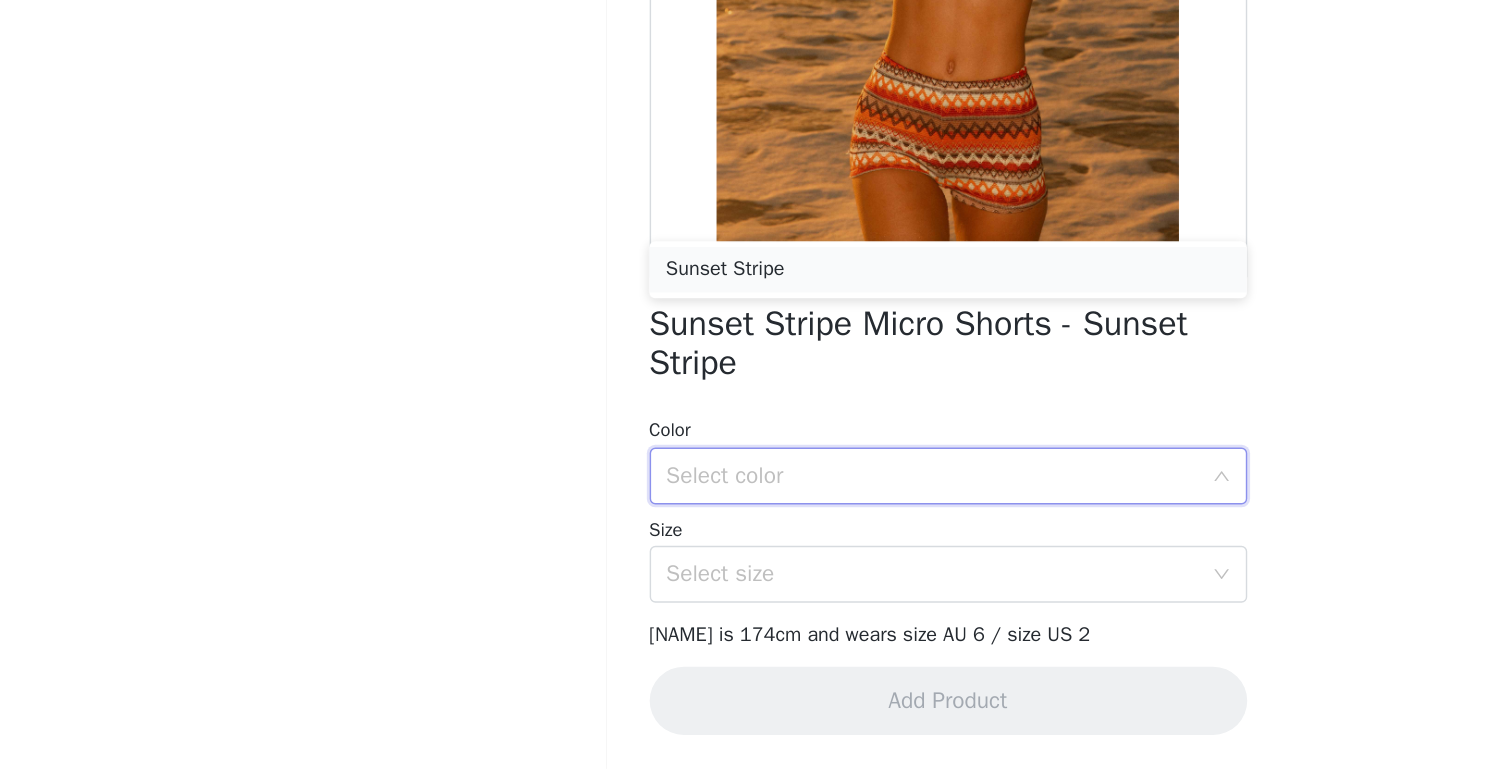click on "Sunset Stripe" at bounding box center [750, 418] 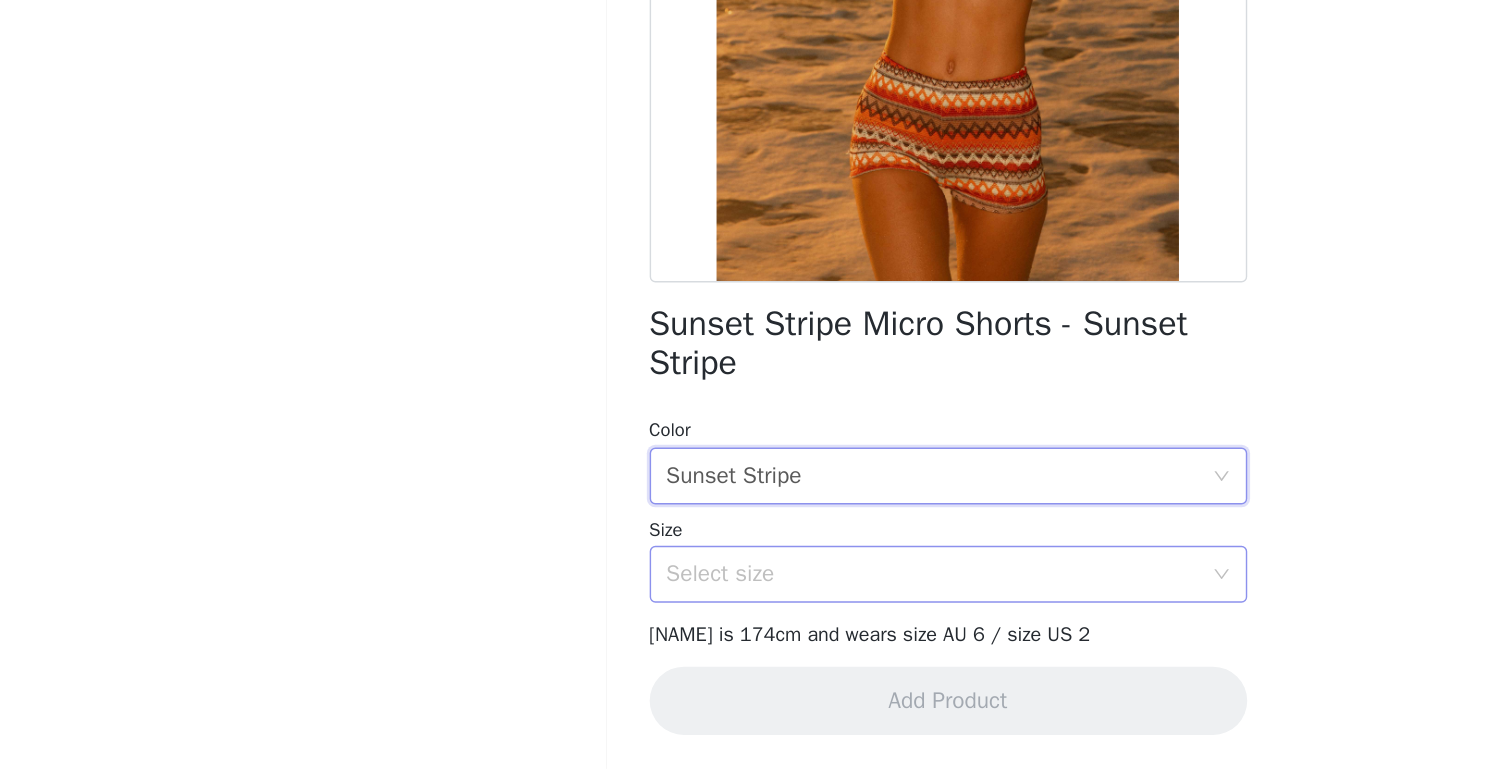 click on "Select size" at bounding box center (739, 632) 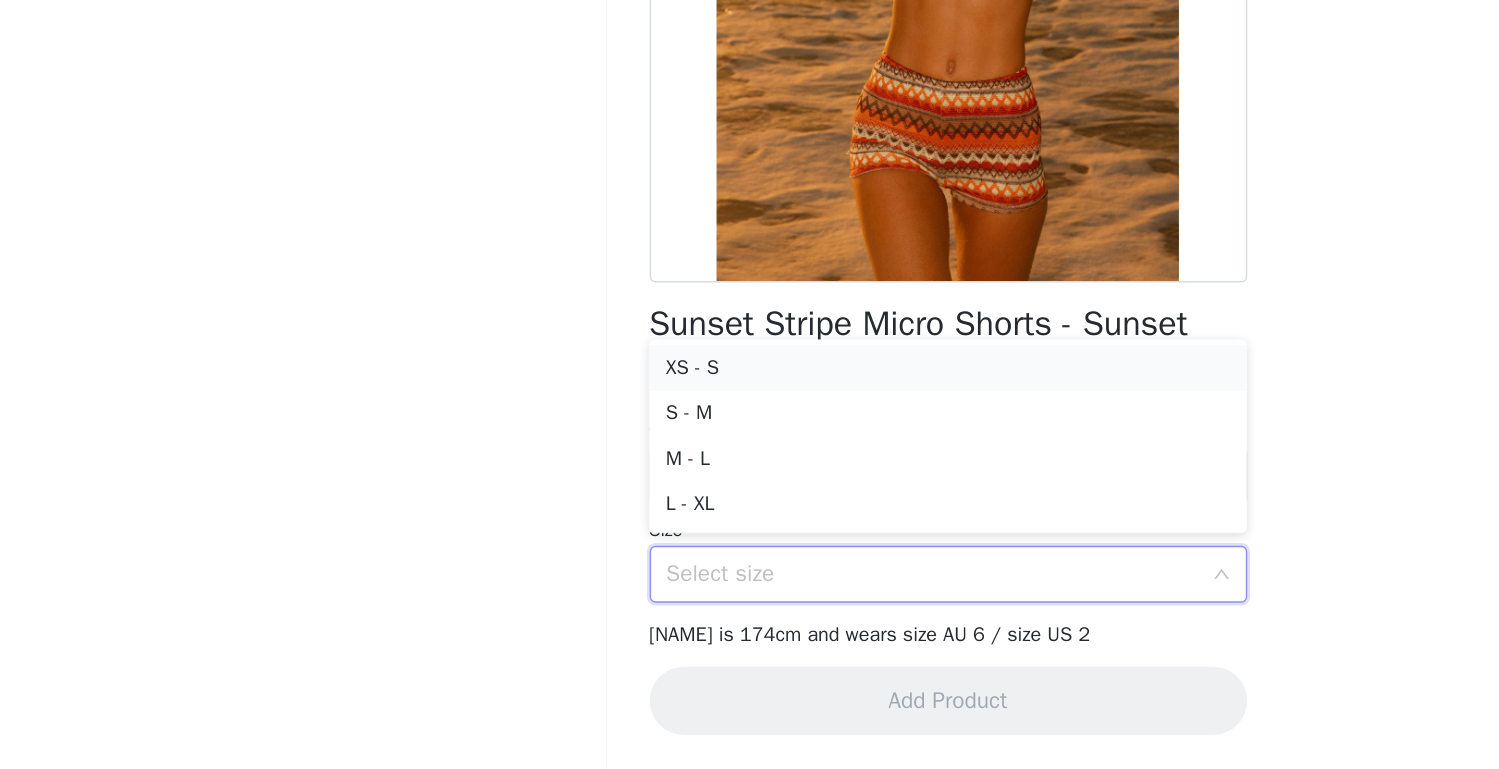 click on "XS - S" at bounding box center [750, 487] 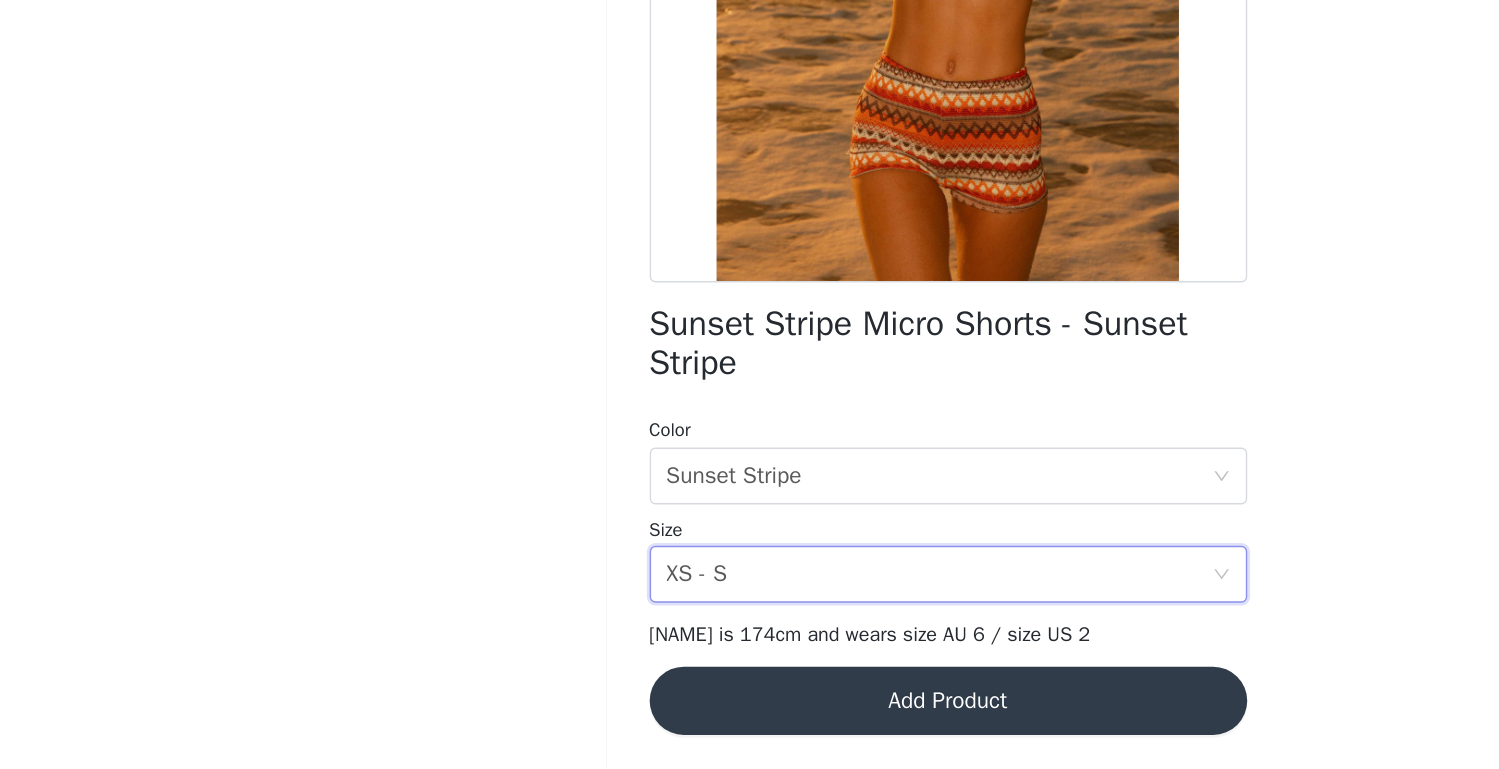 click on "Add Product" at bounding box center (750, 721) 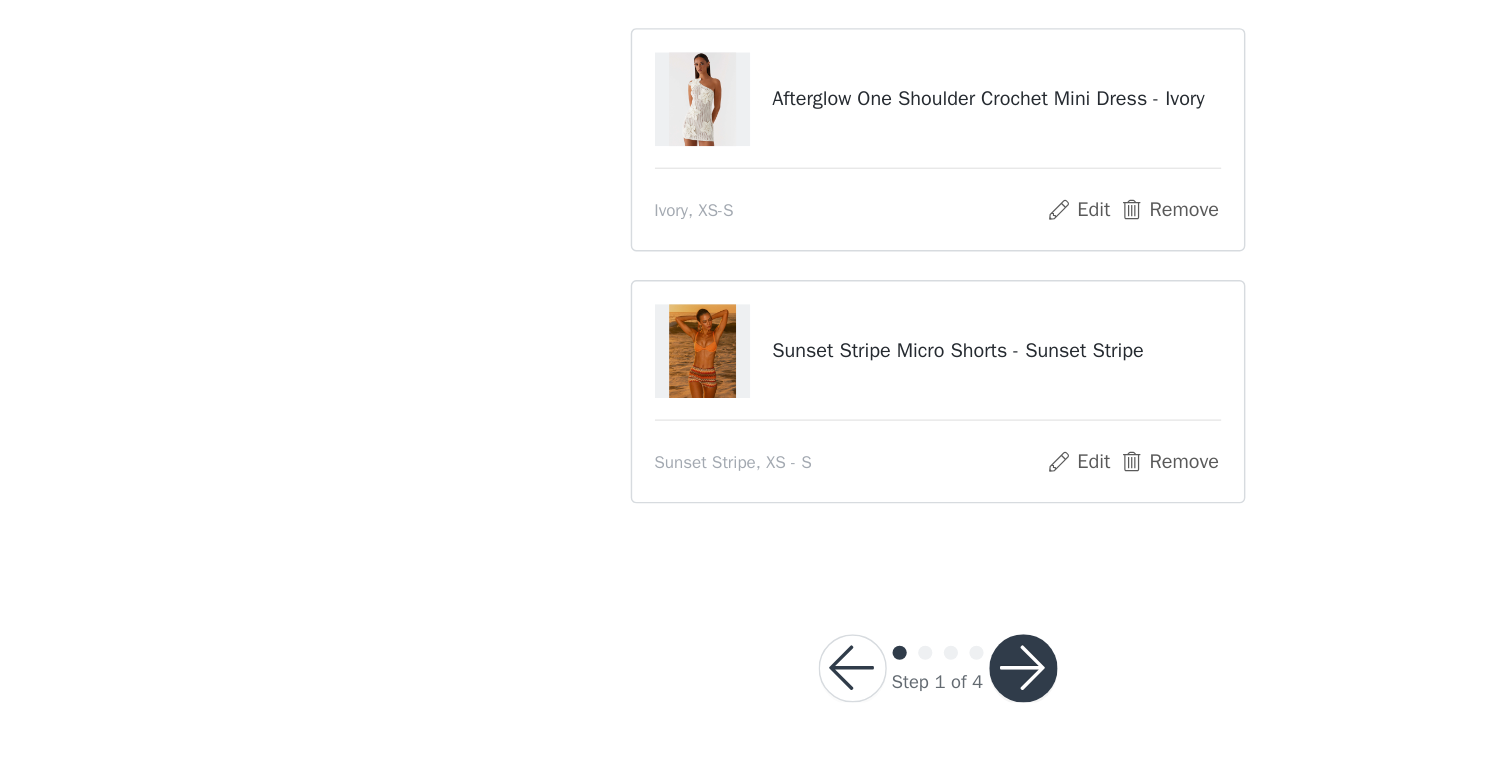 click at bounding box center (810, 698) 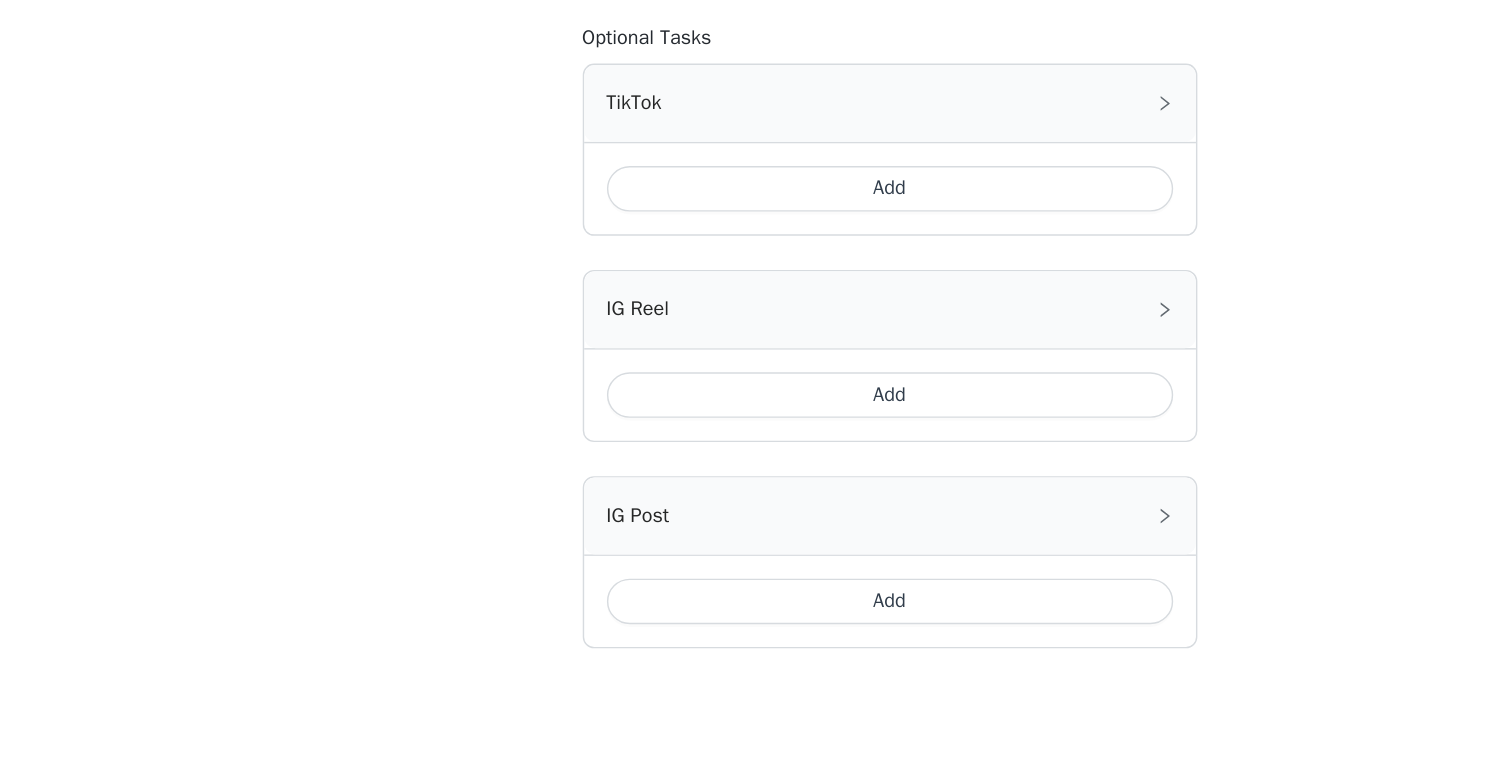 scroll, scrollTop: 1081, scrollLeft: 0, axis: vertical 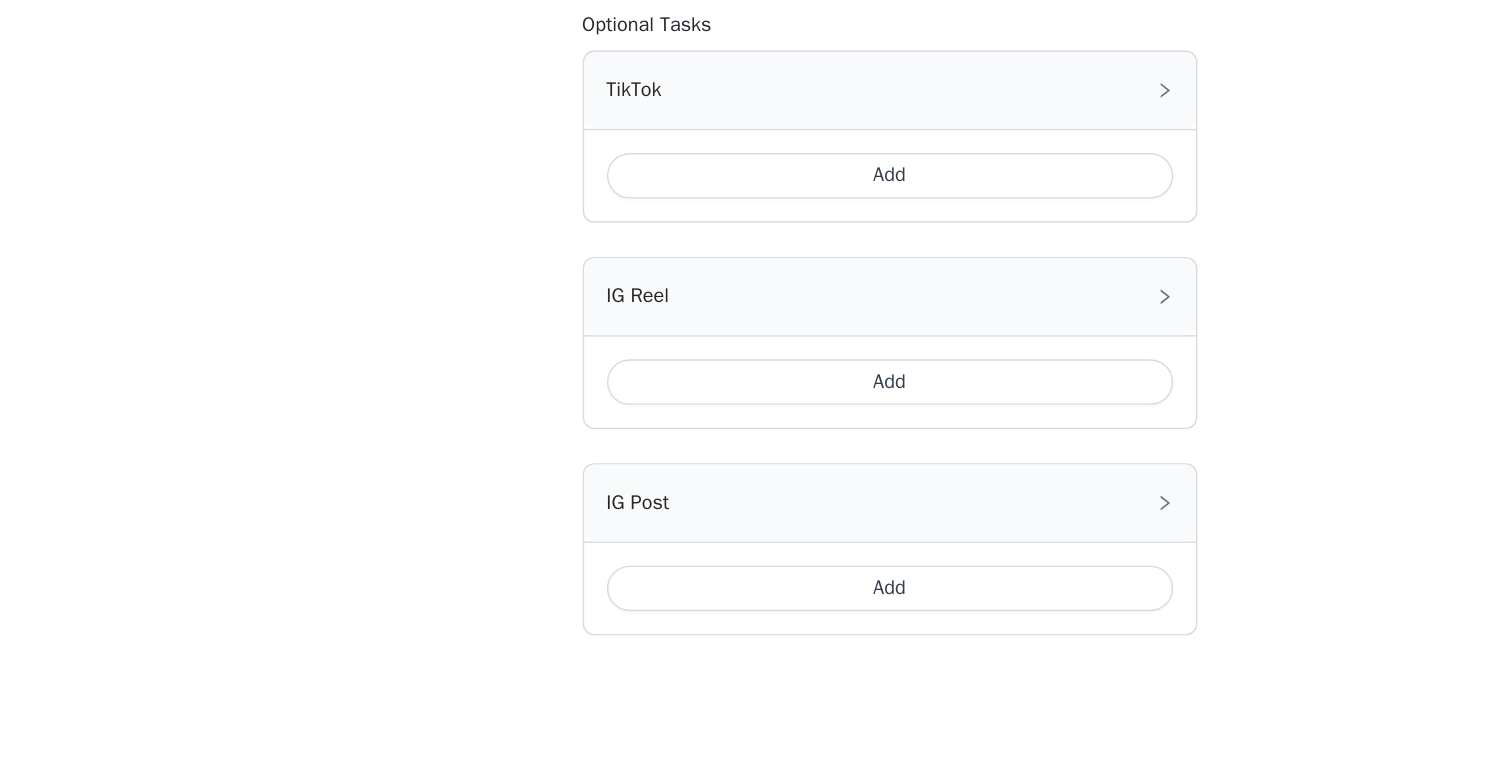 click on "Add" at bounding box center (750, 642) 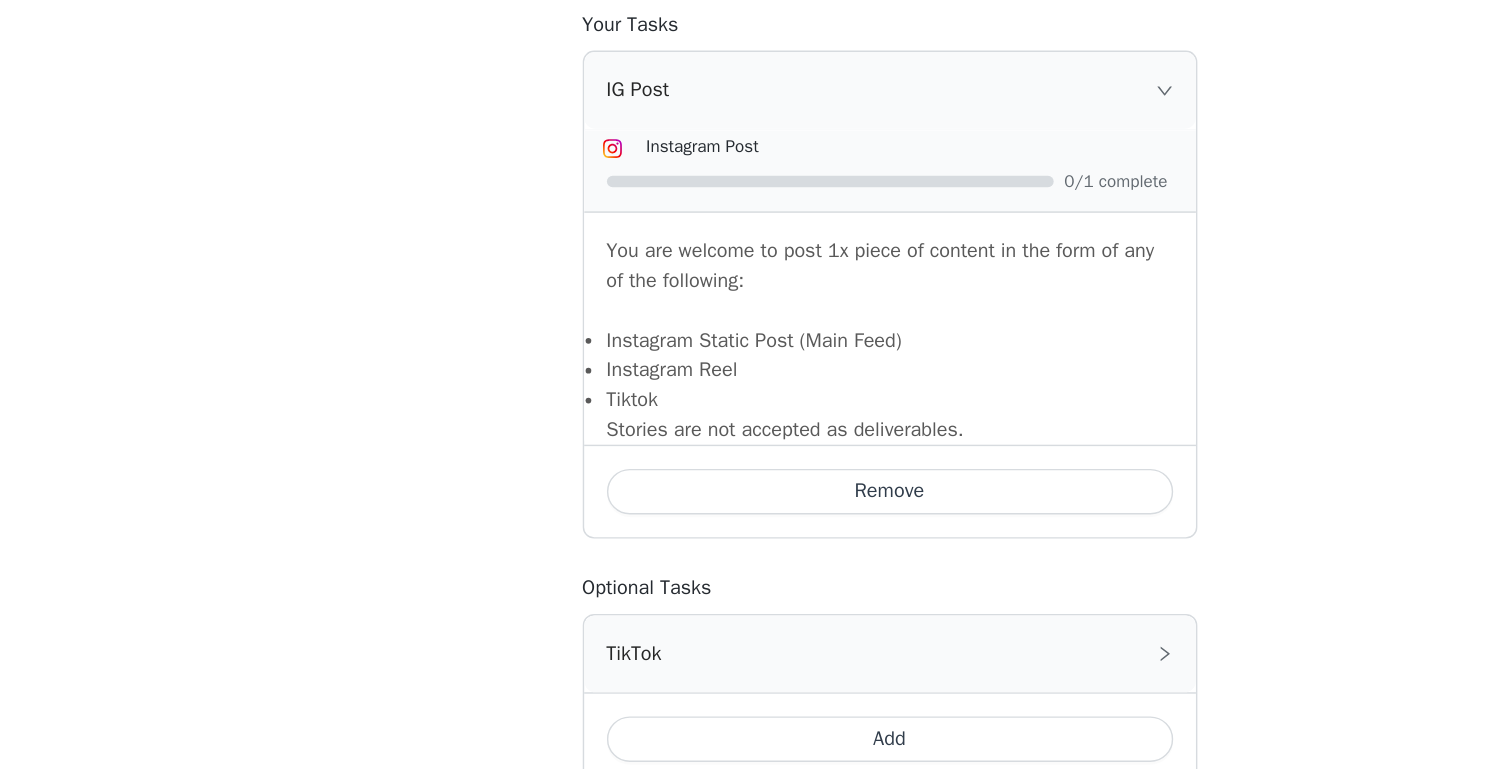 click on "Add" at bounding box center (750, 748) 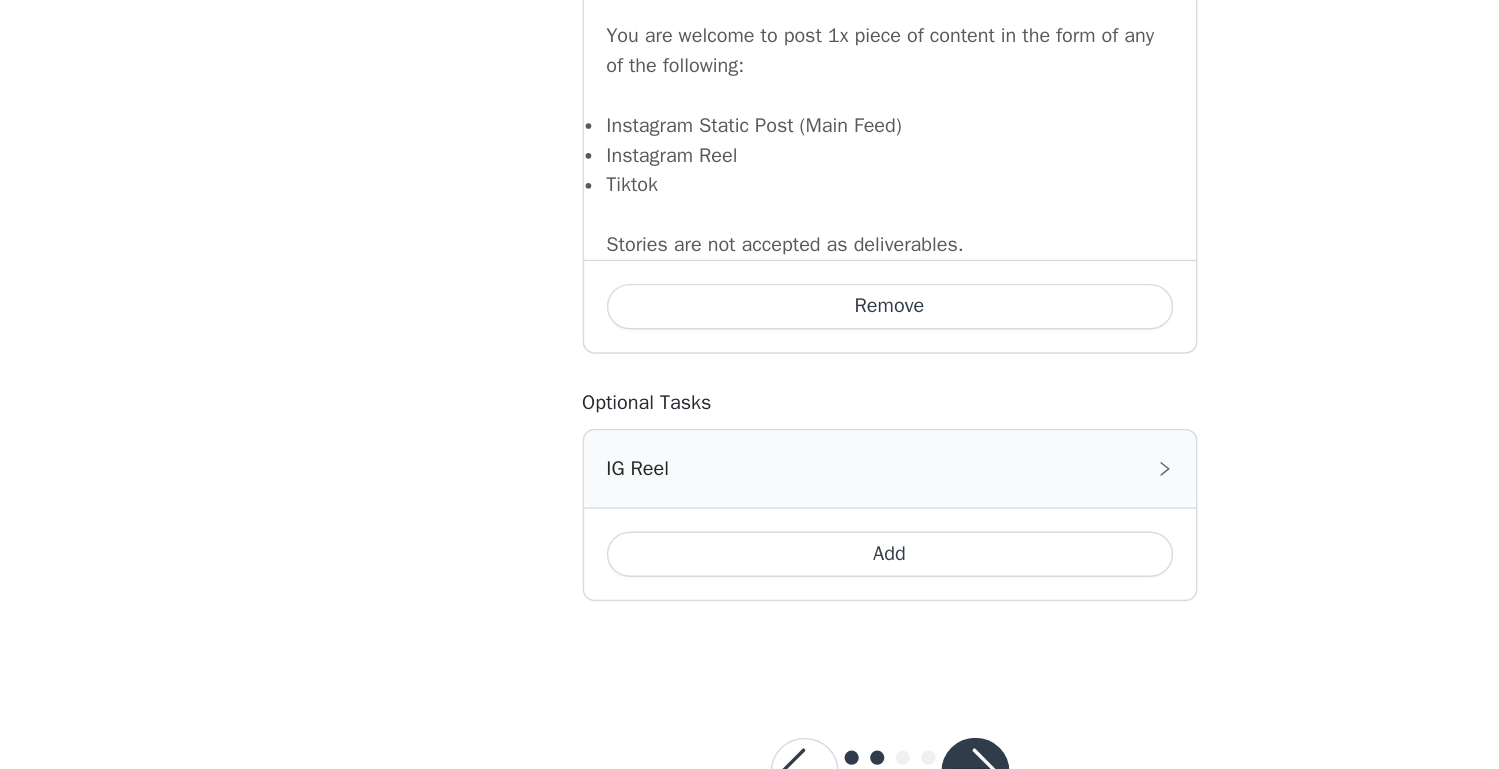 scroll, scrollTop: 1615, scrollLeft: 0, axis: vertical 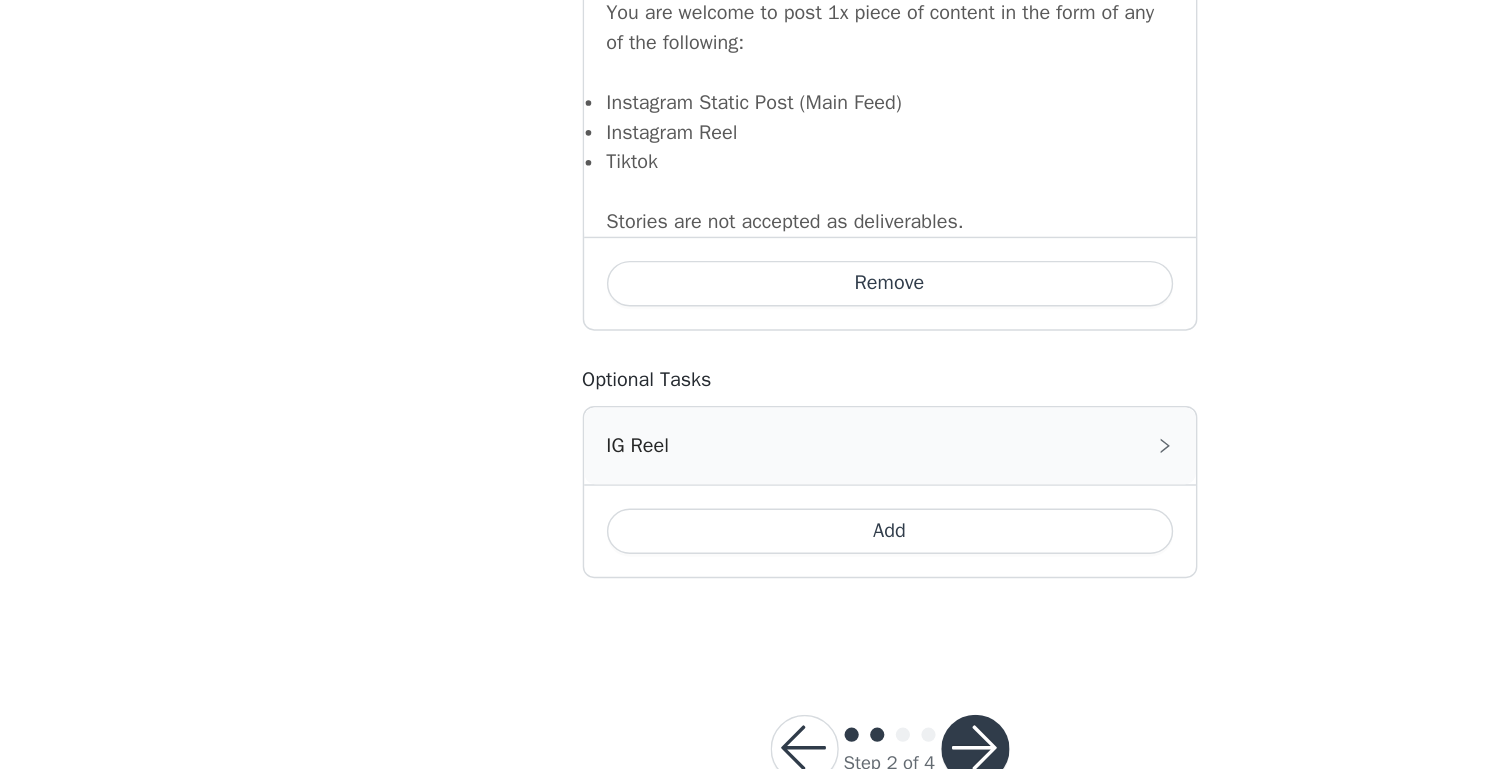click on "Add" at bounding box center (750, 602) 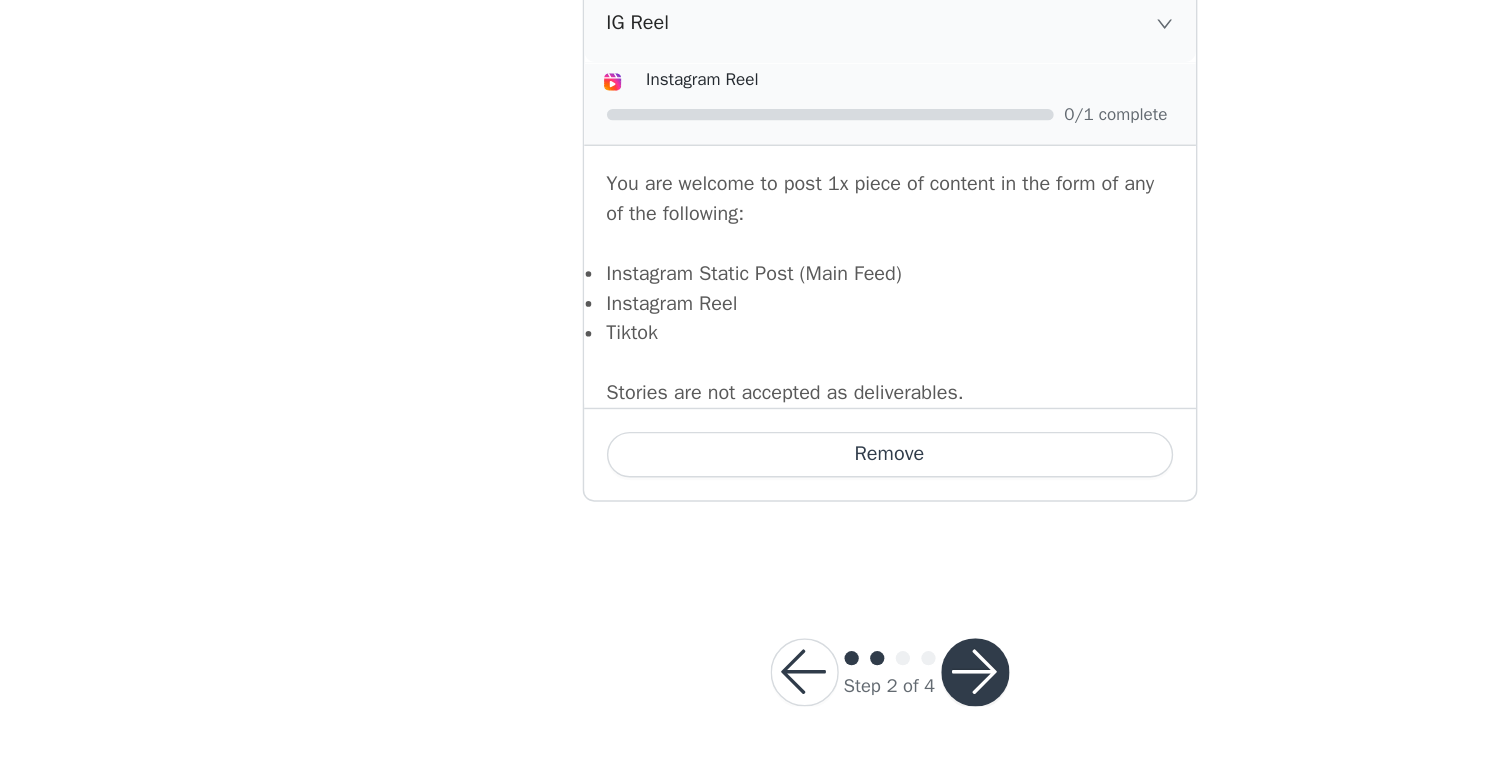 scroll, scrollTop: 1883, scrollLeft: 0, axis: vertical 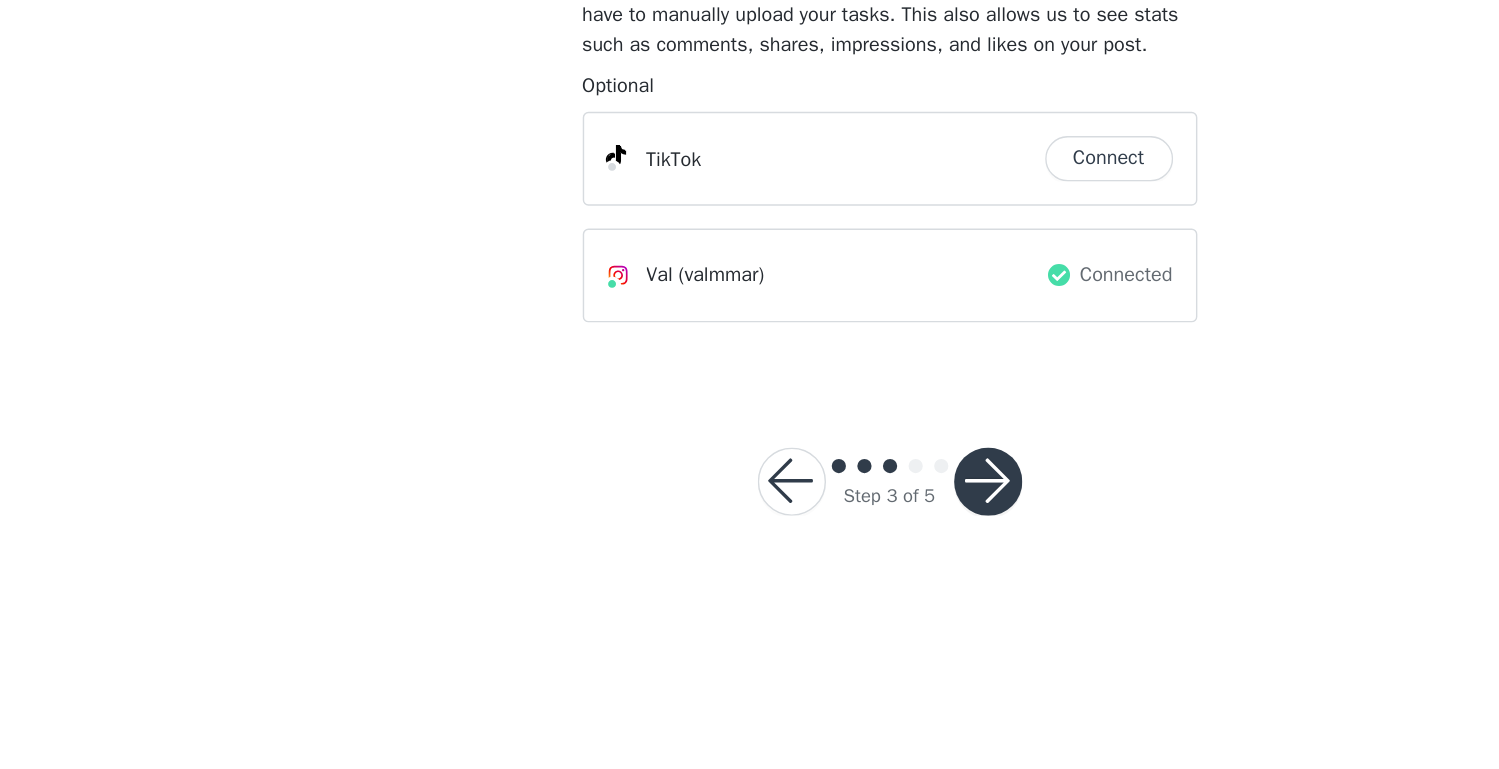 click at bounding box center (819, 567) 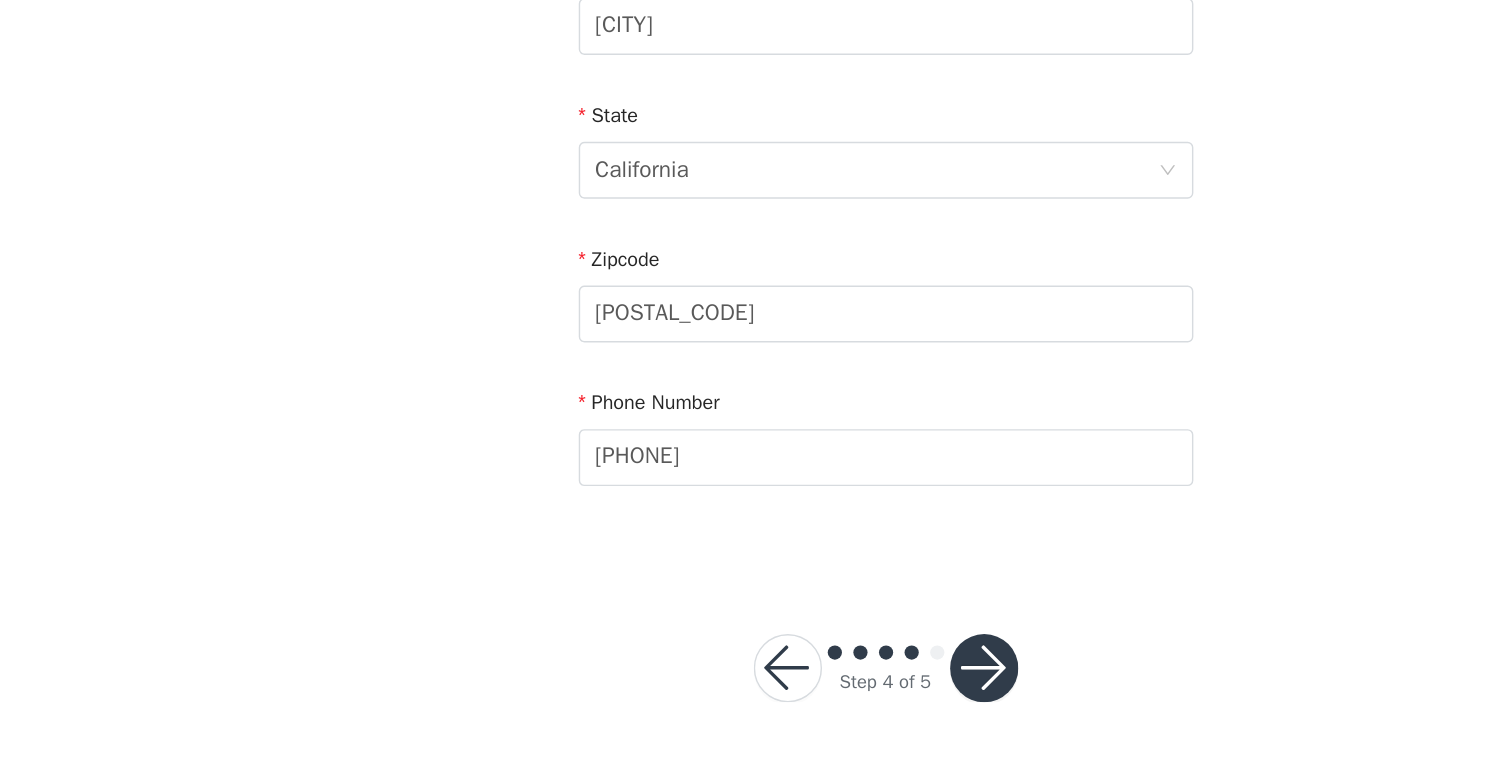 scroll, scrollTop: 594, scrollLeft: 0, axis: vertical 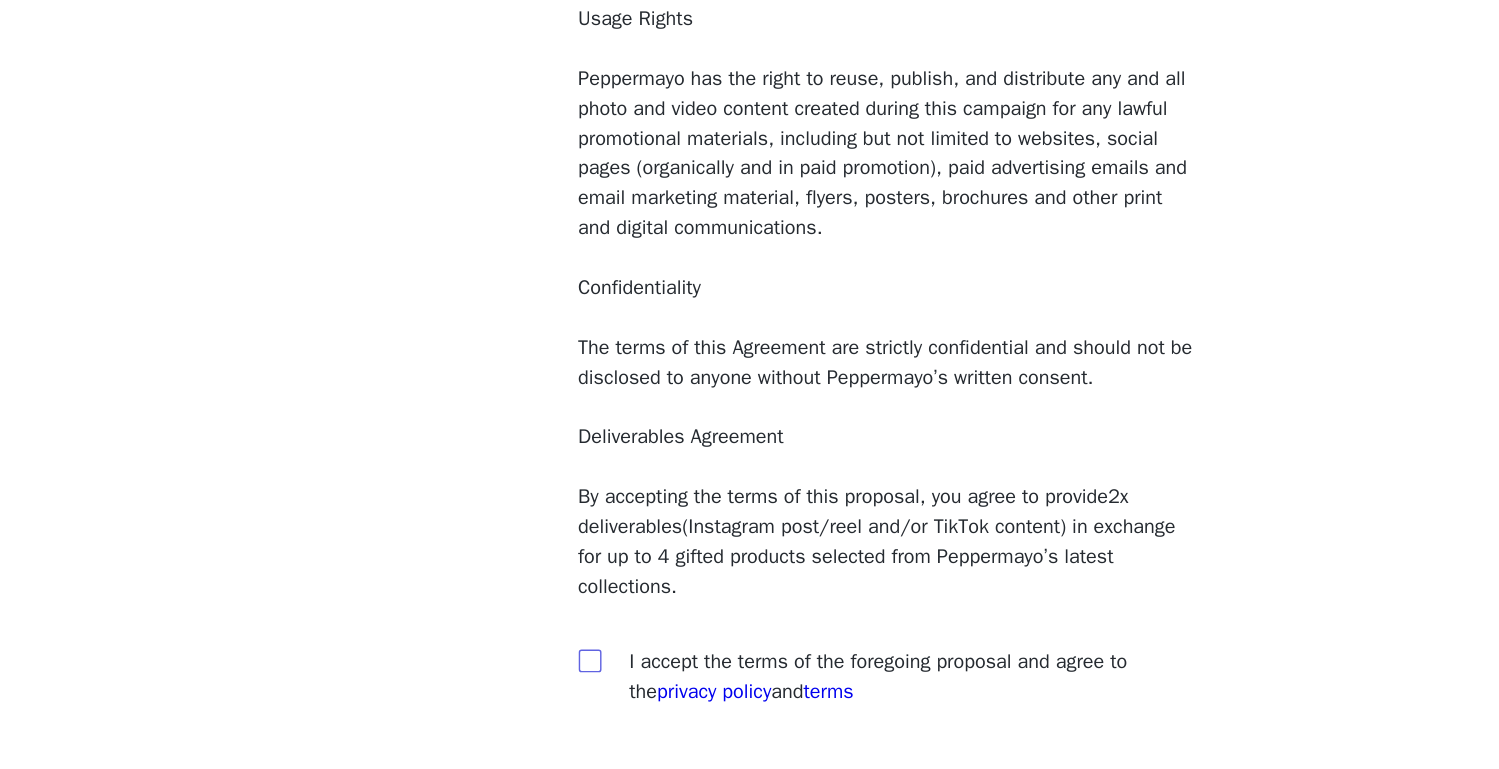 click at bounding box center [541, 692] 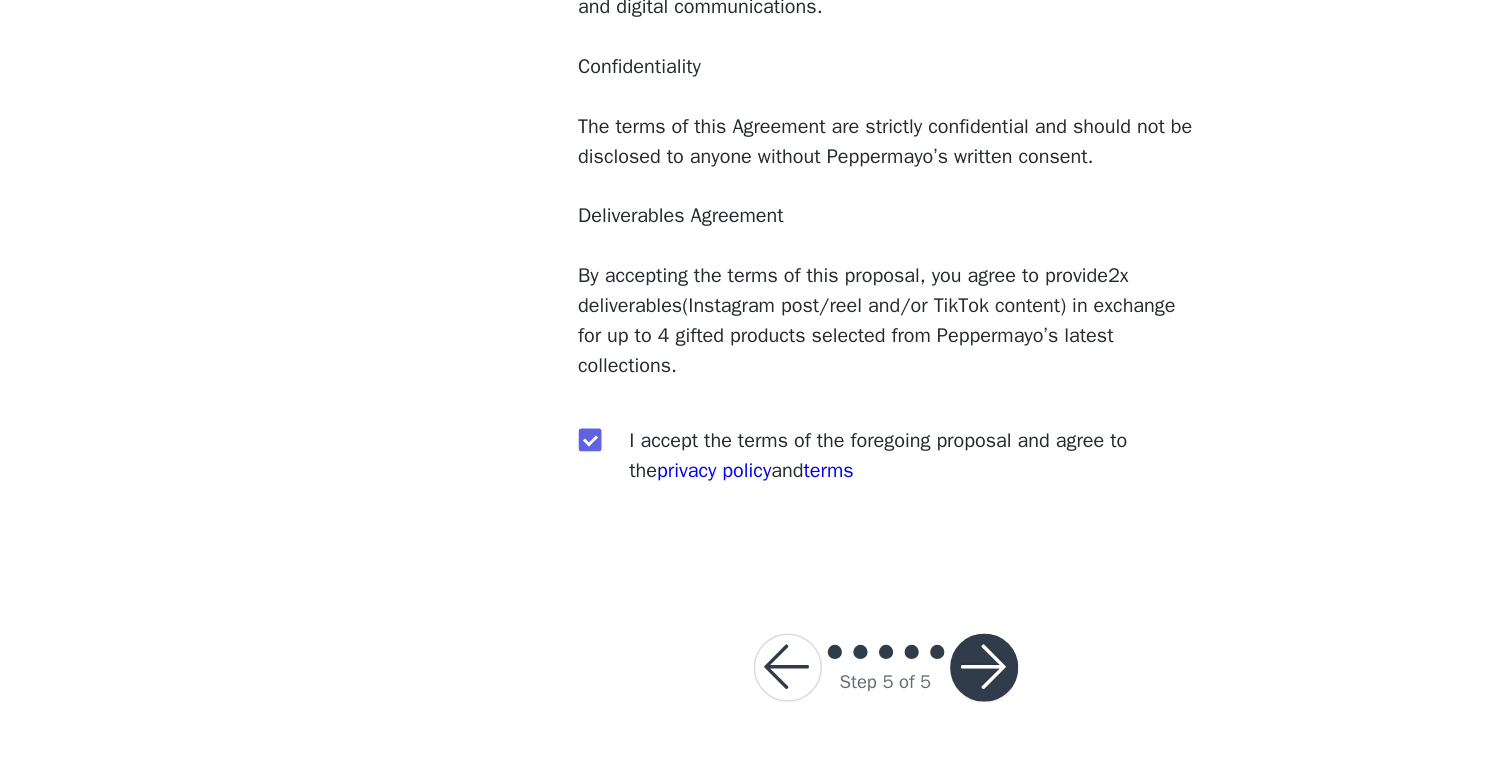 scroll, scrollTop: 155, scrollLeft: 0, axis: vertical 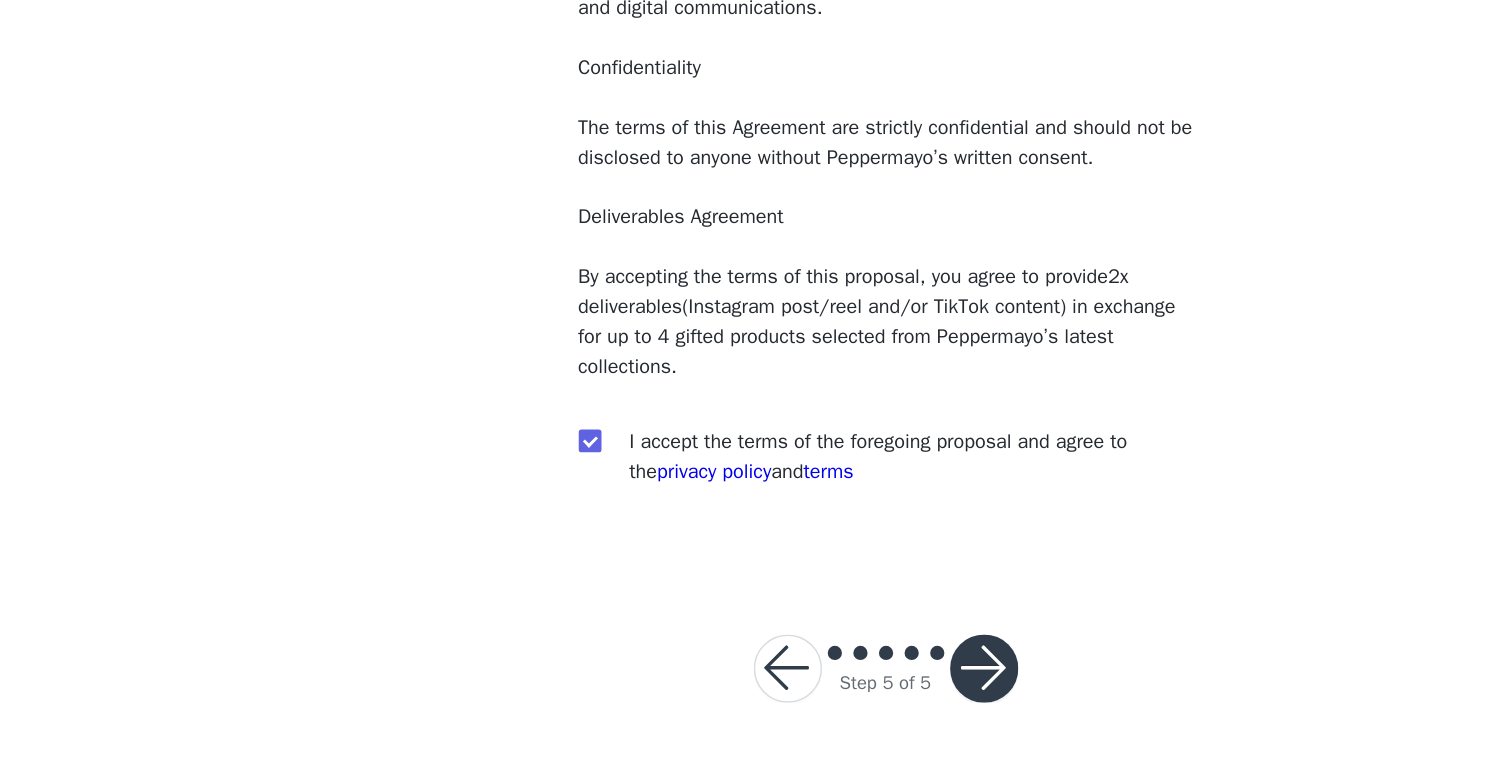 click at bounding box center [819, 698] 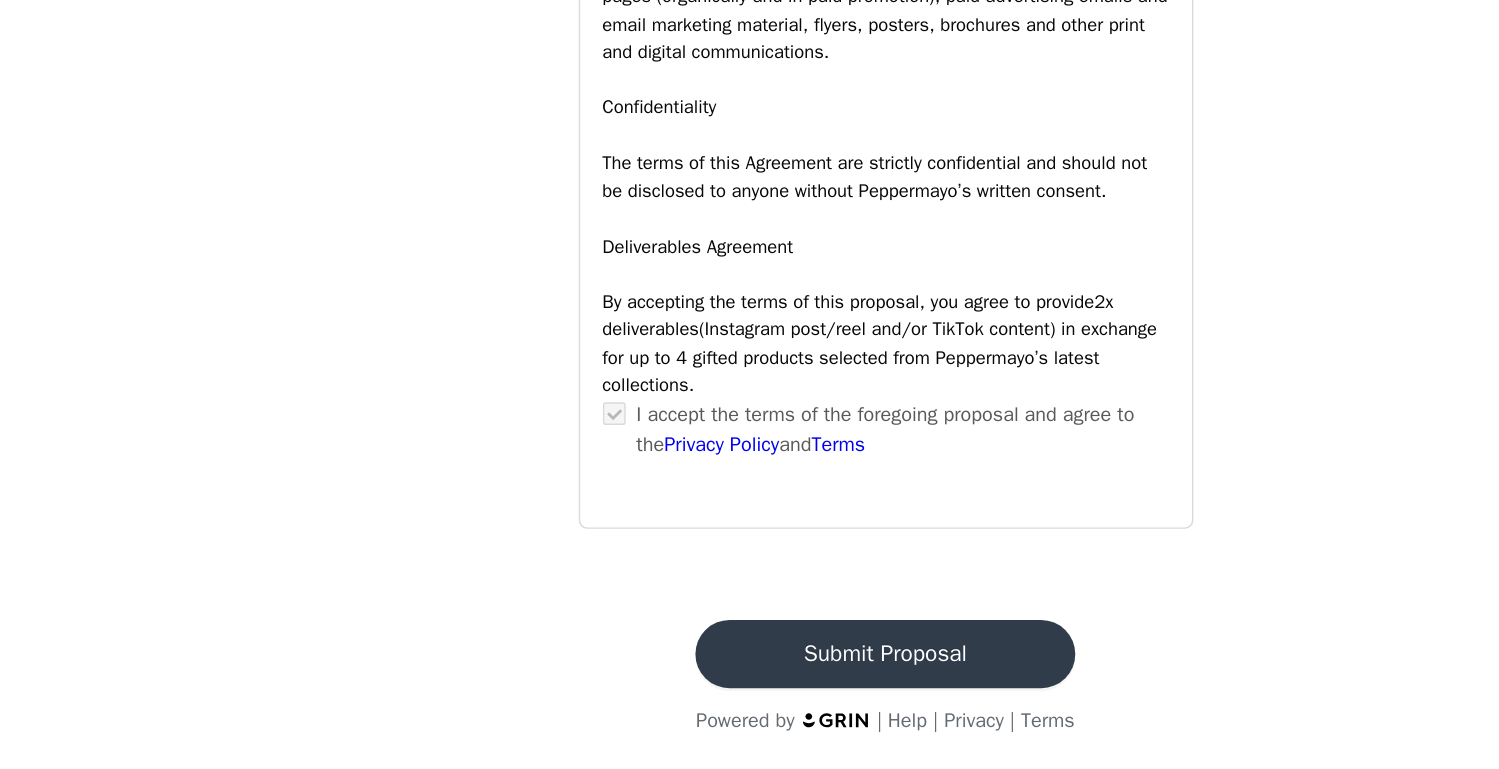 scroll, scrollTop: 1909, scrollLeft: 0, axis: vertical 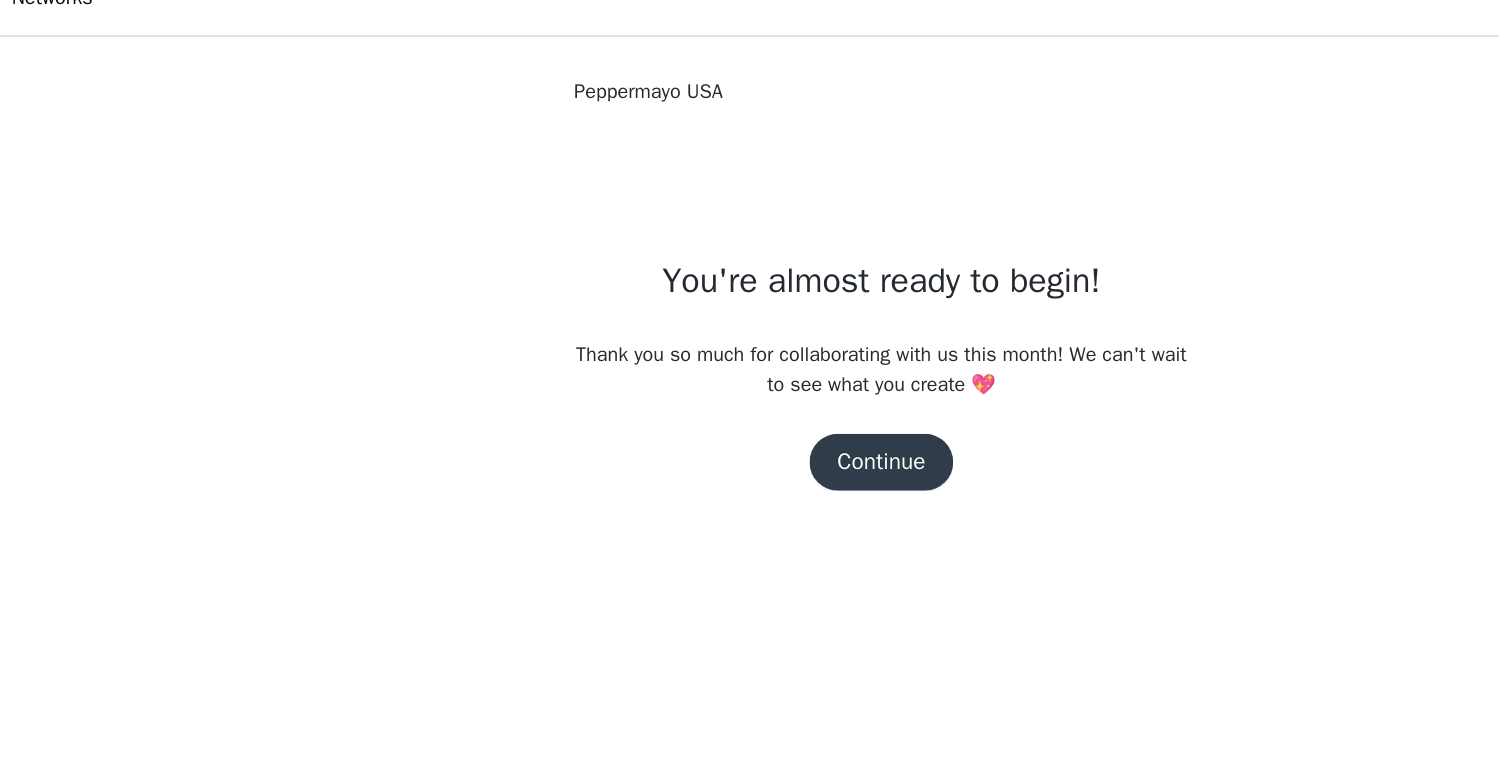 click on "Continue" at bounding box center [750, 353] 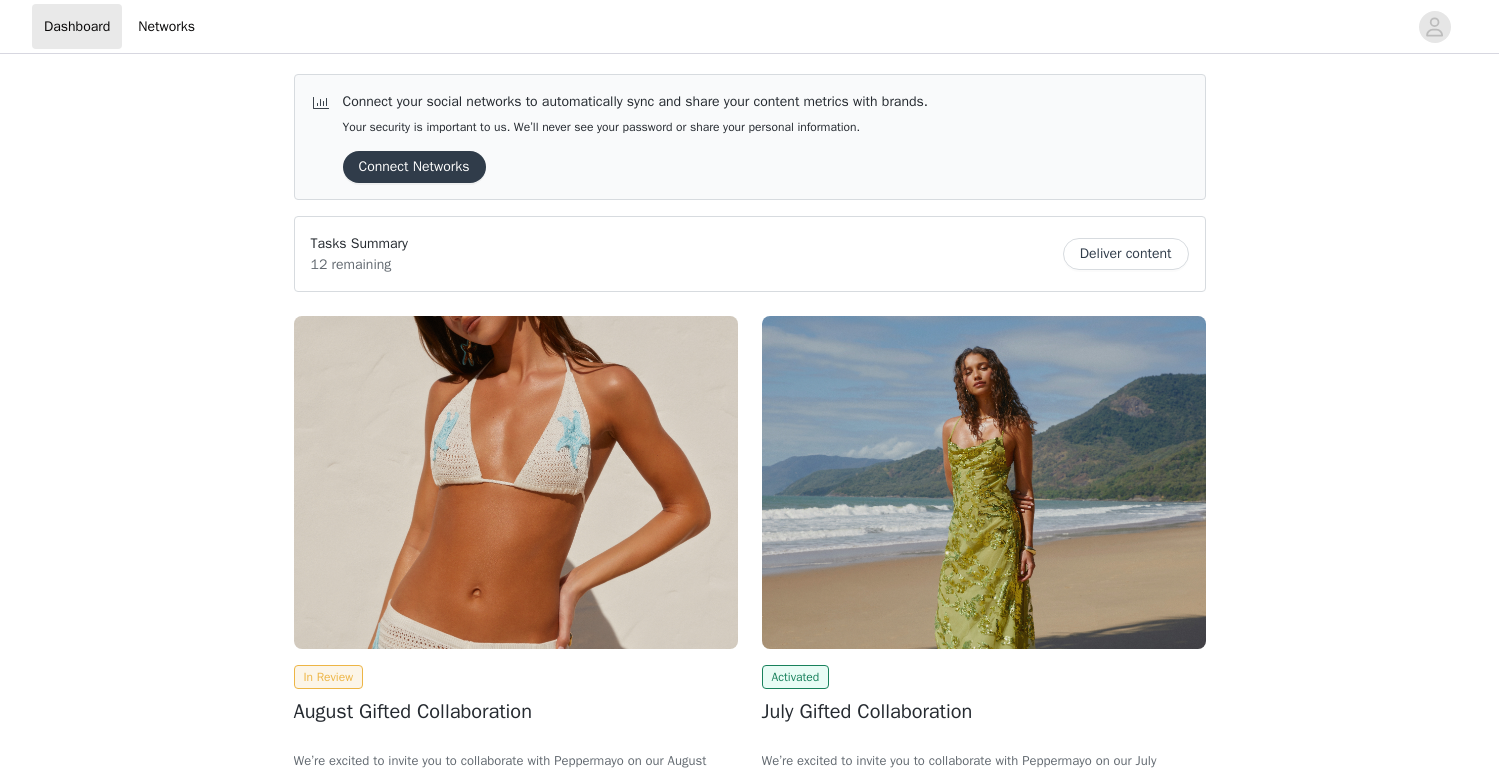 scroll, scrollTop: 0, scrollLeft: 0, axis: both 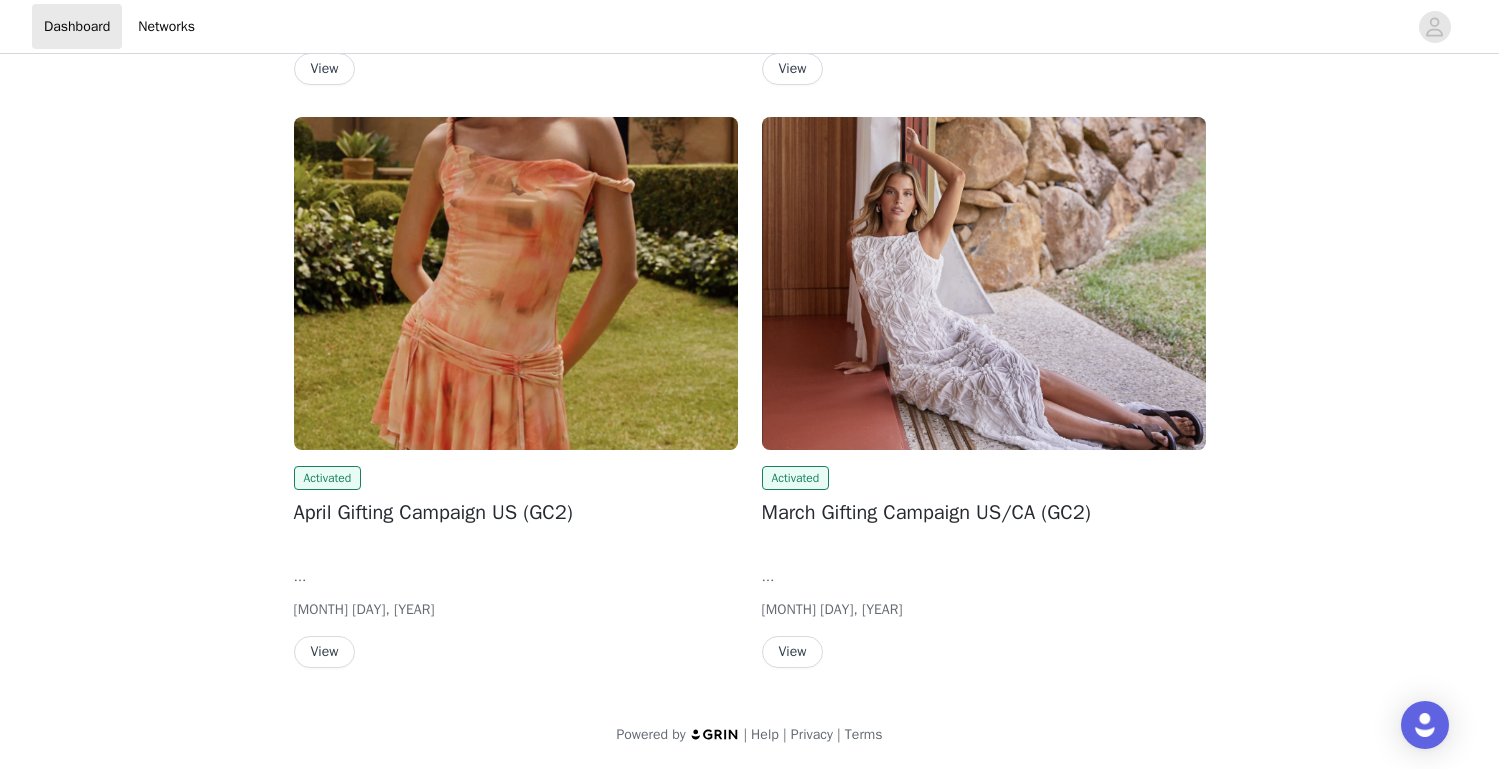 click on "View" at bounding box center [793, 652] 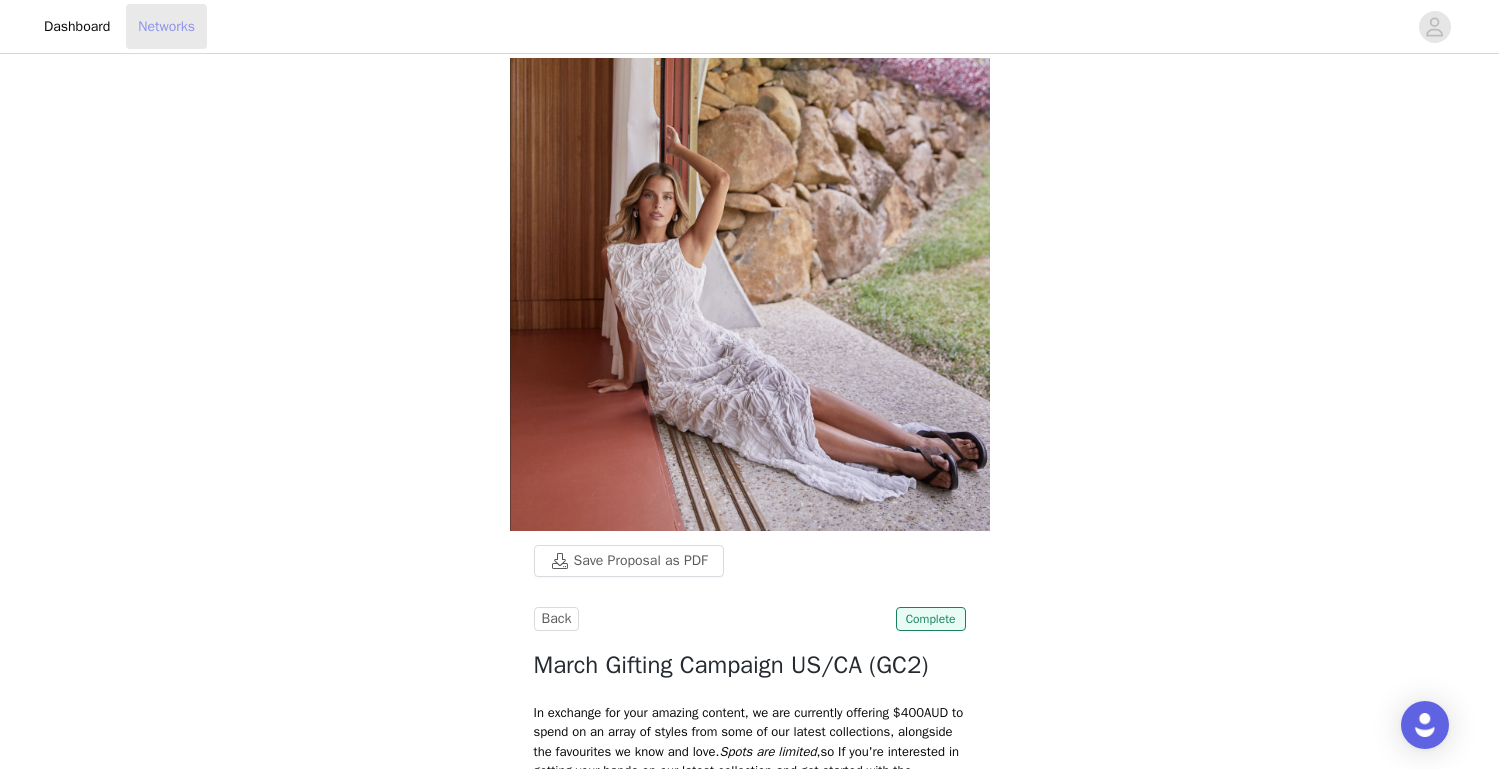scroll, scrollTop: 1368, scrollLeft: 0, axis: vertical 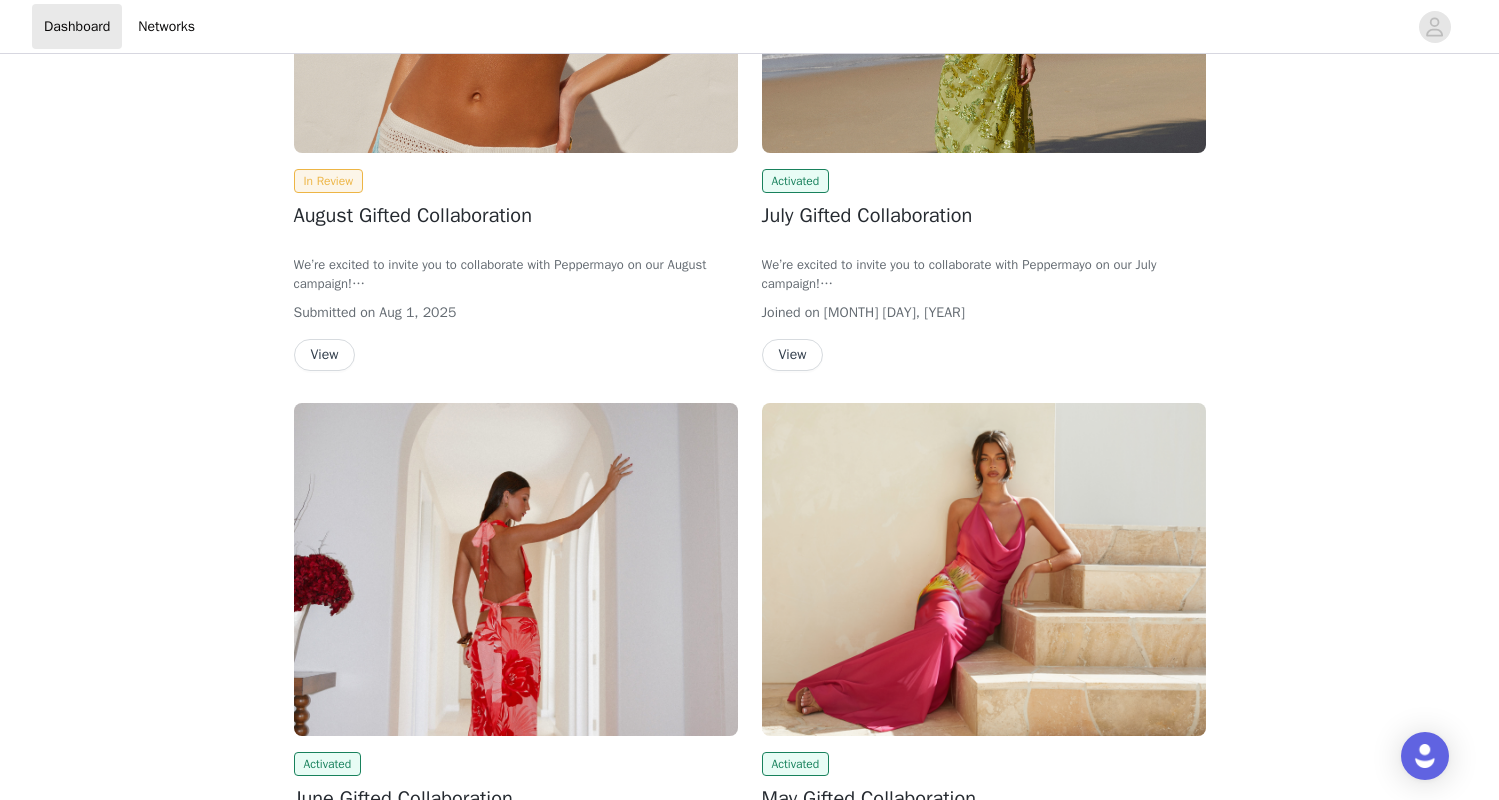 click at bounding box center [516, -14] 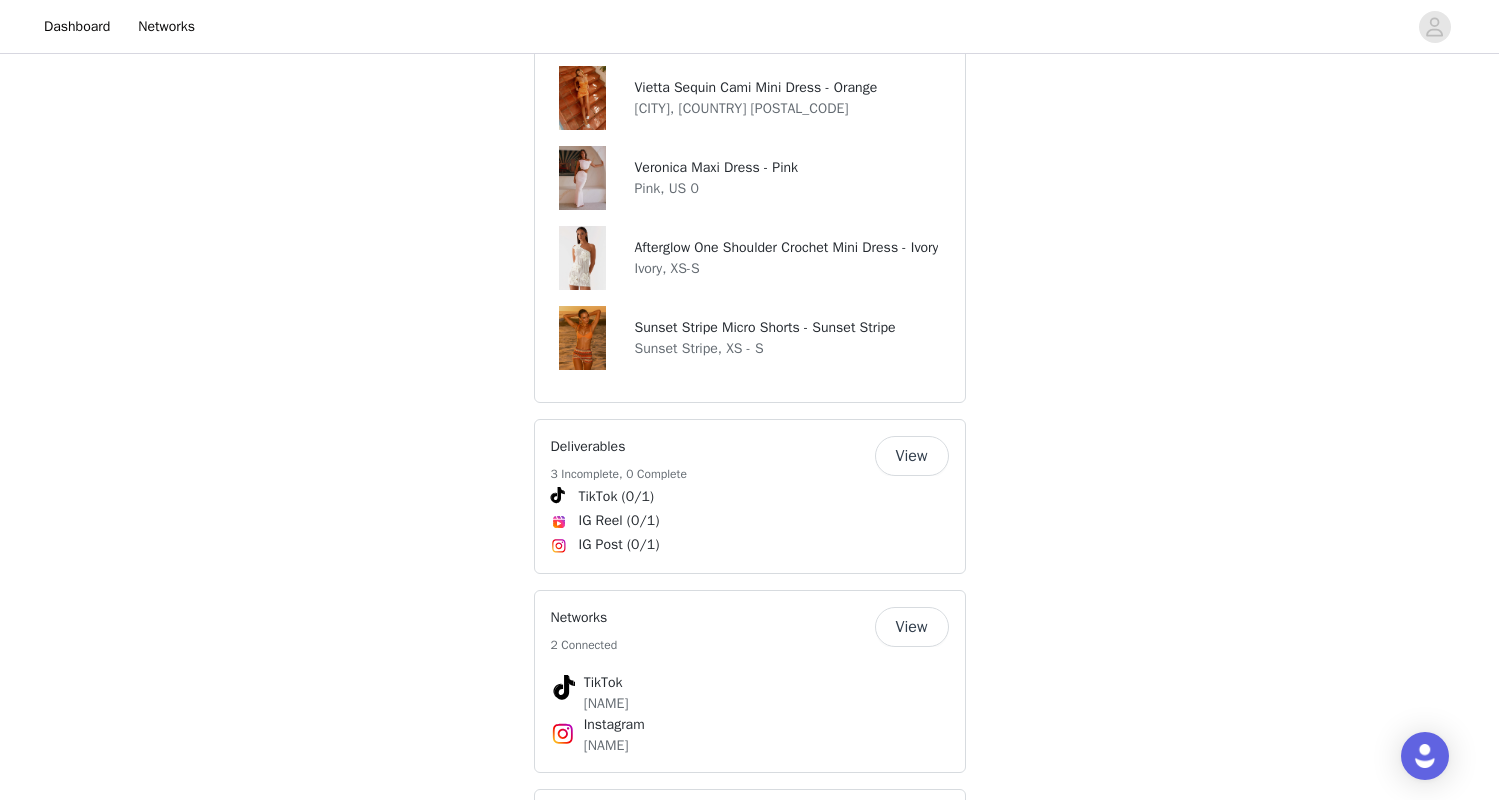 scroll, scrollTop: 1411, scrollLeft: 0, axis: vertical 